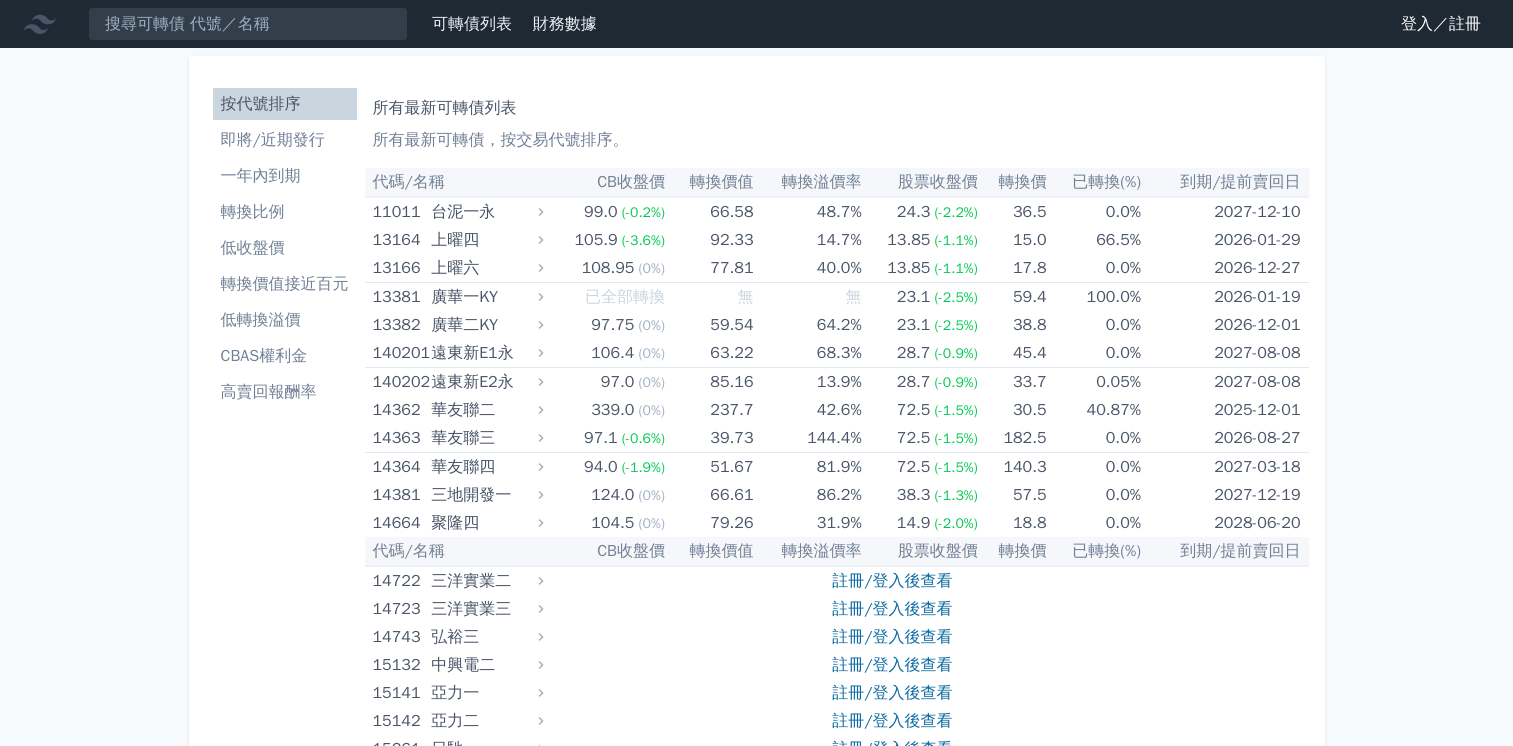 scroll, scrollTop: 0, scrollLeft: 0, axis: both 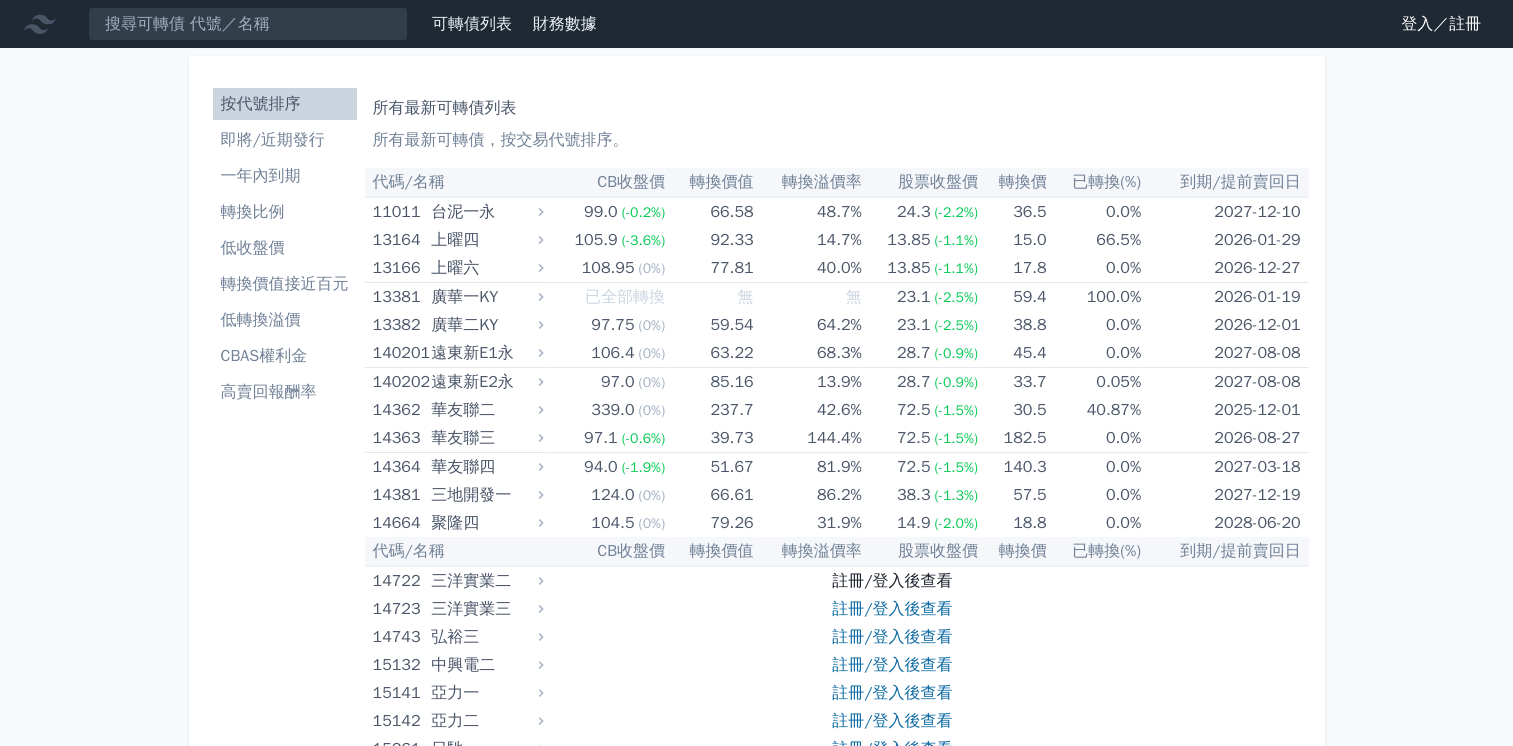 click on "註冊/登入後查看" at bounding box center [892, 581] 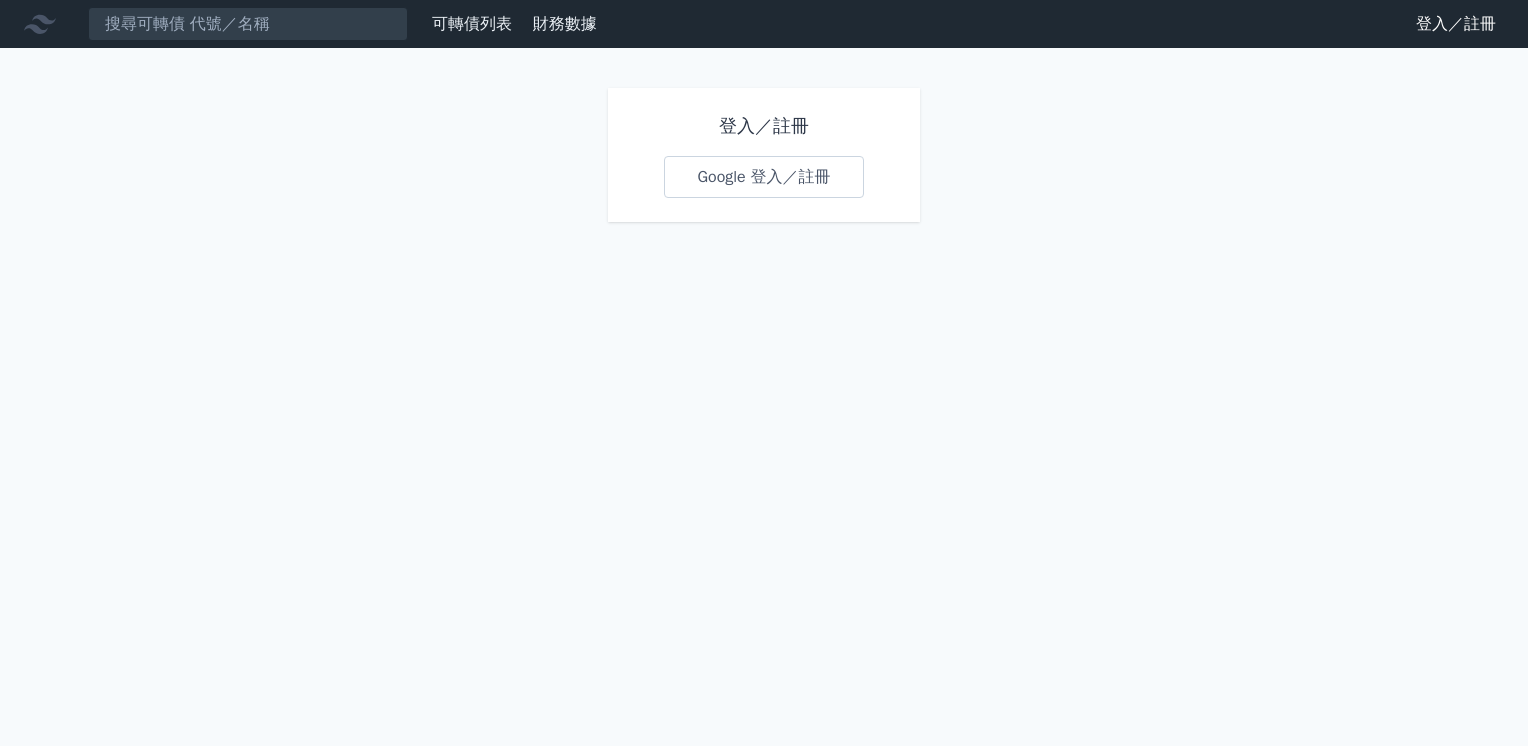 scroll, scrollTop: 0, scrollLeft: 0, axis: both 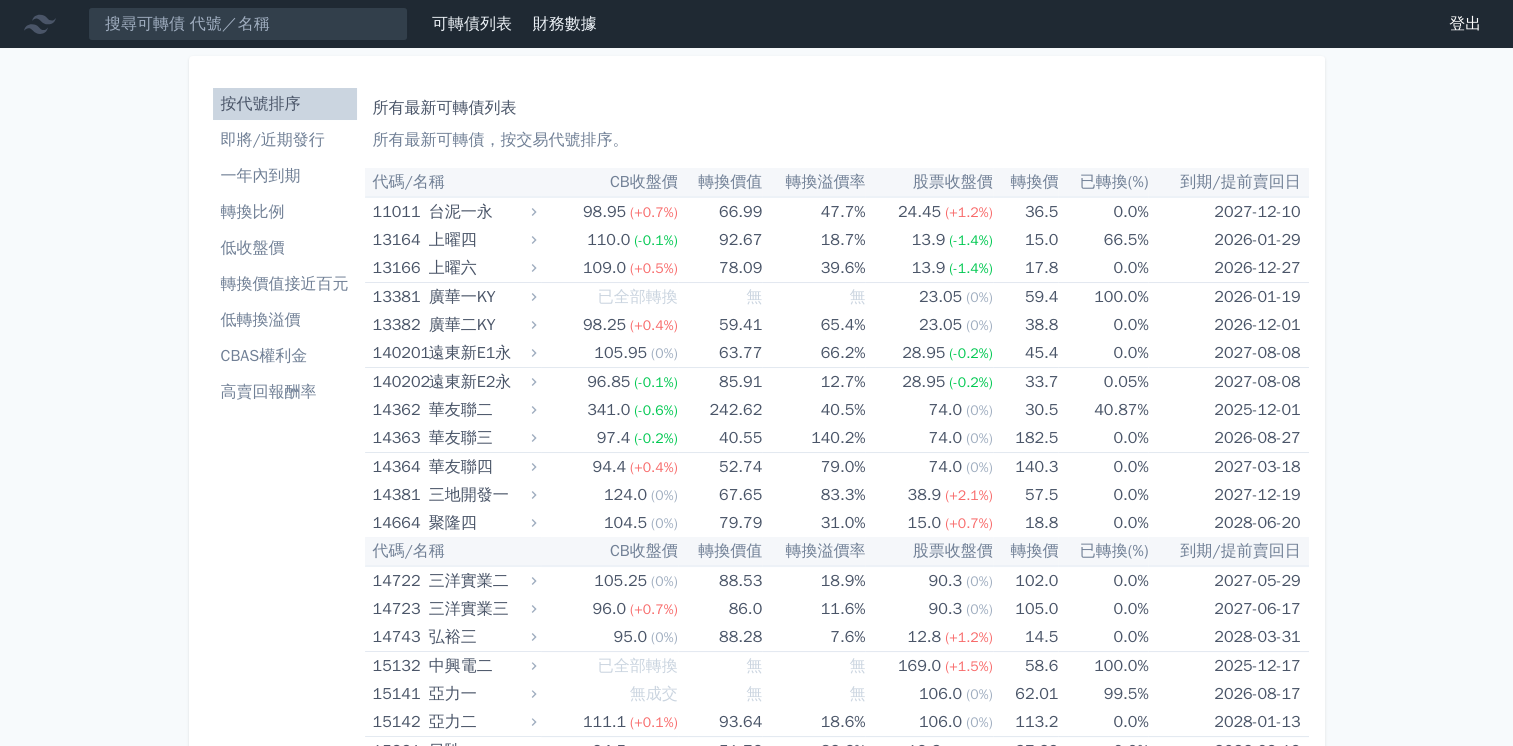 click on "一年內到期" at bounding box center (285, 176) 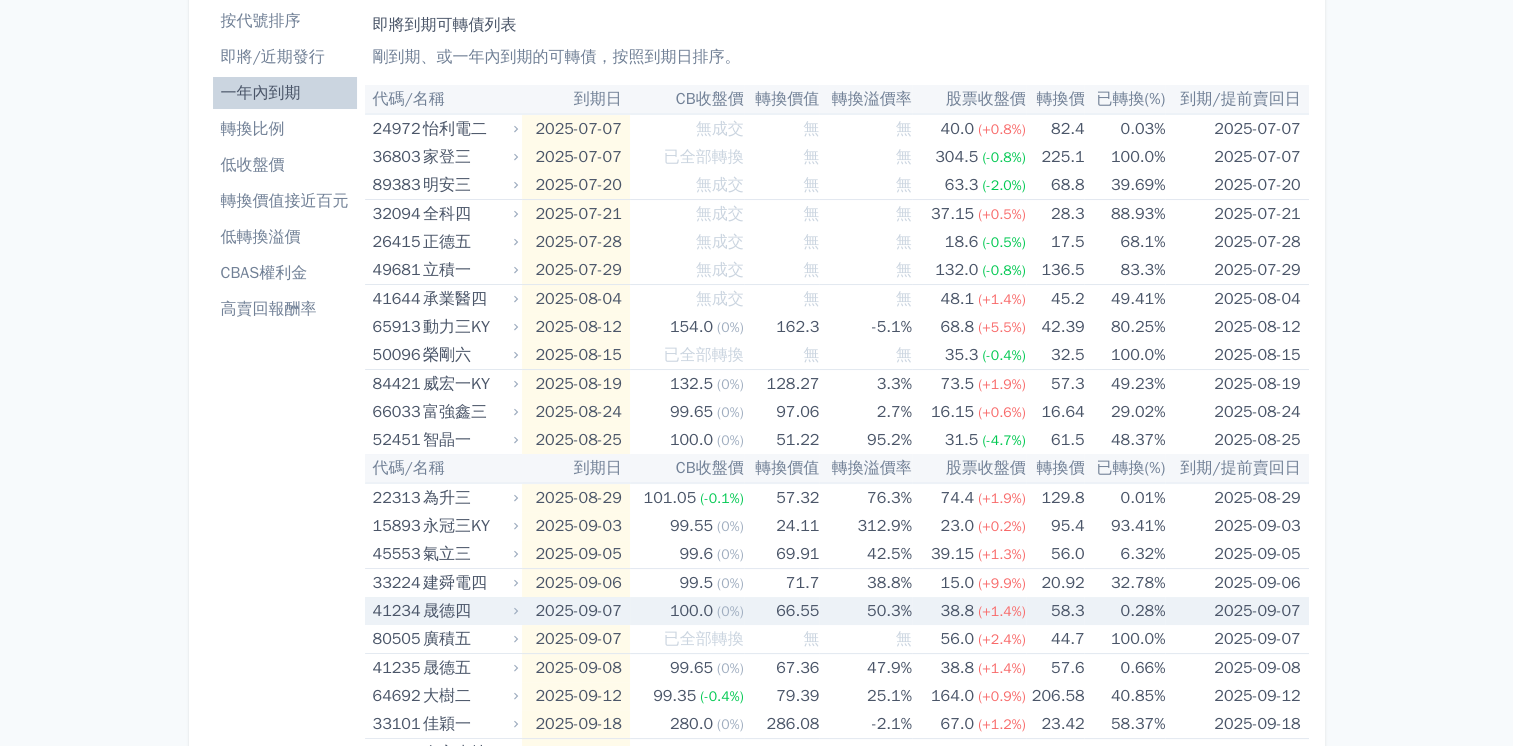 scroll, scrollTop: 200, scrollLeft: 0, axis: vertical 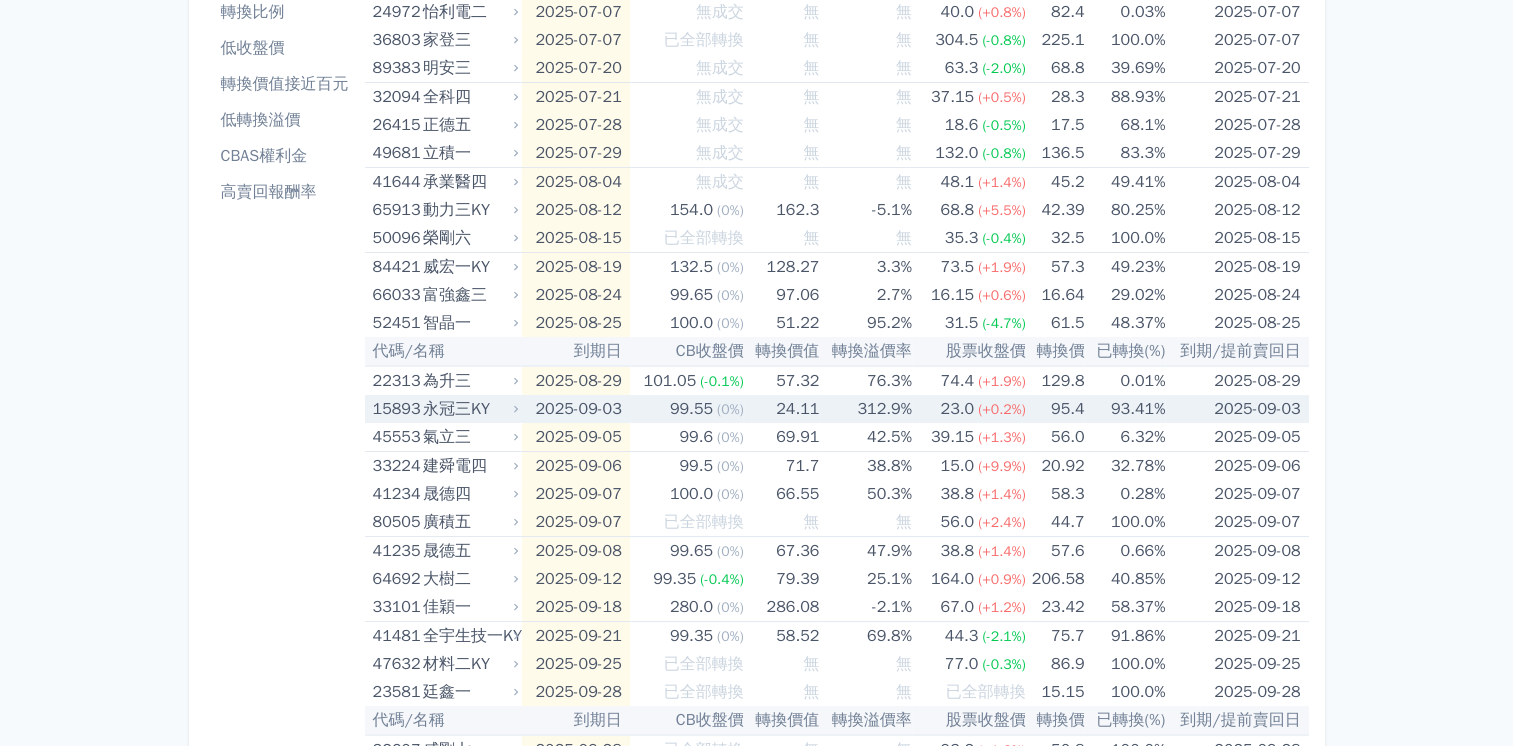 click on "2025-09-03" at bounding box center (576, 409) 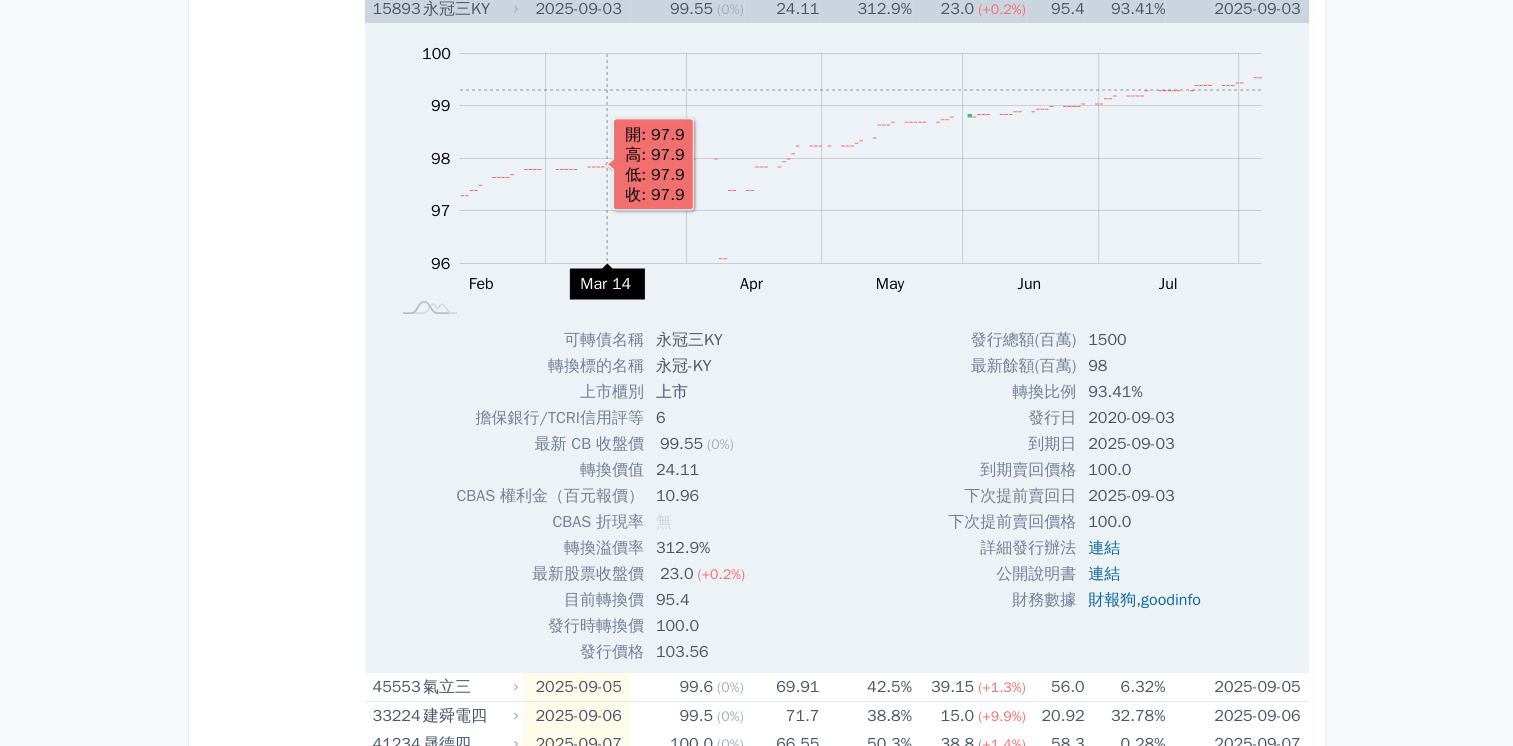 scroll, scrollTop: 400, scrollLeft: 0, axis: vertical 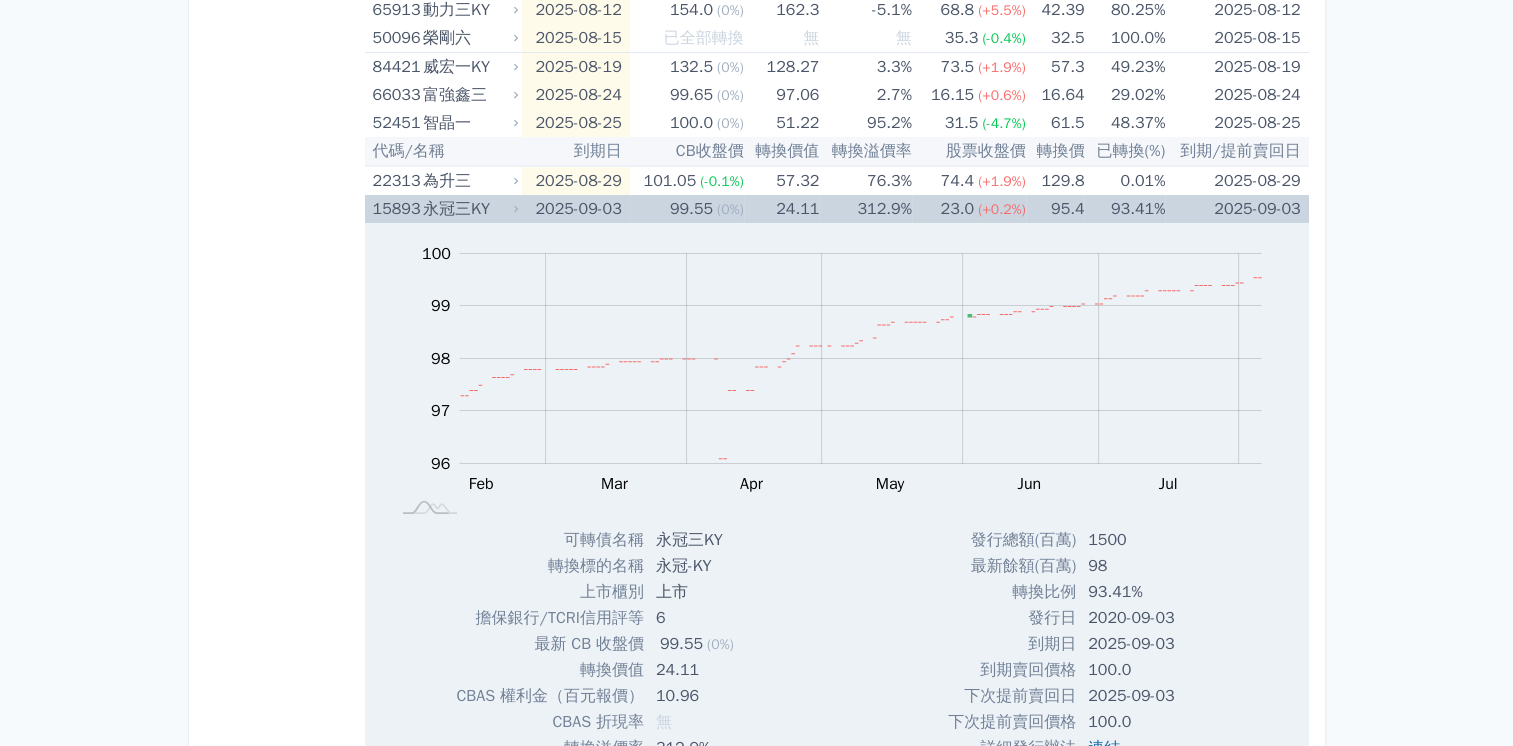 click on "2025-09-03" at bounding box center [576, 209] 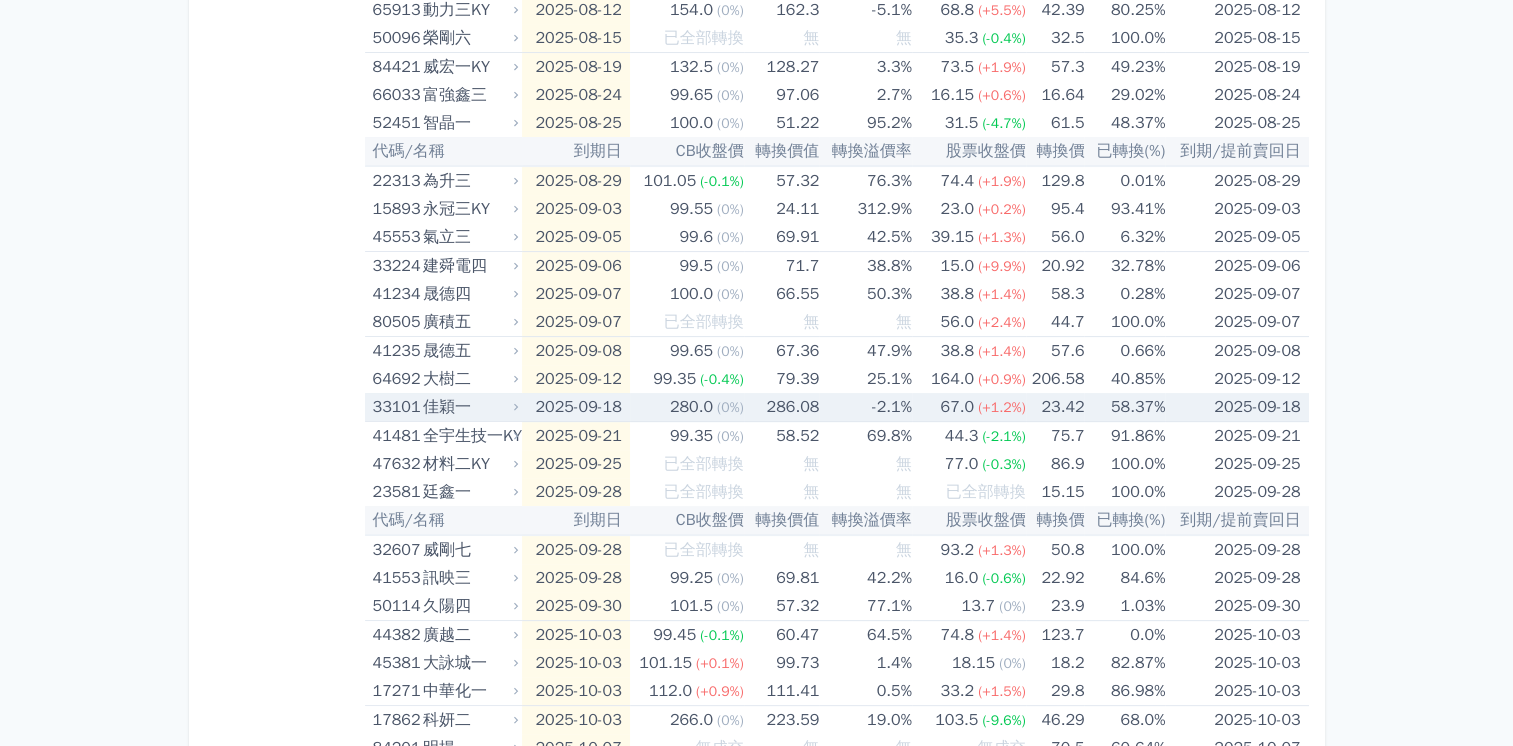 click on "2025-09-18" at bounding box center (576, 407) 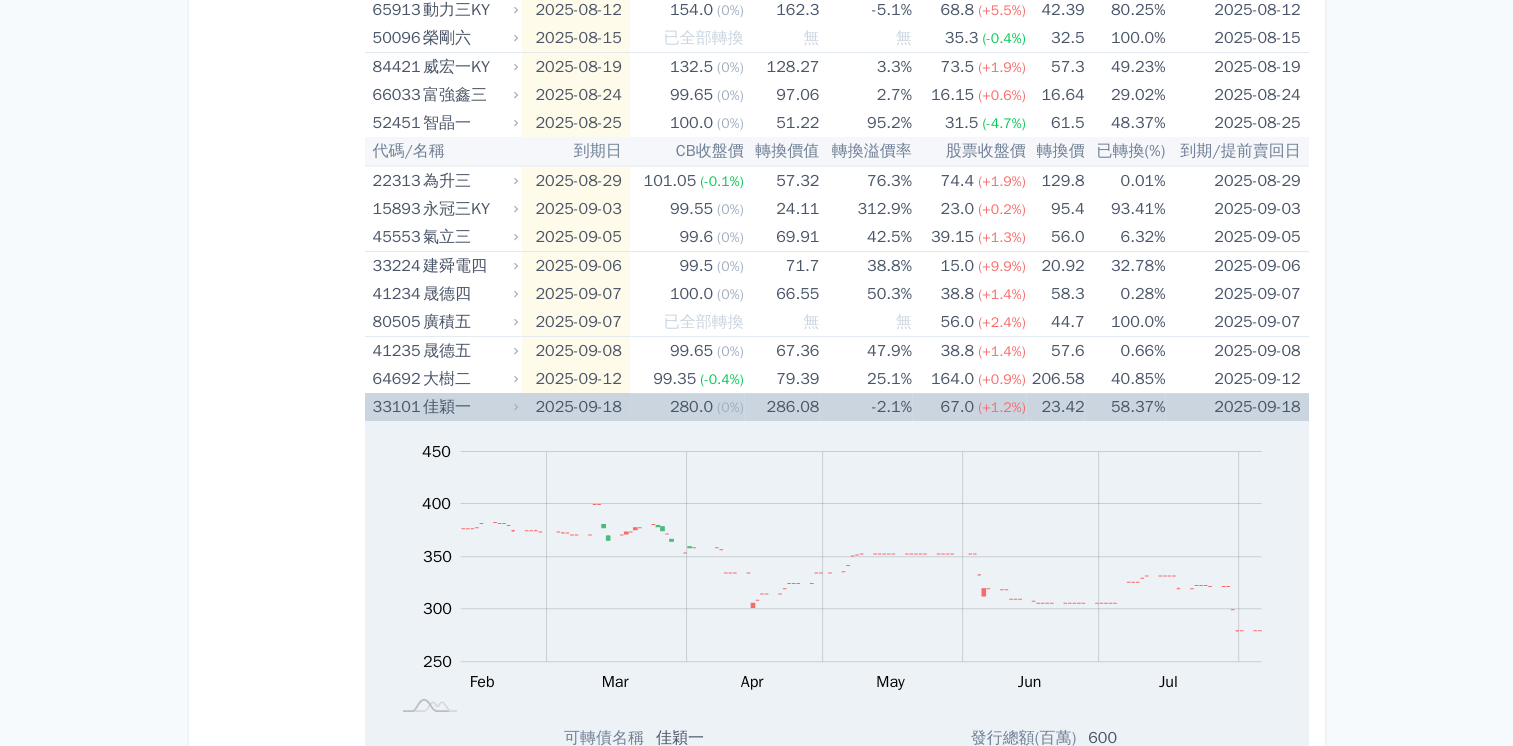 click on "2025-09-18" at bounding box center (576, 407) 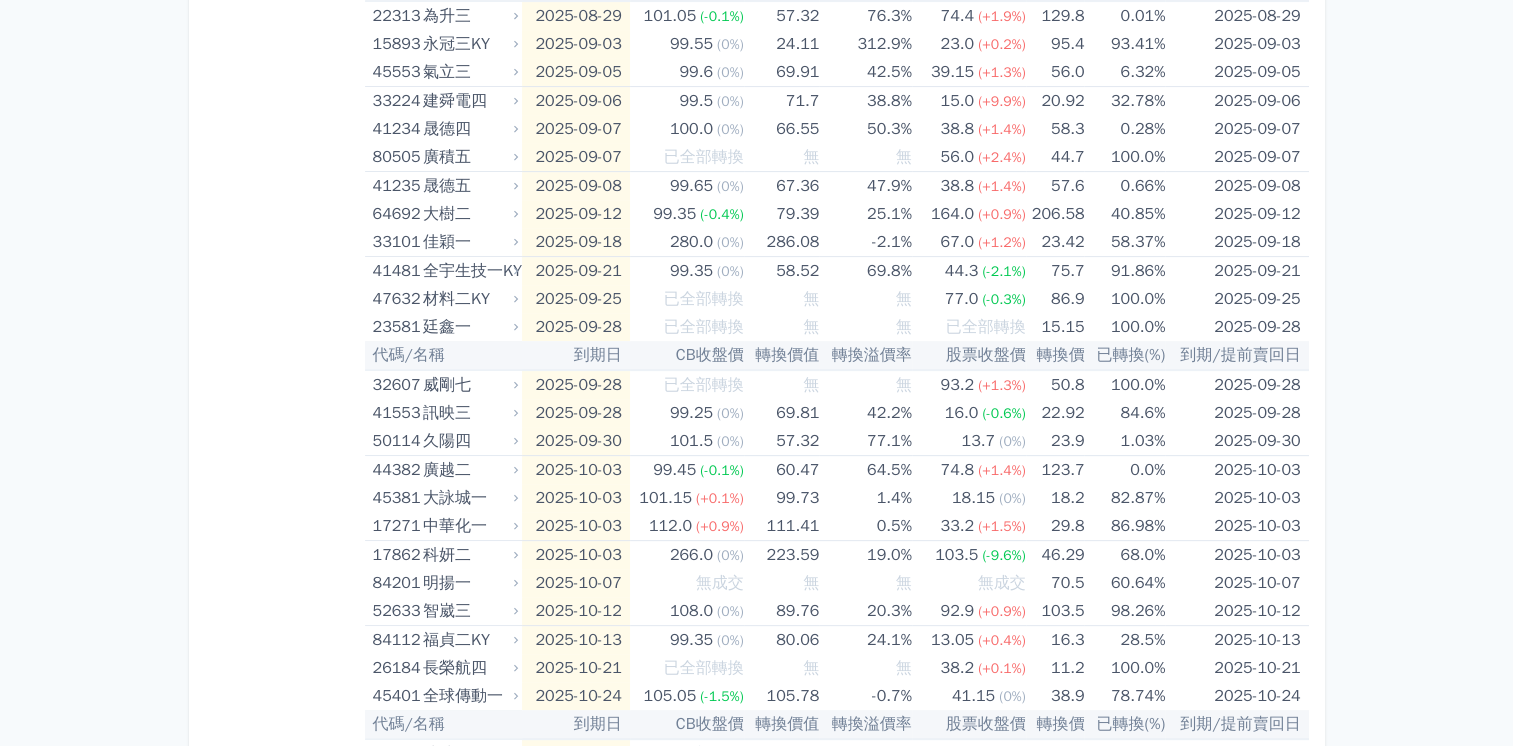 scroll, scrollTop: 600, scrollLeft: 0, axis: vertical 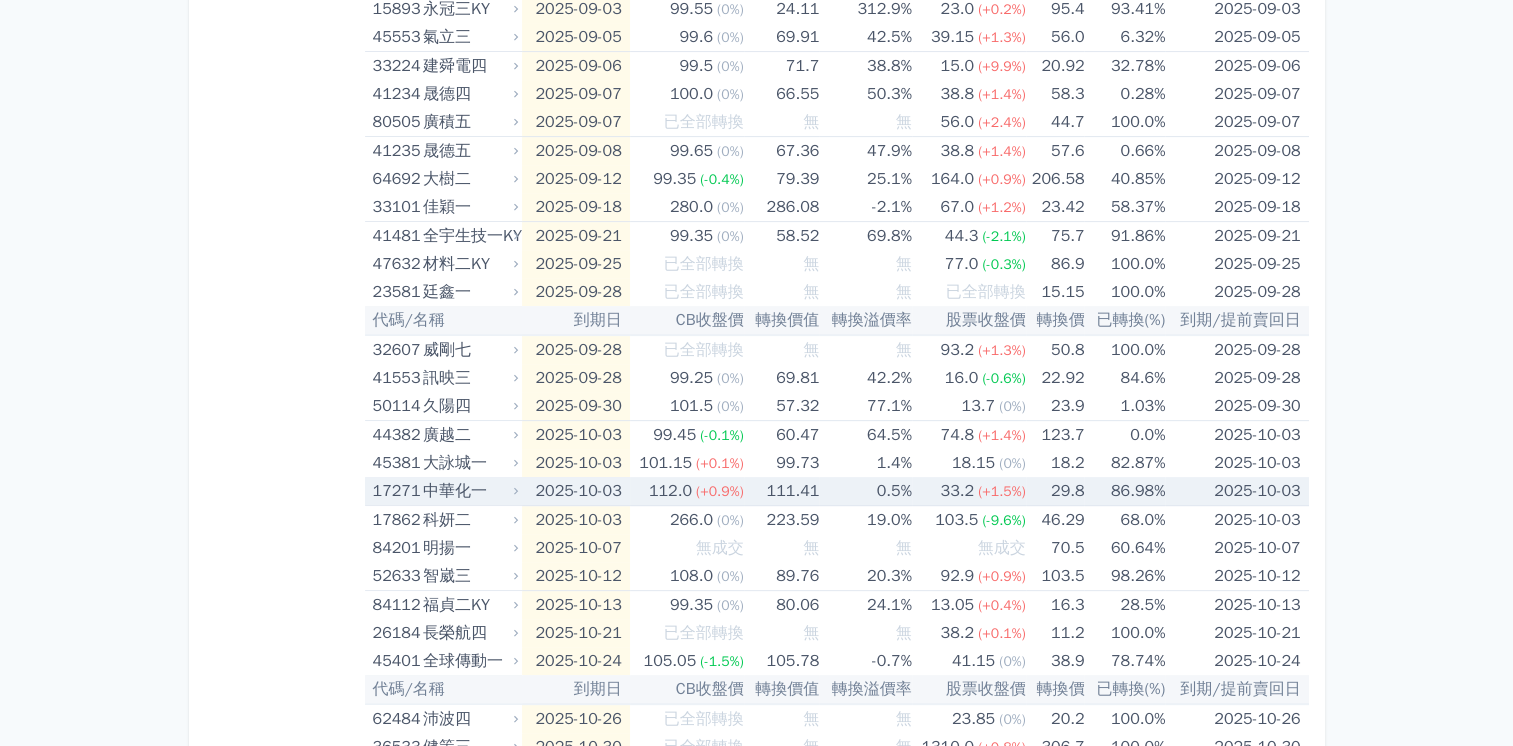 click on "2025-10-03" at bounding box center (576, 491) 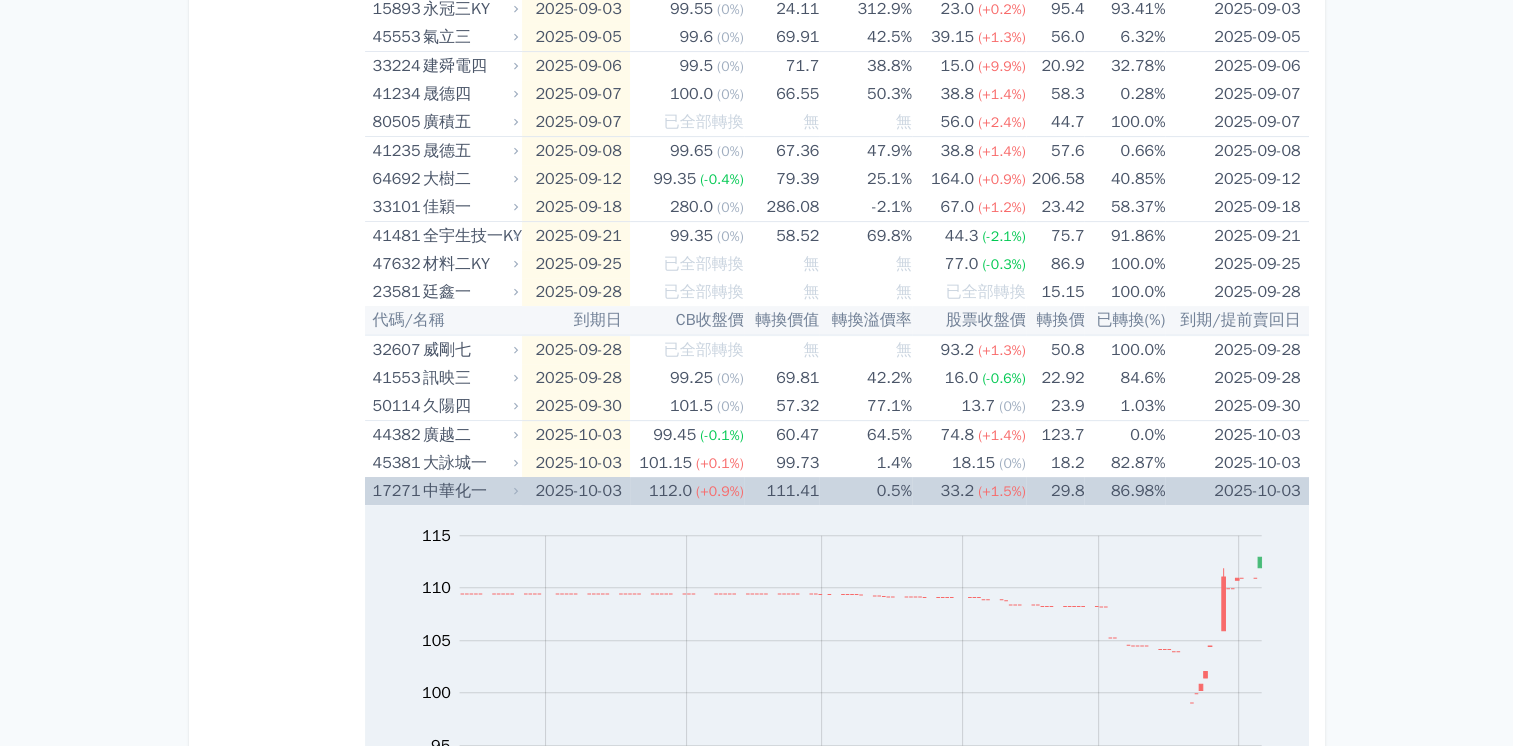 click on "2025-10-03" at bounding box center [576, 491] 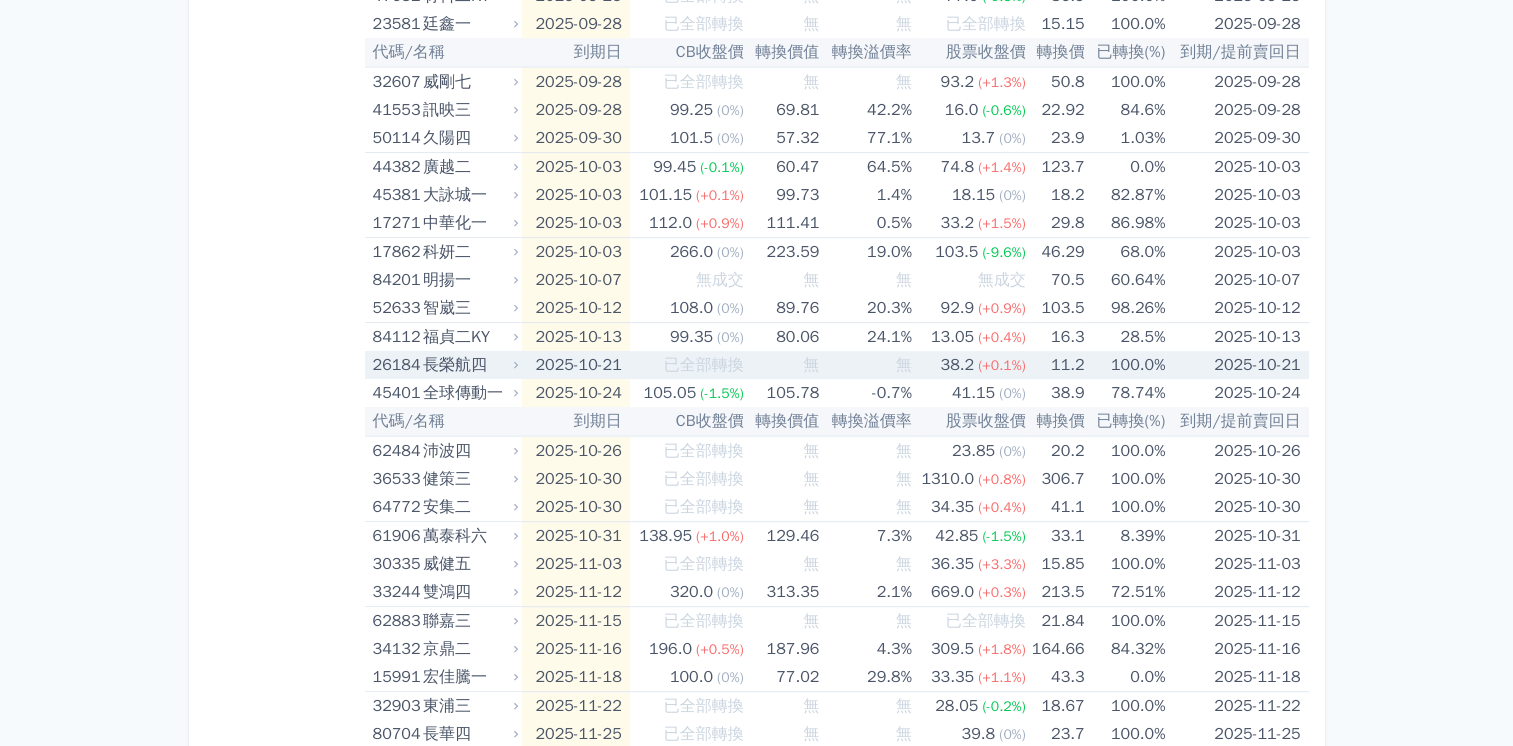 scroll, scrollTop: 900, scrollLeft: 0, axis: vertical 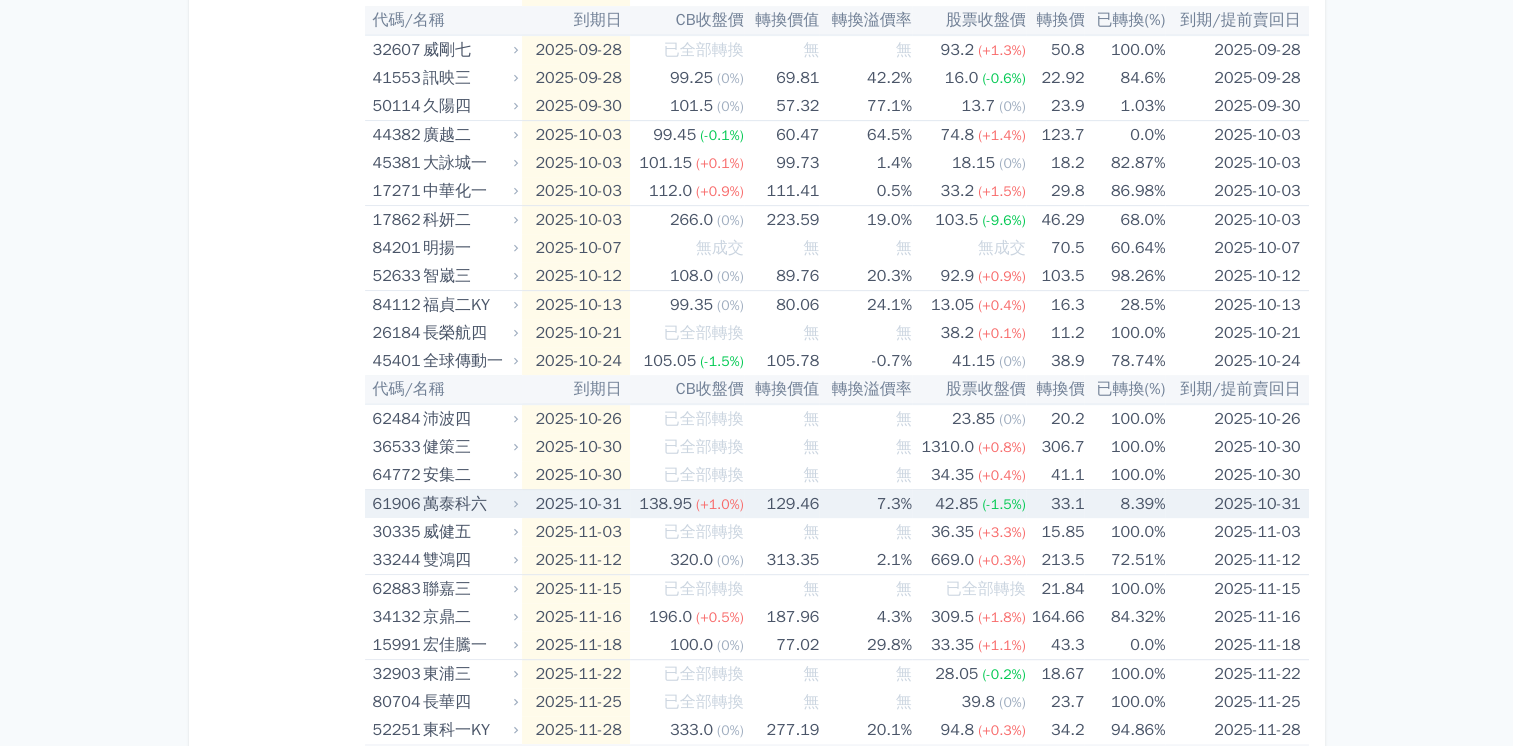 click on "2025-10-31" at bounding box center (576, 504) 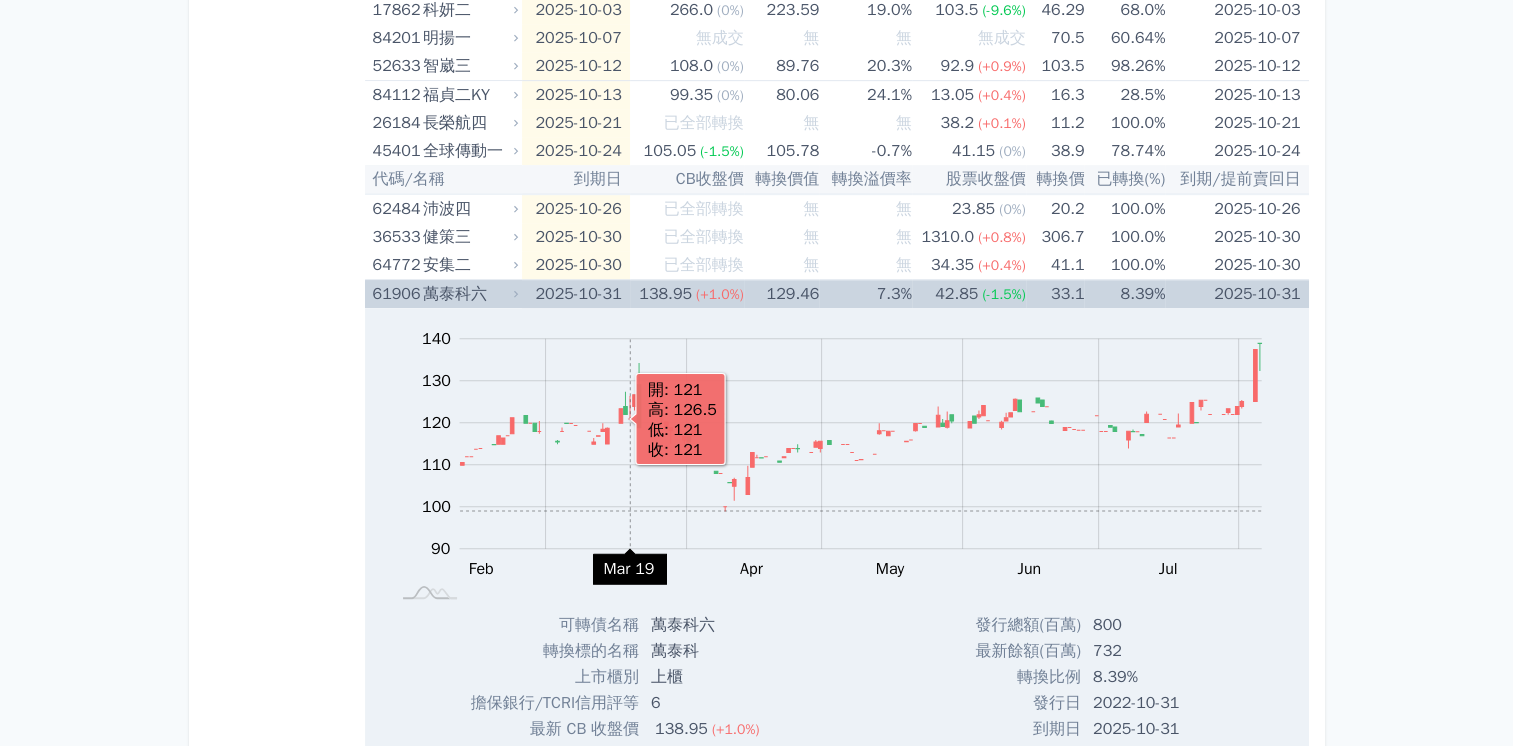 scroll, scrollTop: 1200, scrollLeft: 0, axis: vertical 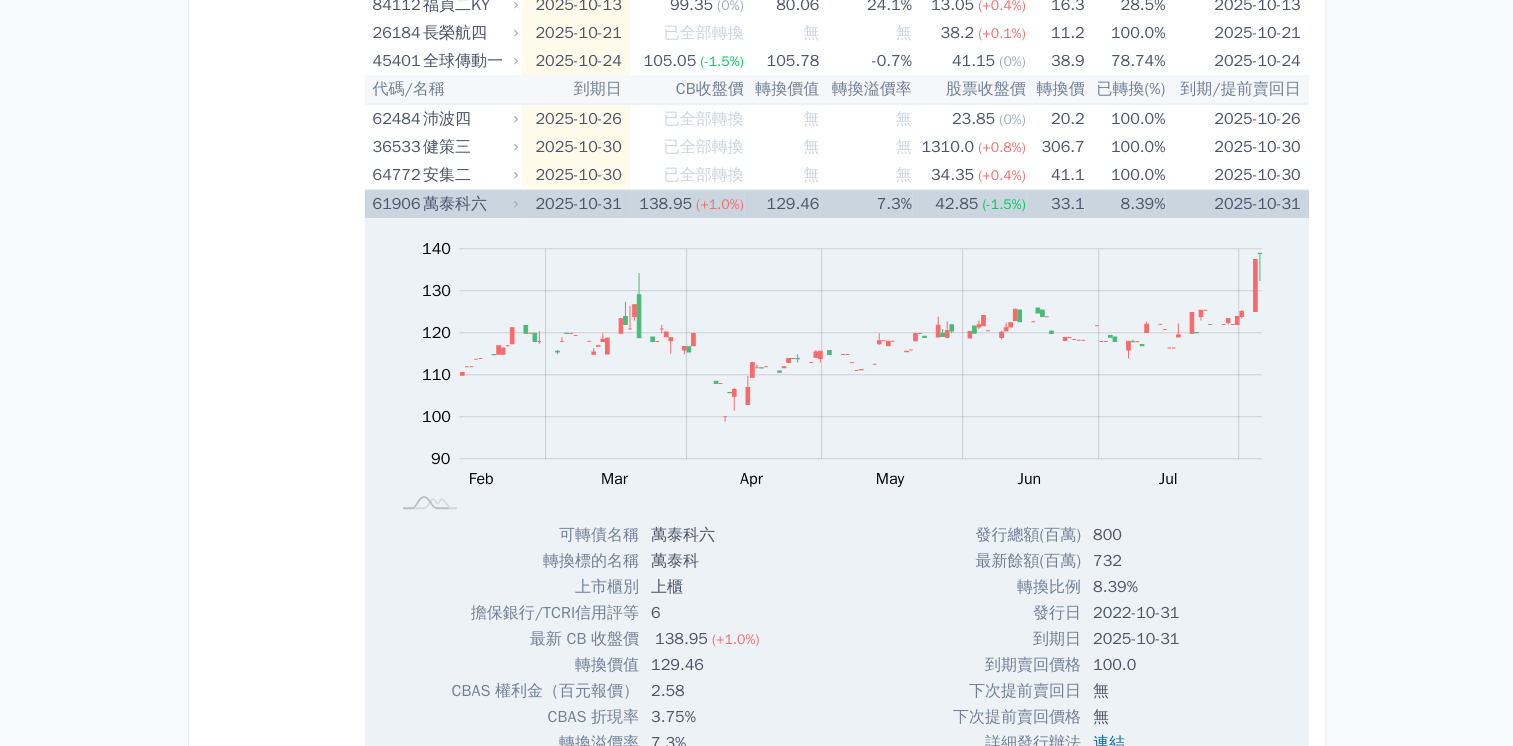 click on "2025-10-31" at bounding box center (576, 204) 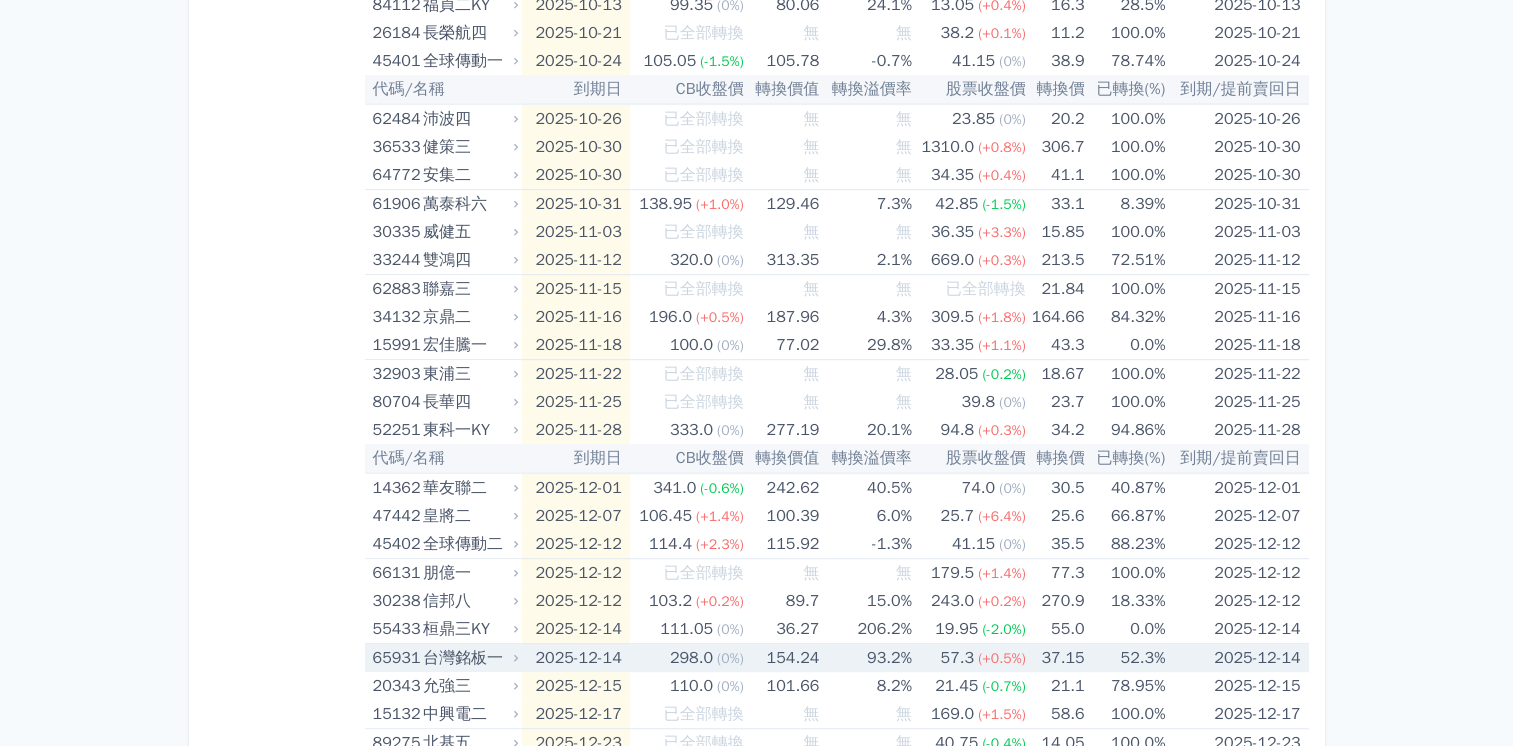 click on "(0%)" at bounding box center [730, 658] 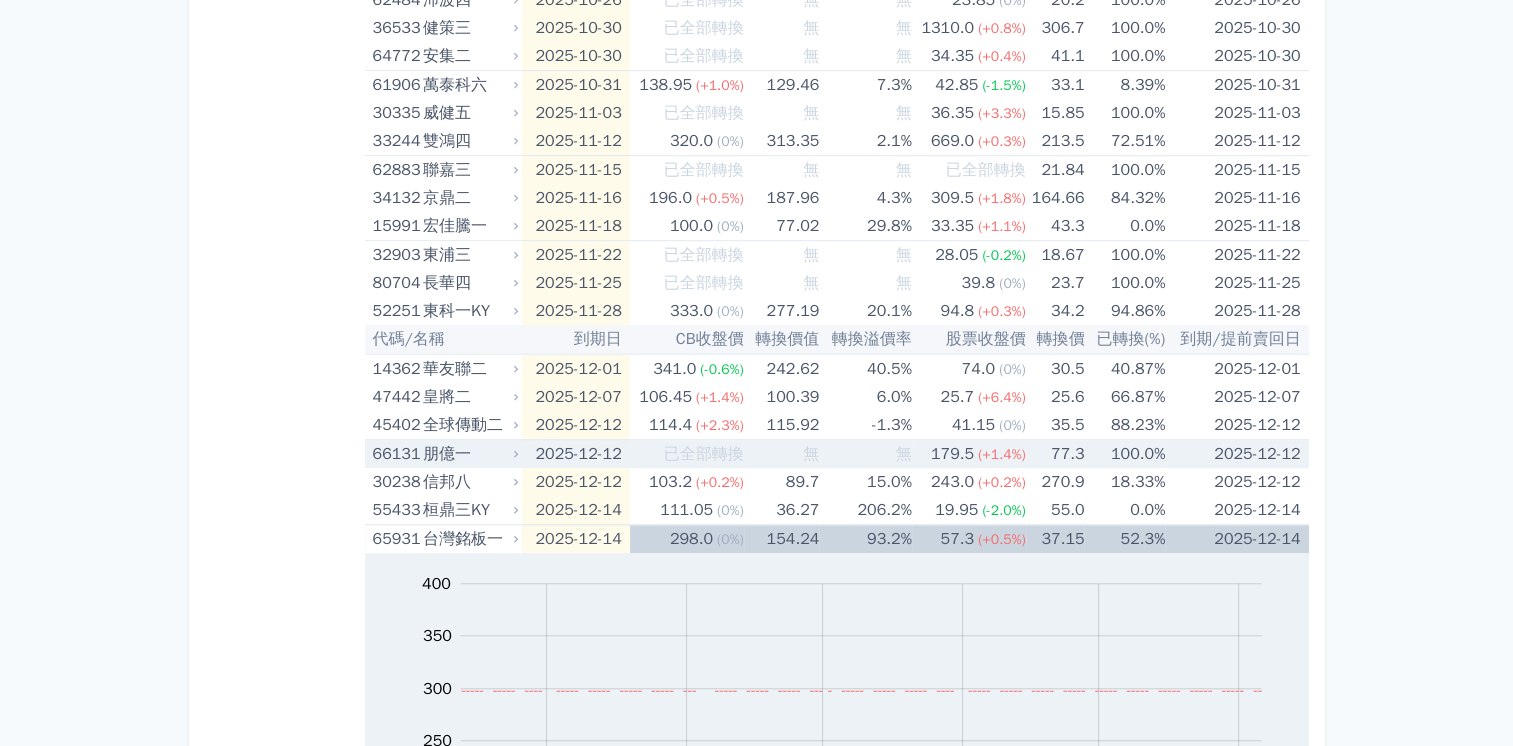 scroll, scrollTop: 1500, scrollLeft: 0, axis: vertical 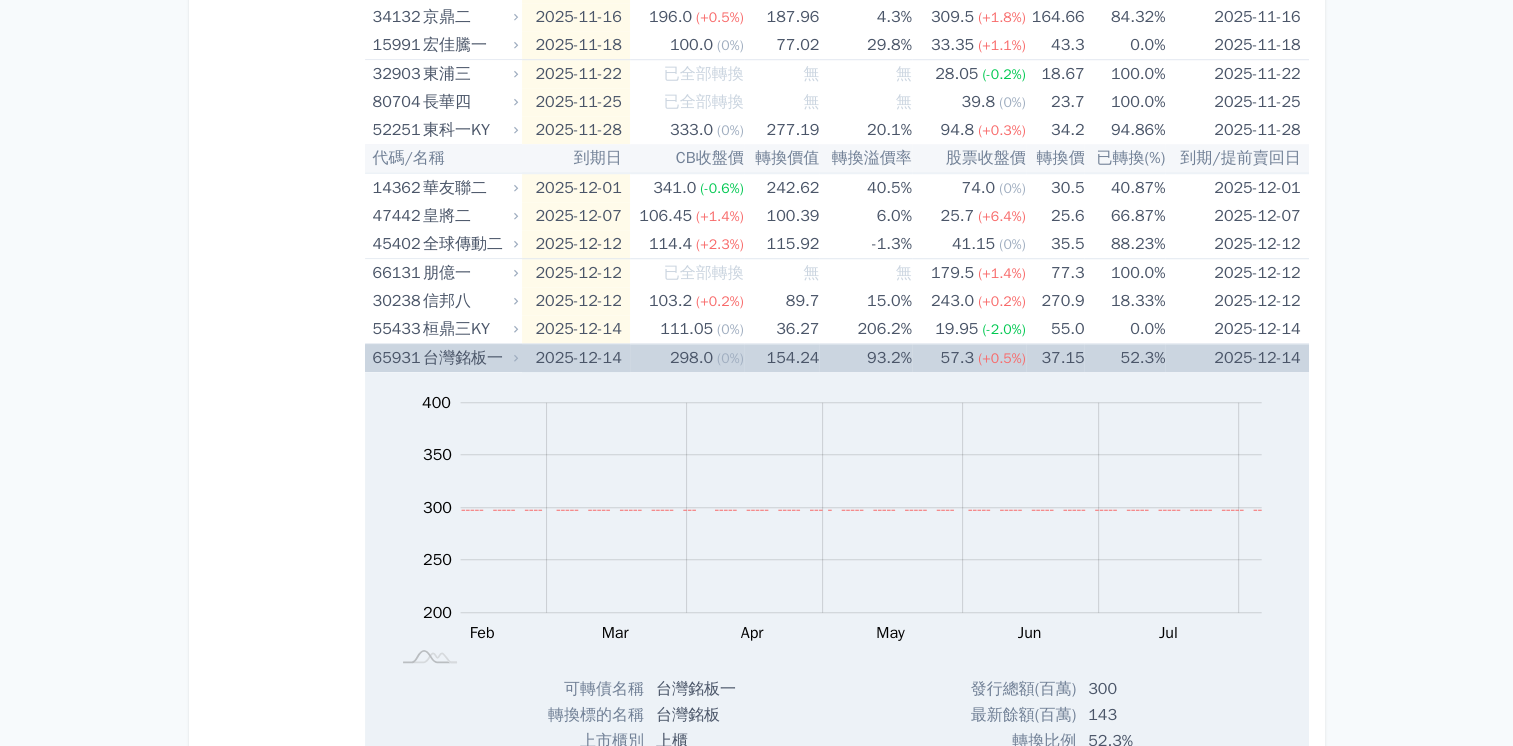 click on "2025-12-14" at bounding box center (576, 358) 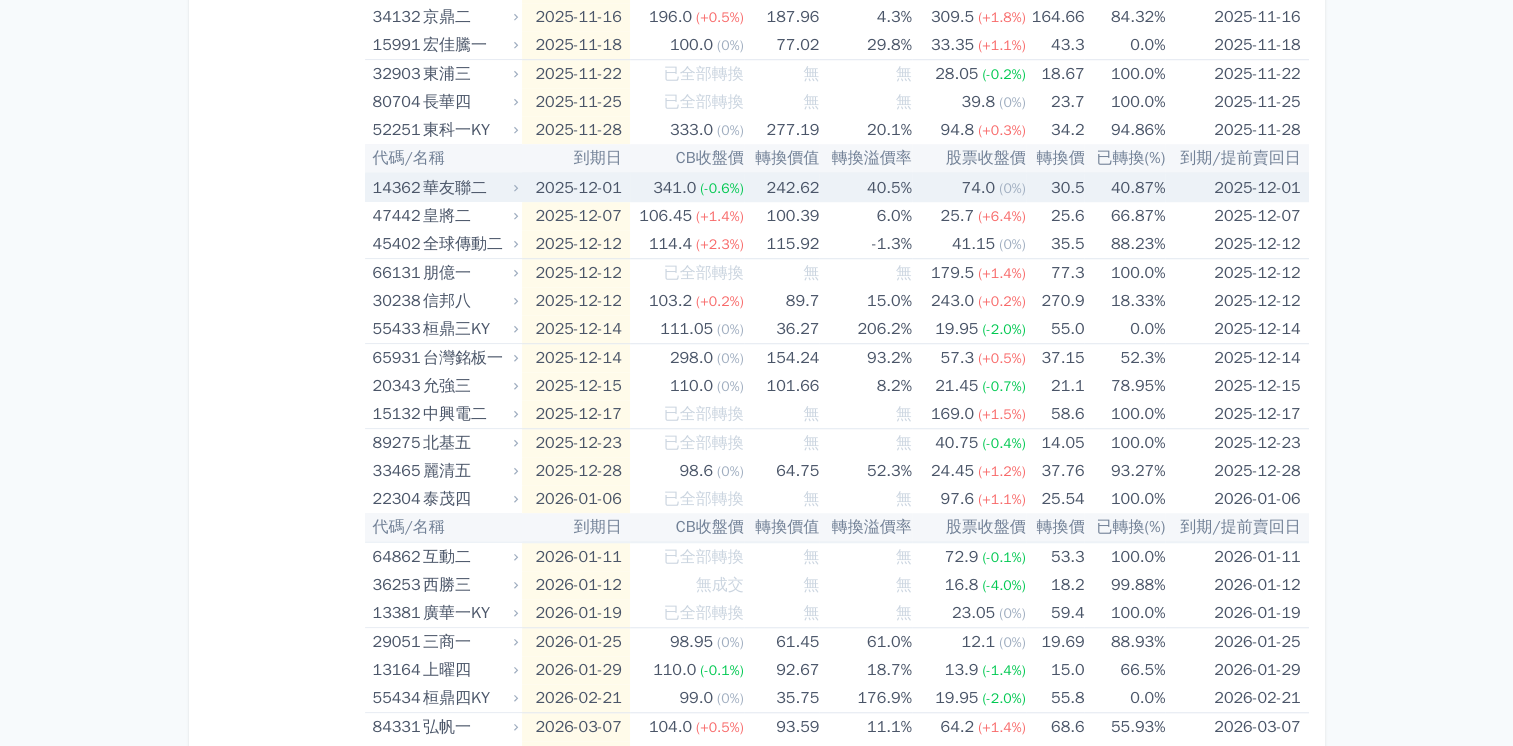 click on "242.62" at bounding box center [782, 187] 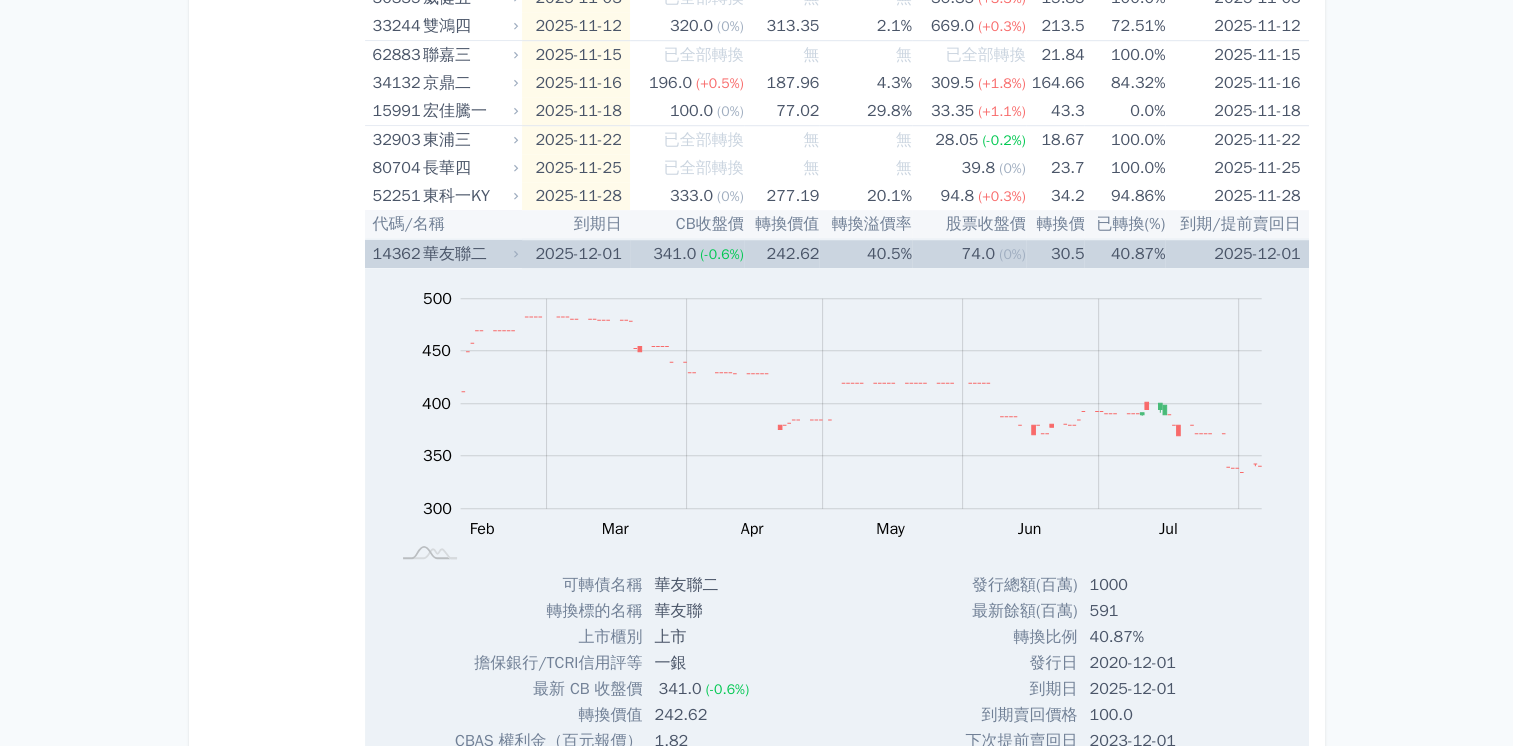 scroll, scrollTop: 1400, scrollLeft: 0, axis: vertical 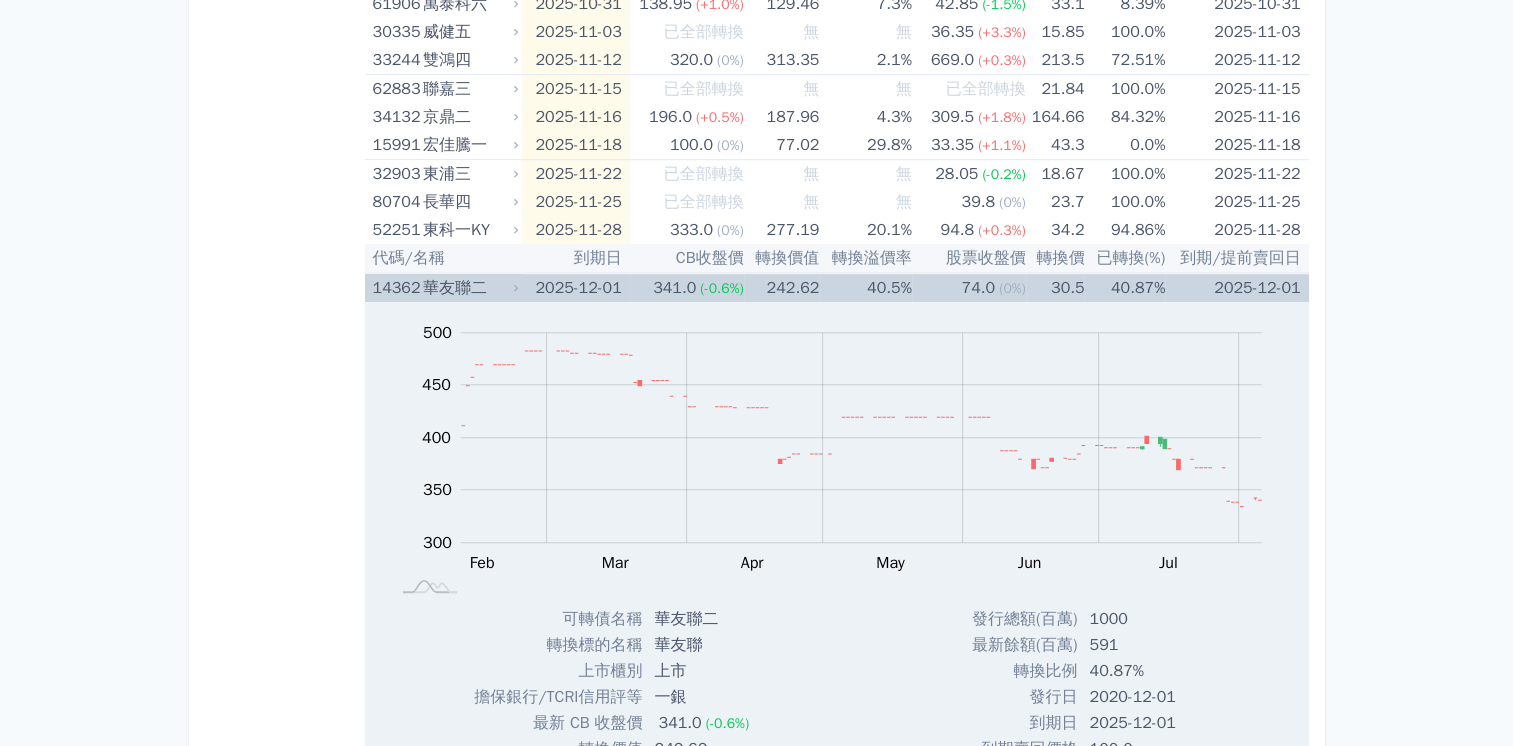click on "2025-12-01" at bounding box center [576, 287] 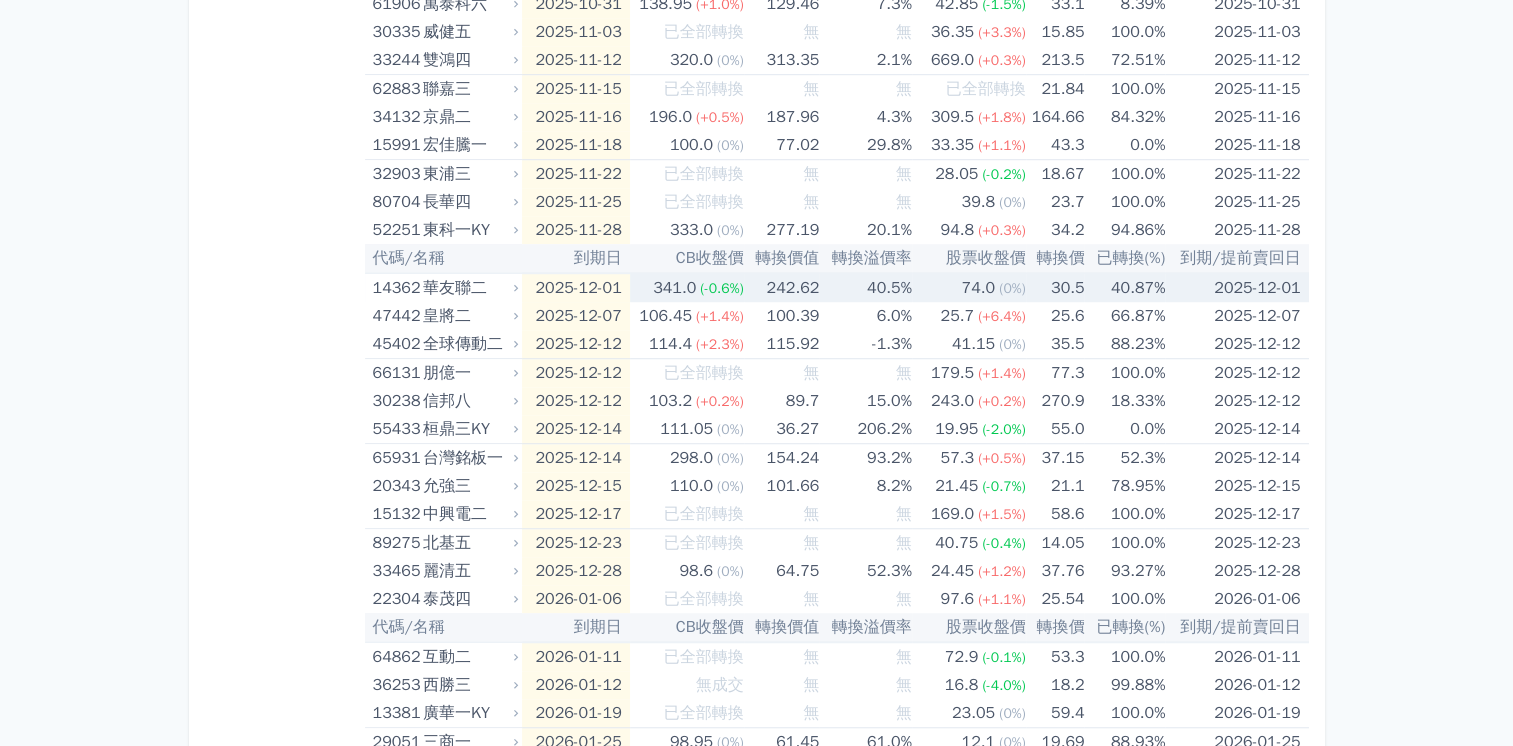 click on "2025-12-01" at bounding box center [576, 287] 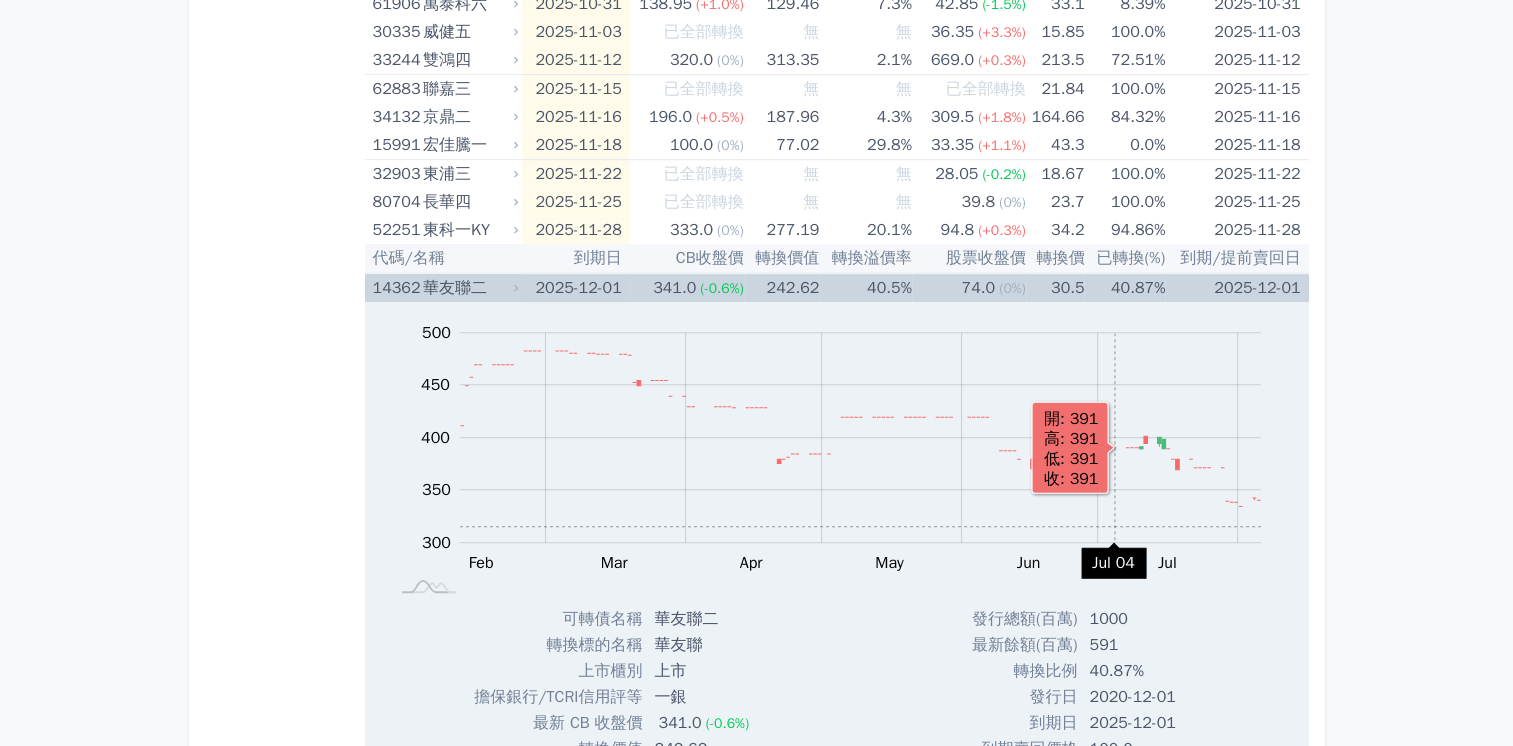 click 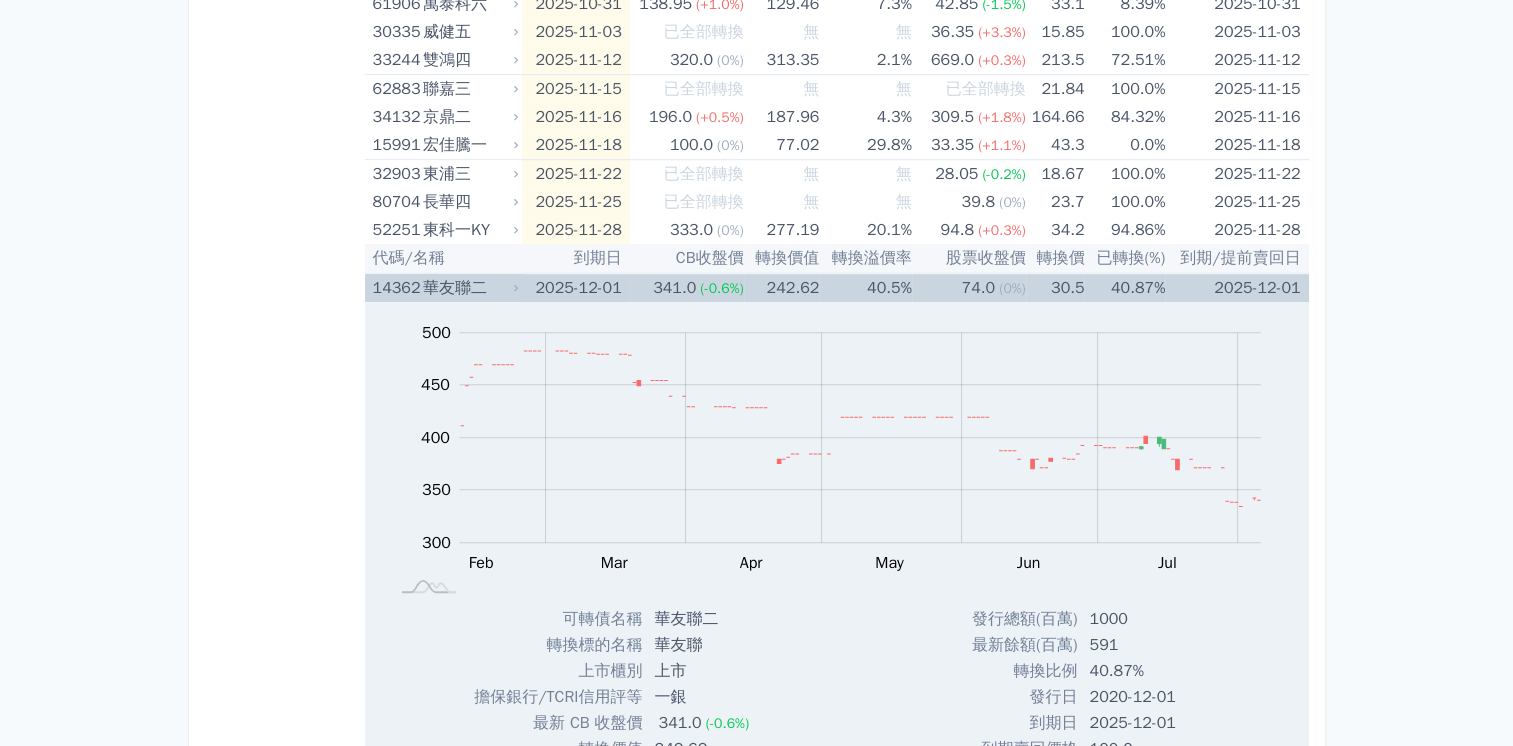 click on "591" at bounding box center [1147, 645] 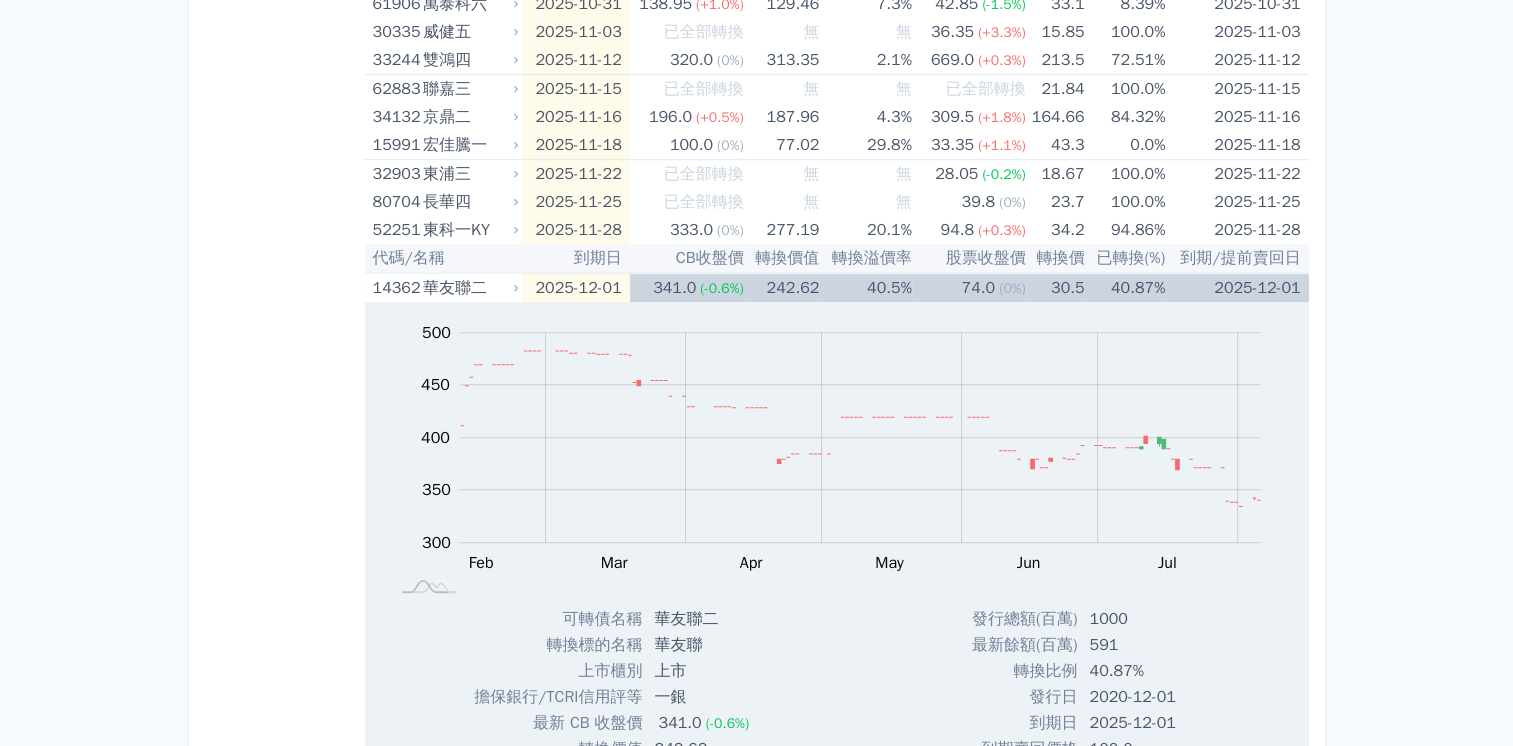 click on "代碼/名稱" at bounding box center (444, 258) 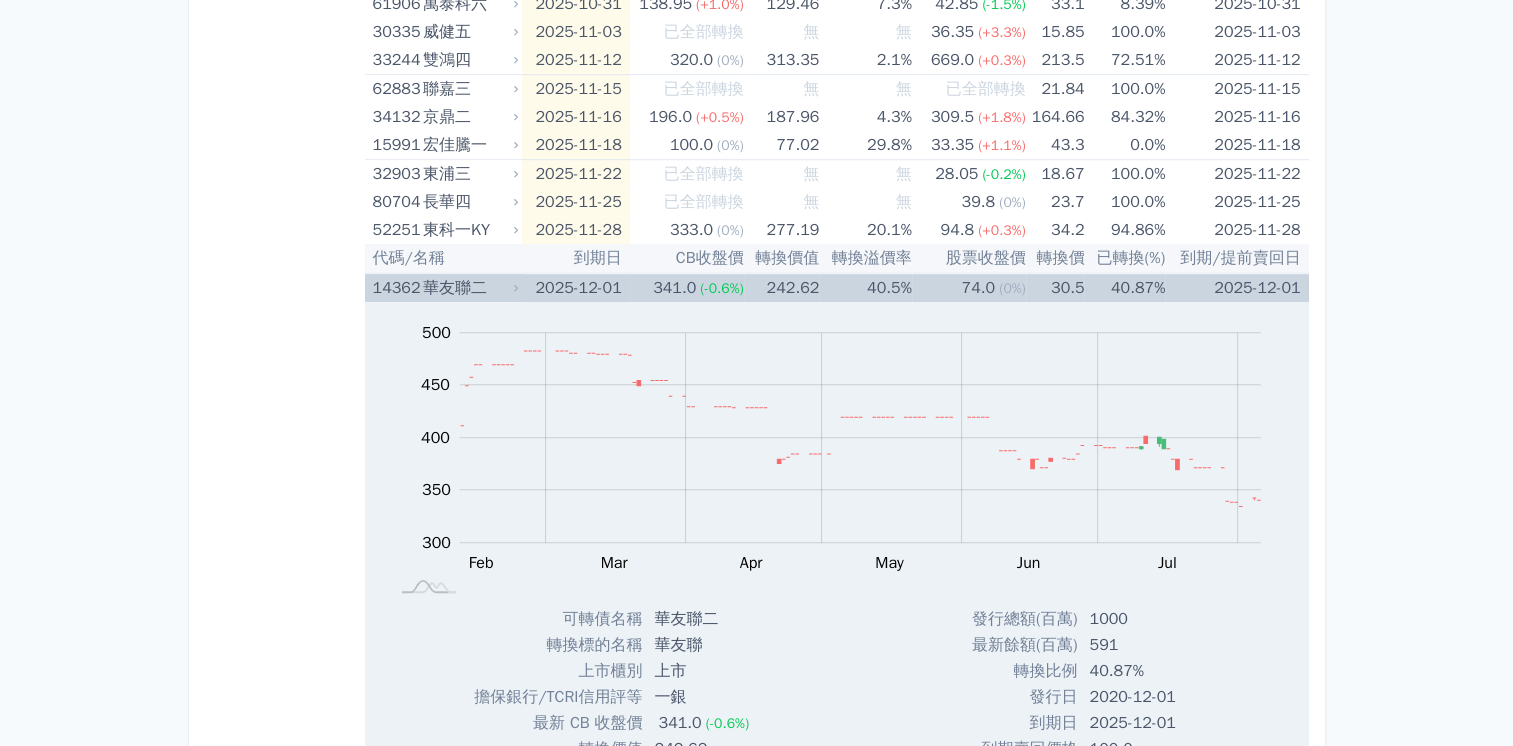 click on "華友聯二" at bounding box center (468, 288) 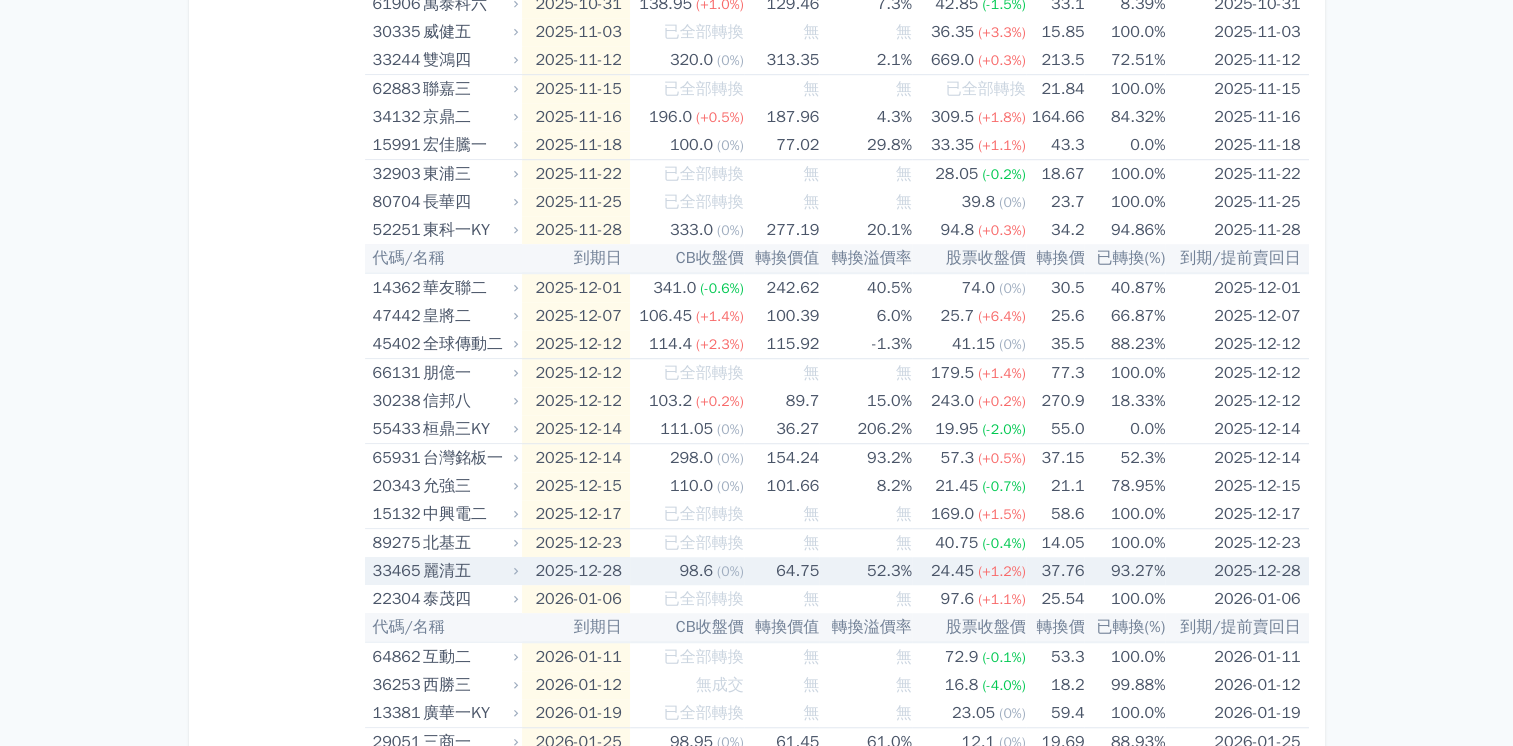 click on "98.6" at bounding box center (696, 571) 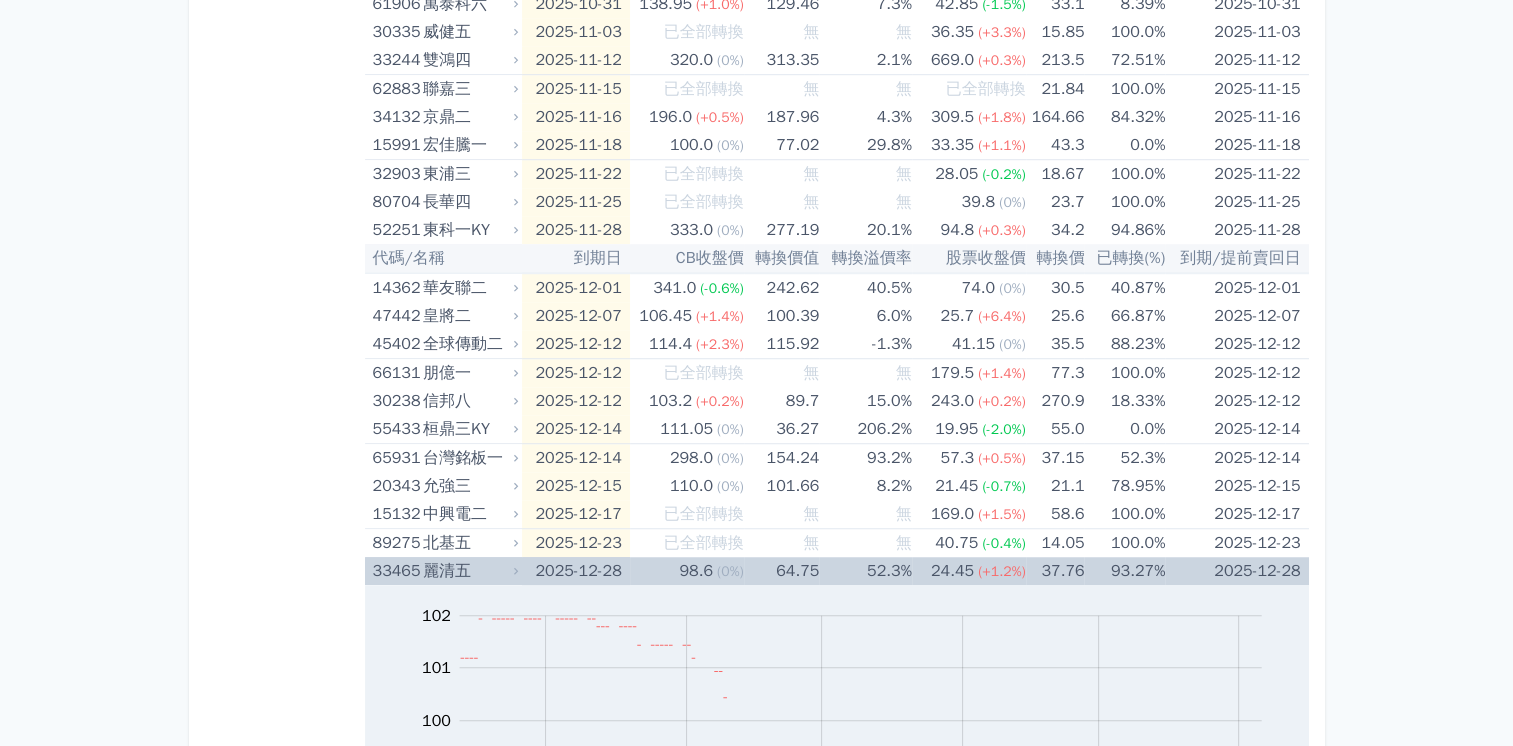 click on "52.3%" at bounding box center [865, 571] 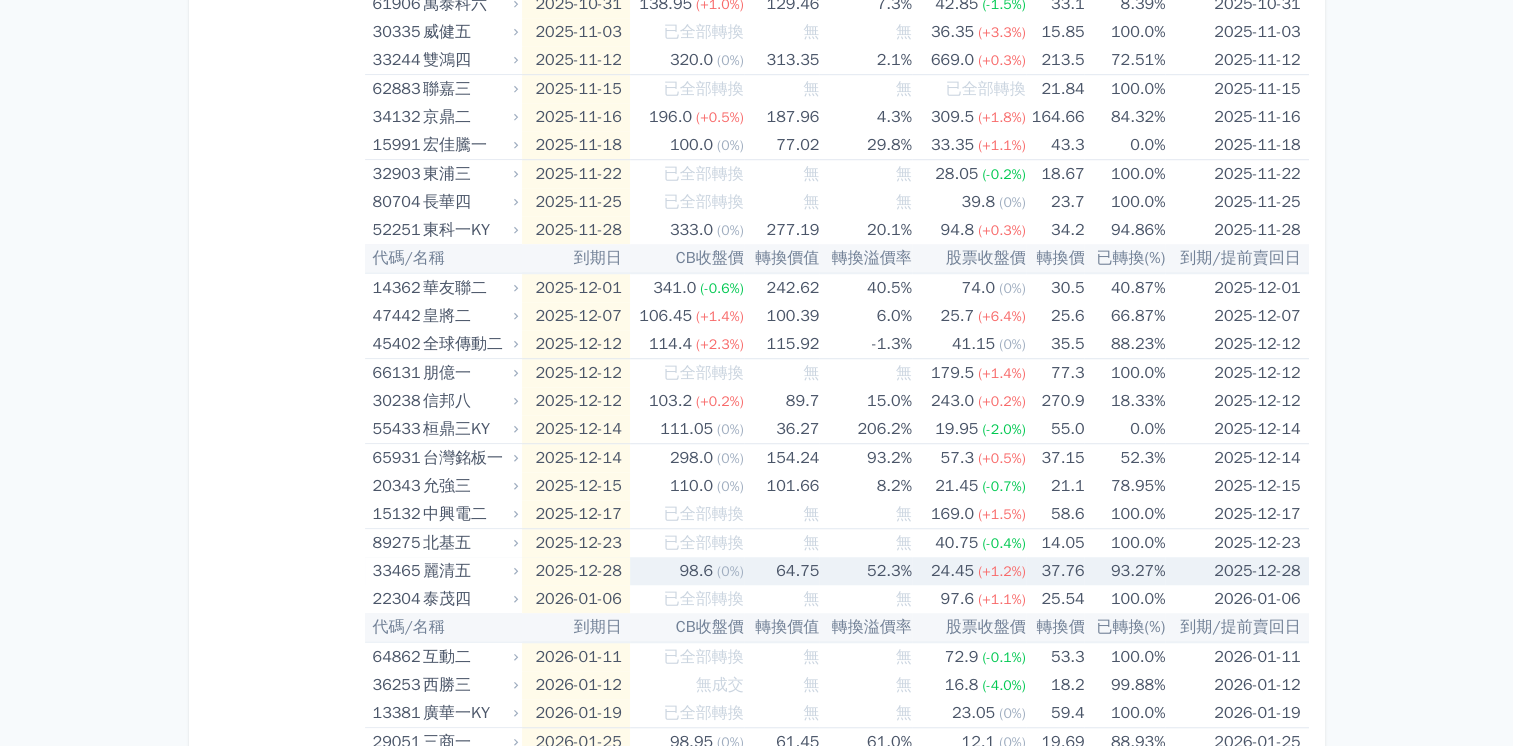 click on "2025-12-28" at bounding box center [1236, 571] 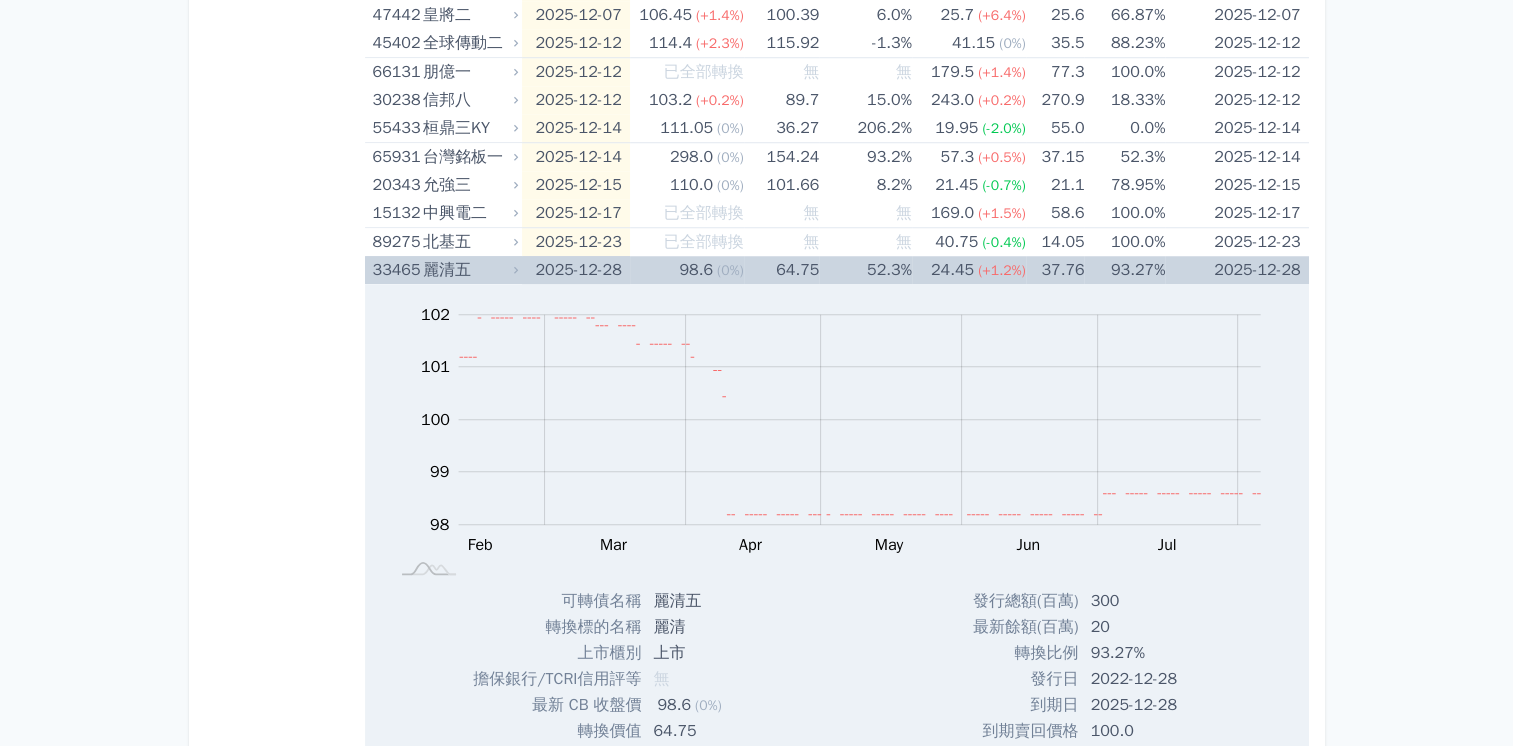 scroll, scrollTop: 1700, scrollLeft: 0, axis: vertical 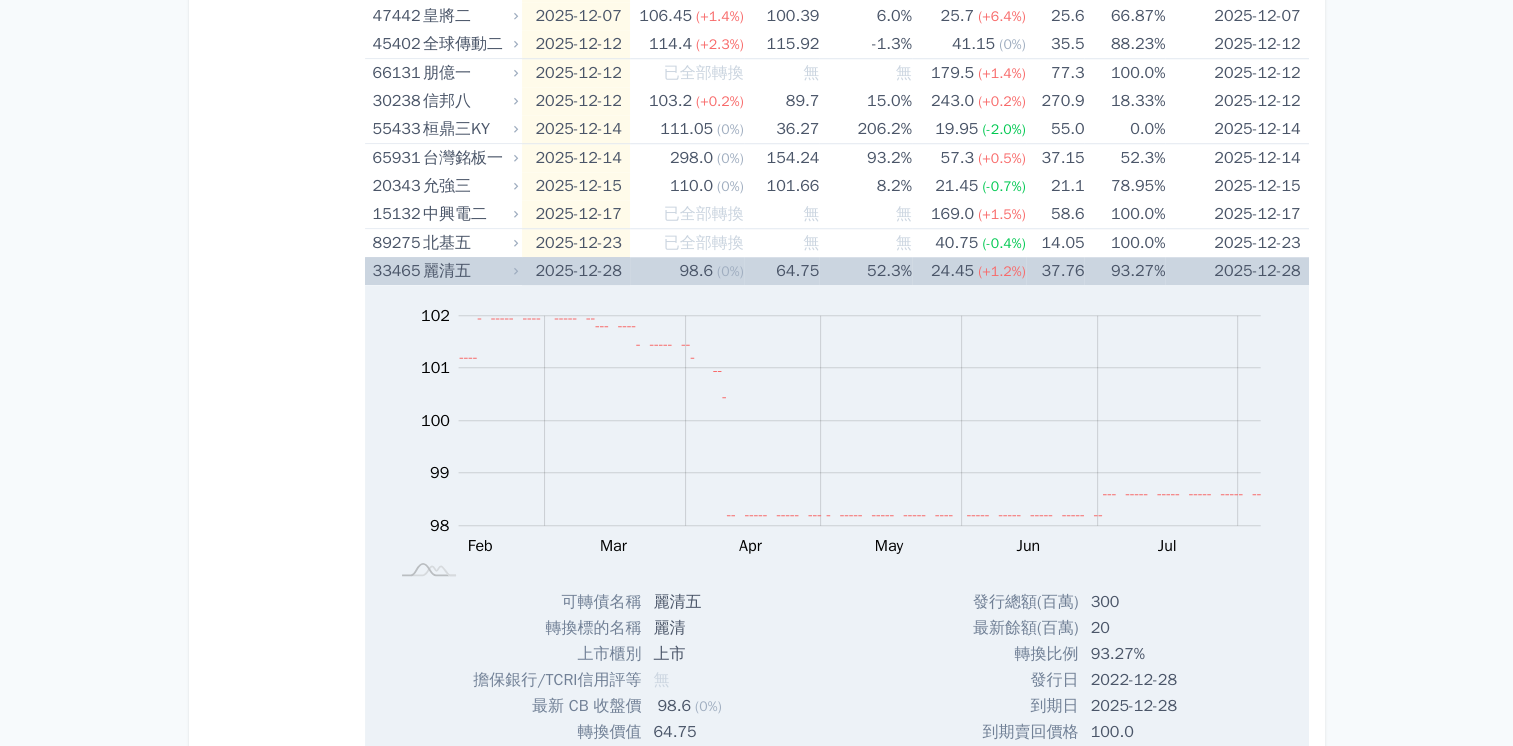 click on "24.45" at bounding box center [952, 271] 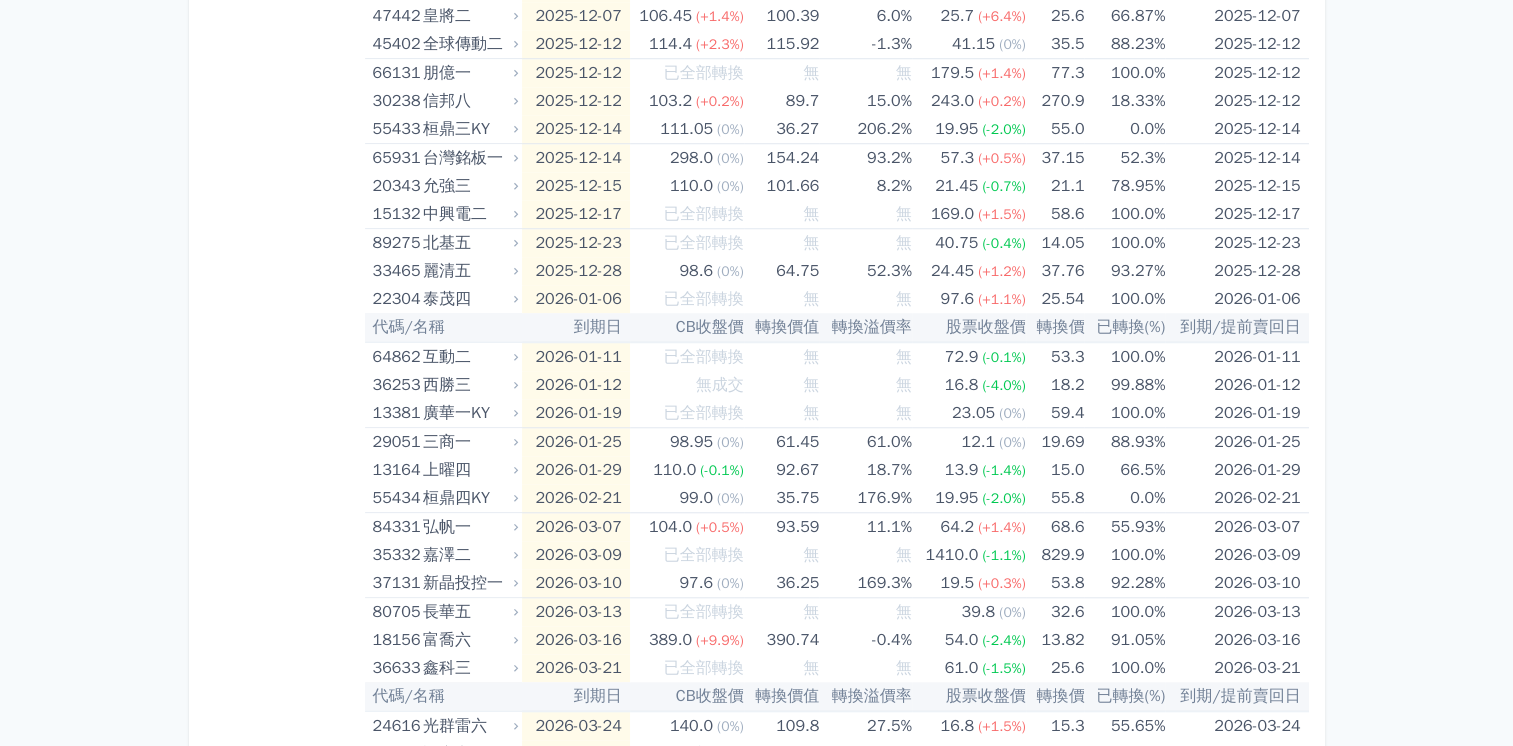 click on "可轉債列表
財務數據
可轉債列表
財務數據
登出
登出
按代號排序
即將/近期發行
一年內到期
轉換比例
低收盤價
轉換價值接近百元
低轉換溢價" at bounding box center (756, 60) 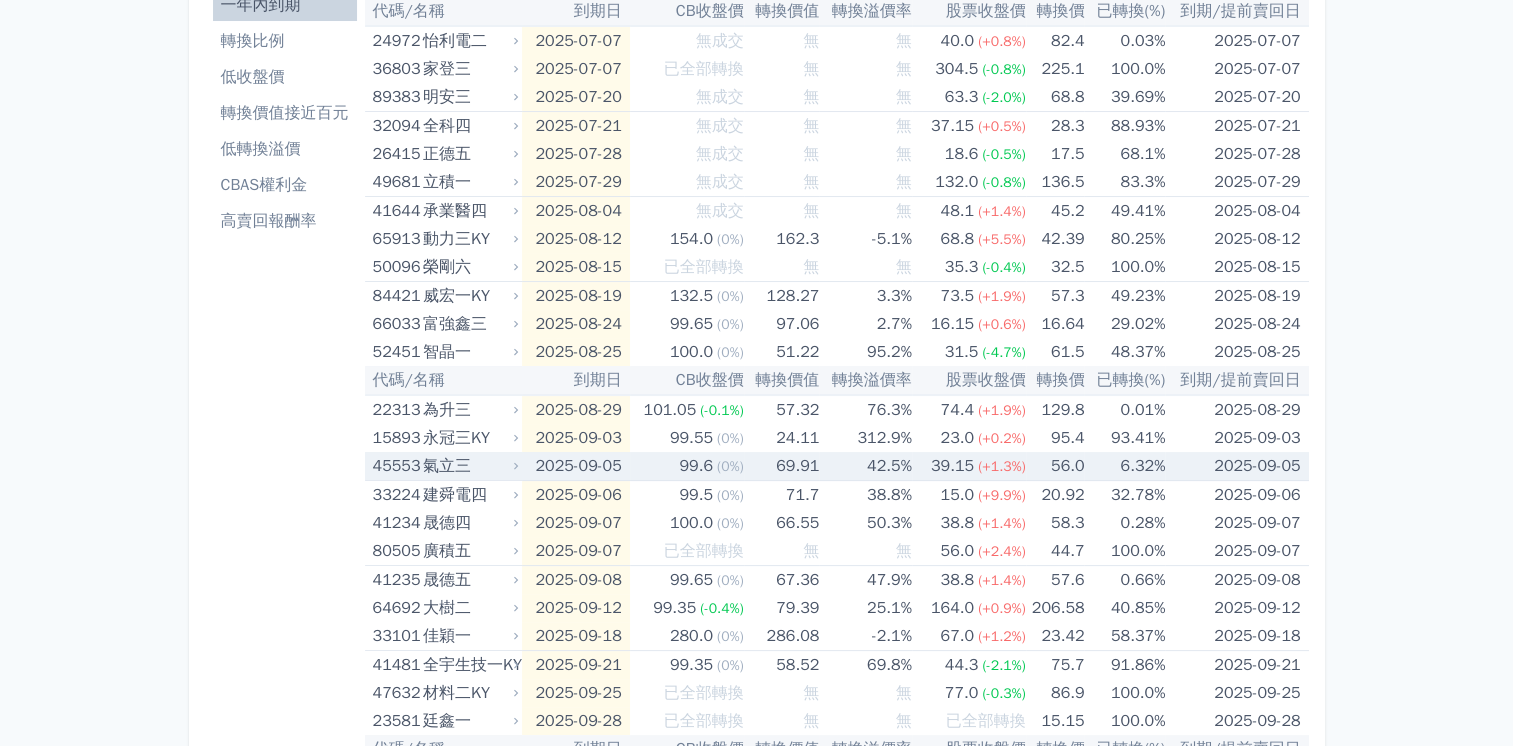 scroll, scrollTop: 0, scrollLeft: 0, axis: both 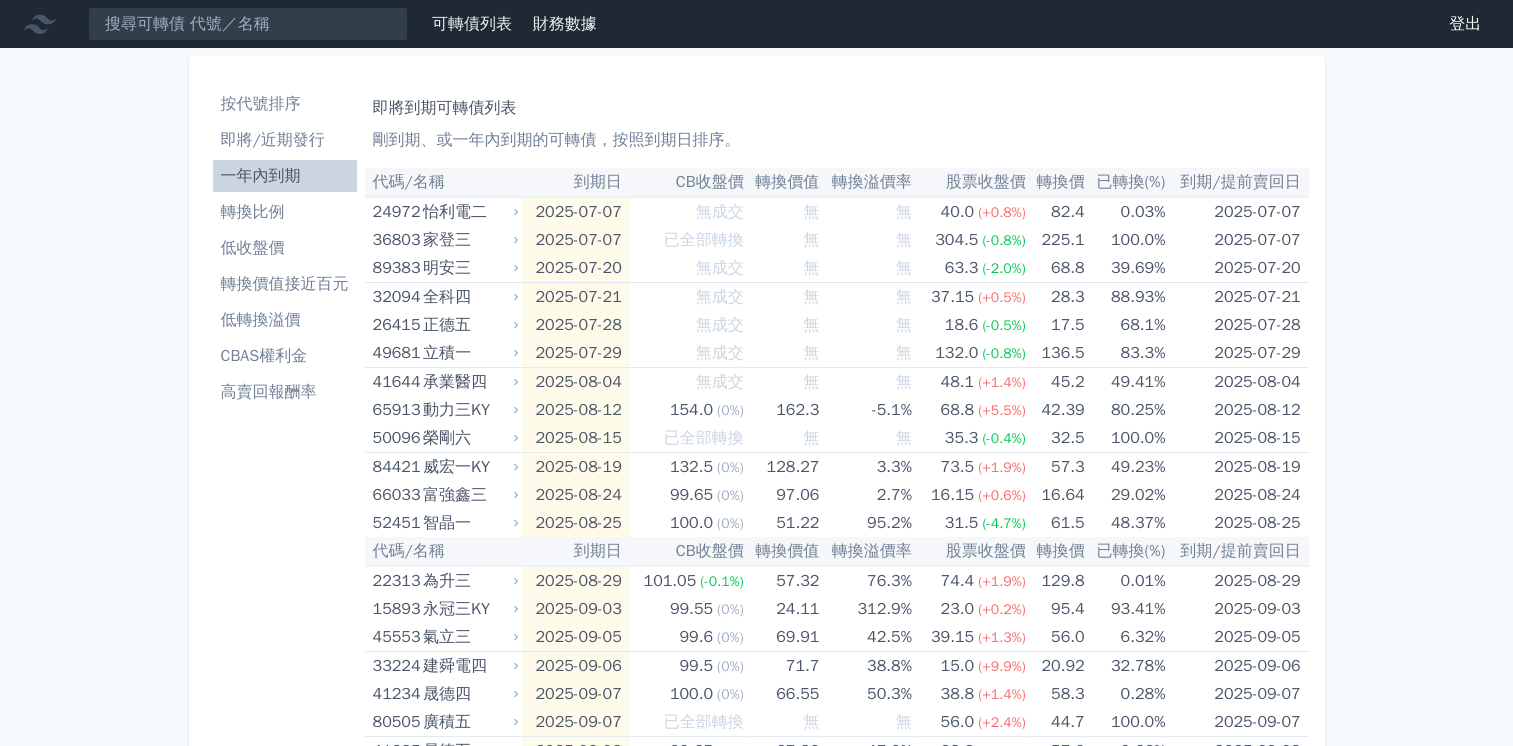 click on "按代號排序" at bounding box center [285, 104] 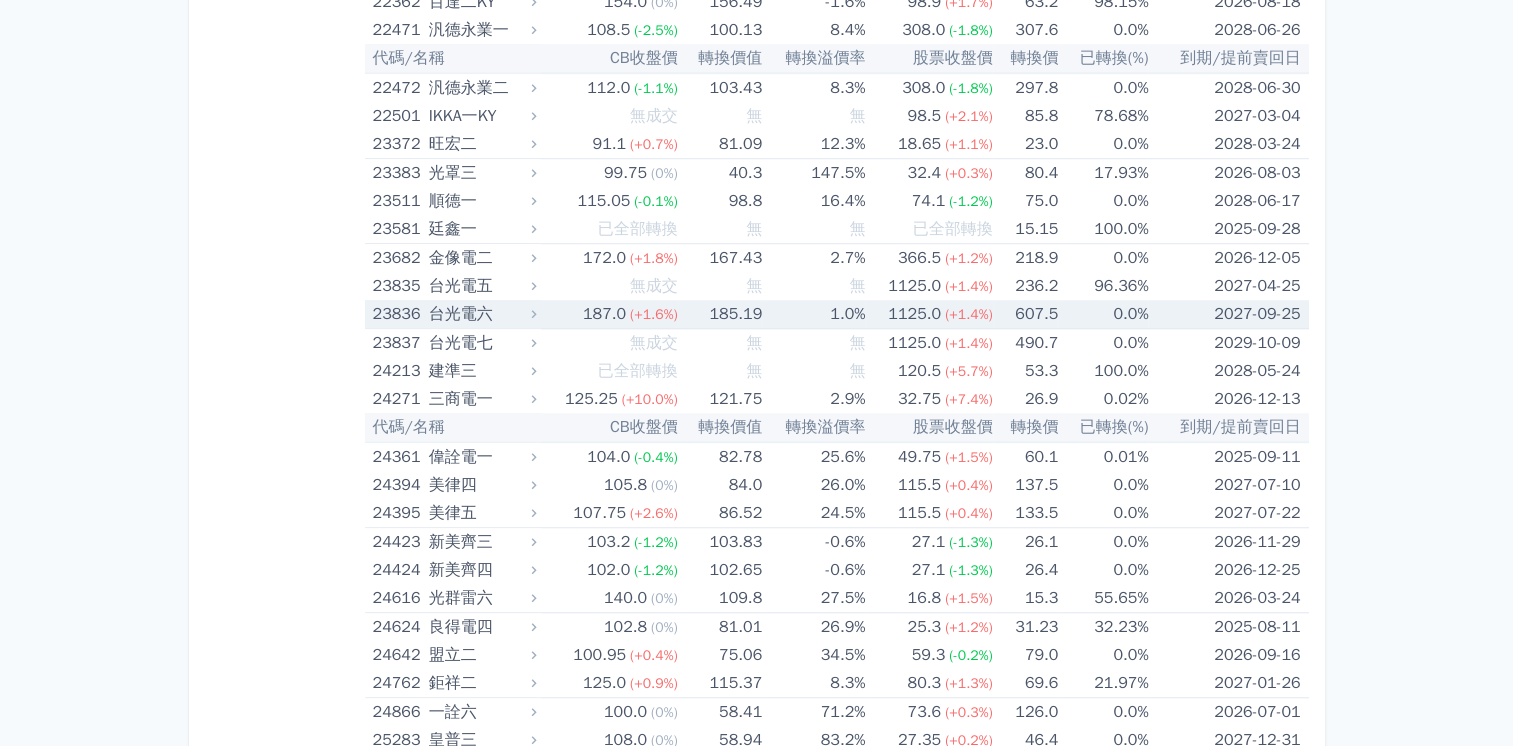 scroll, scrollTop: 1800, scrollLeft: 0, axis: vertical 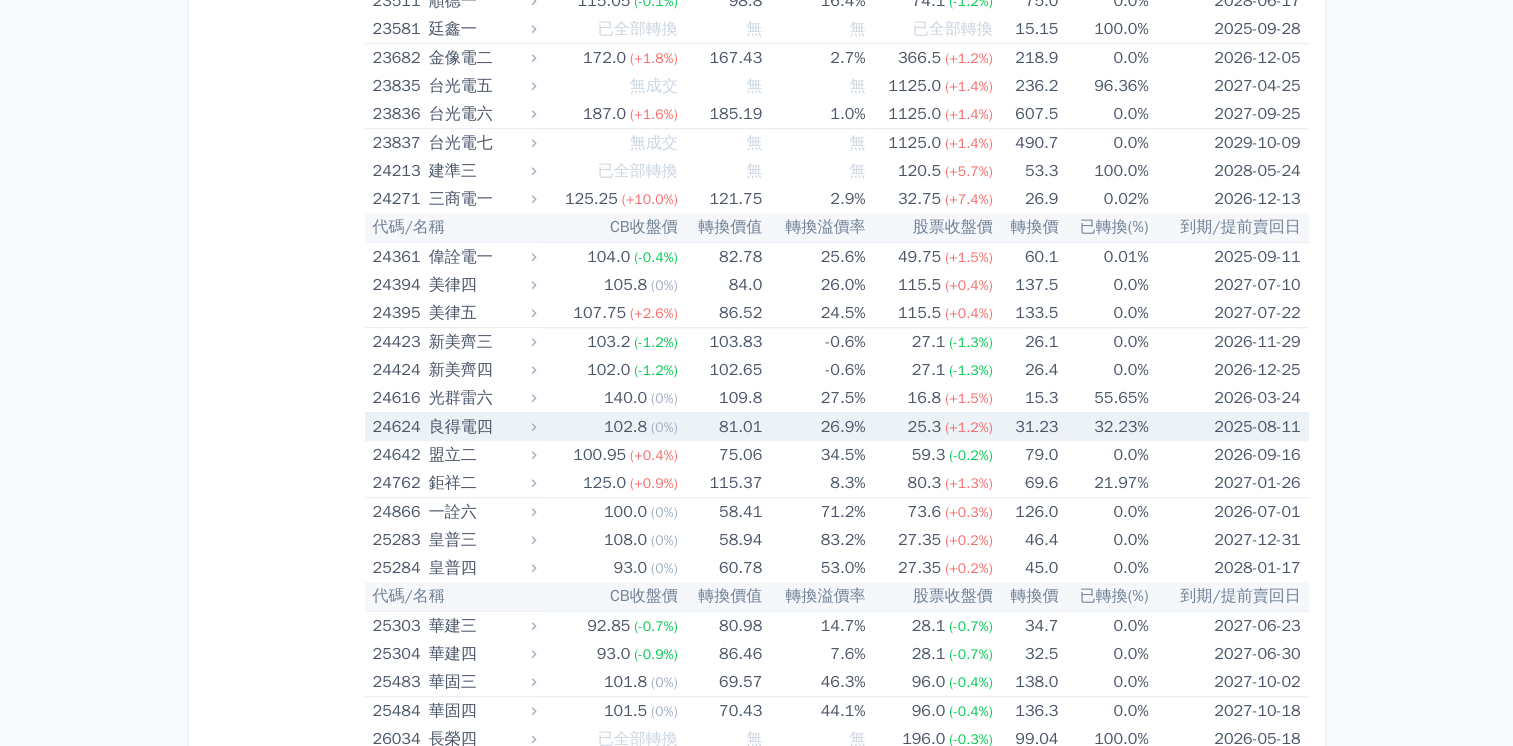 click on "26.9%" at bounding box center (813, 427) 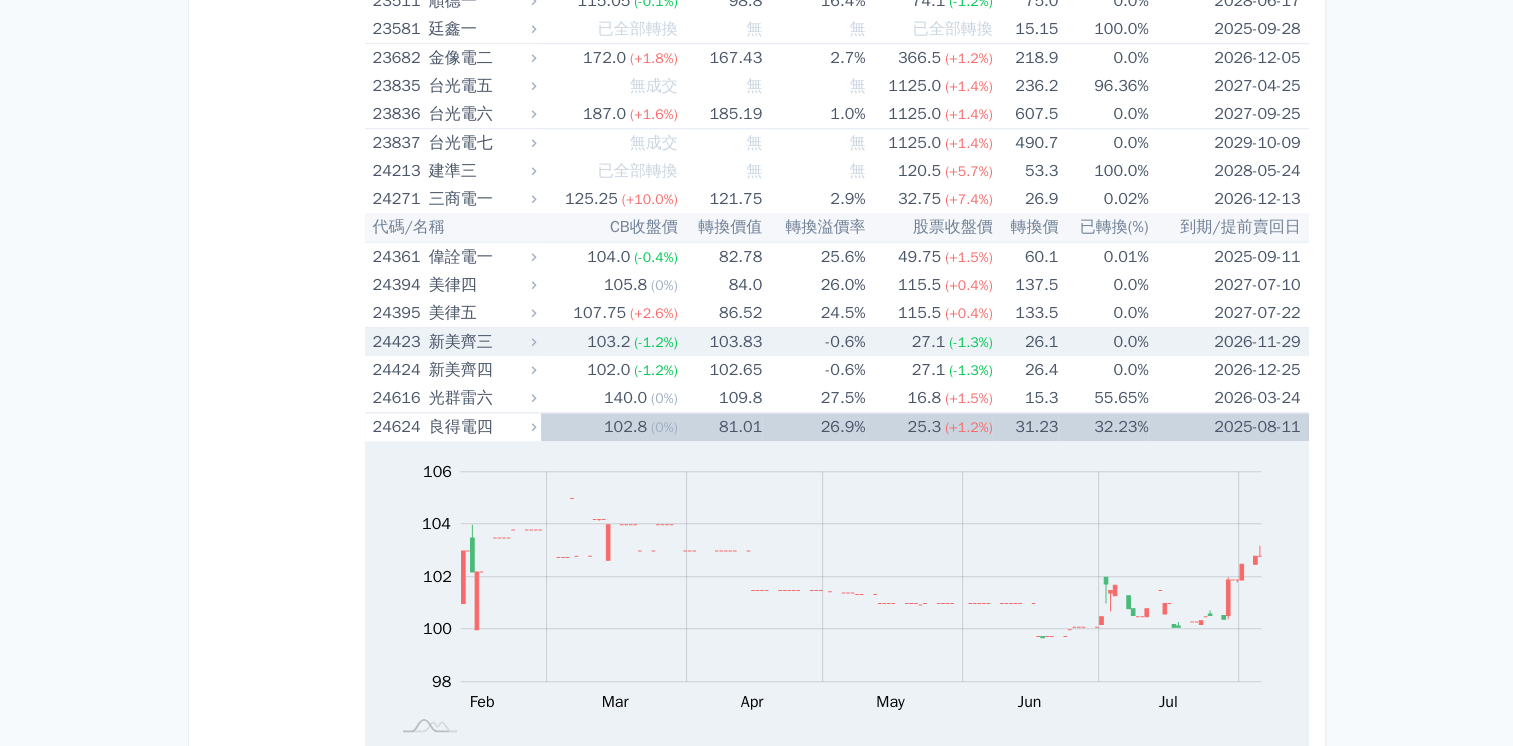 click on "(-1.2%)" at bounding box center (655, 342) 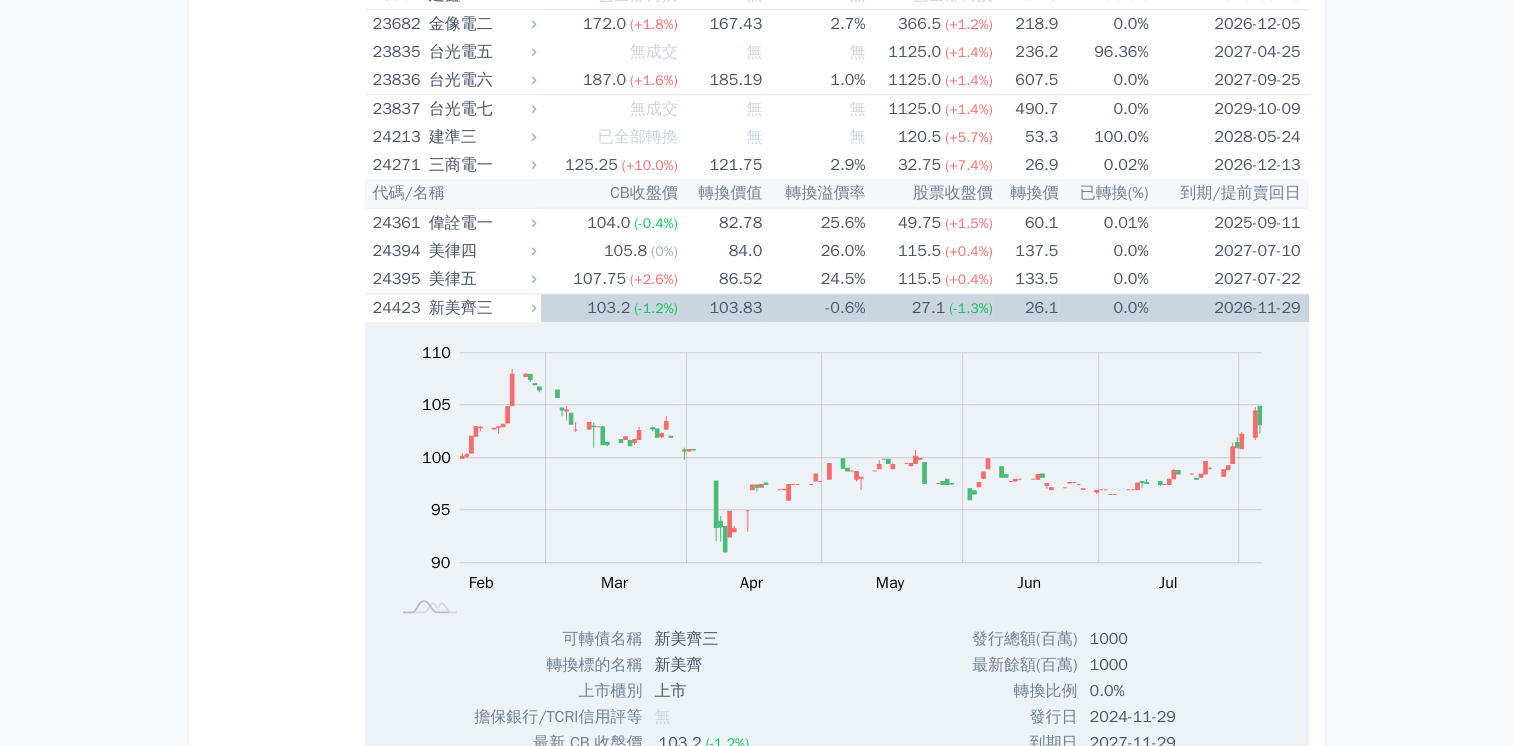 scroll, scrollTop: 1800, scrollLeft: 0, axis: vertical 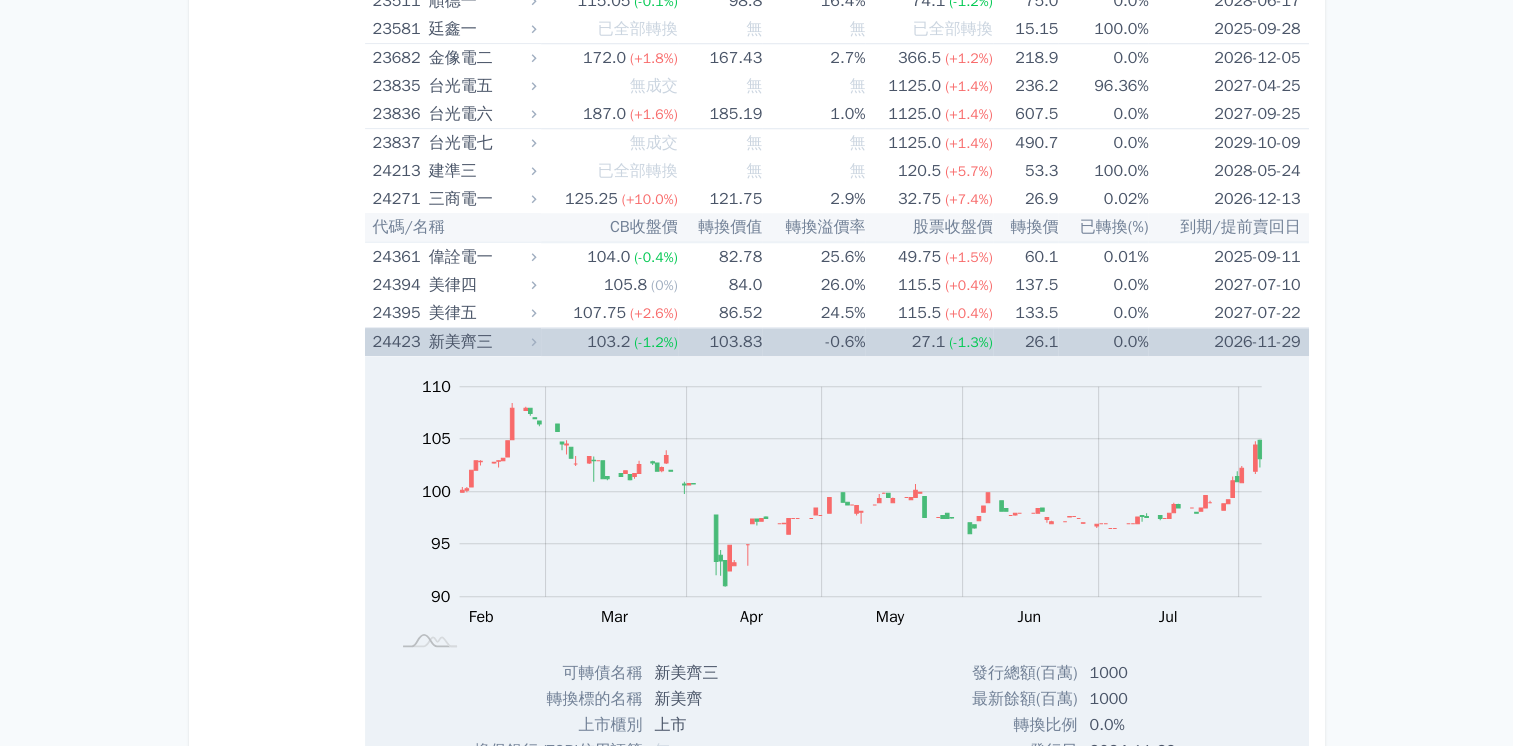 click on "新美齊三" at bounding box center [480, 342] 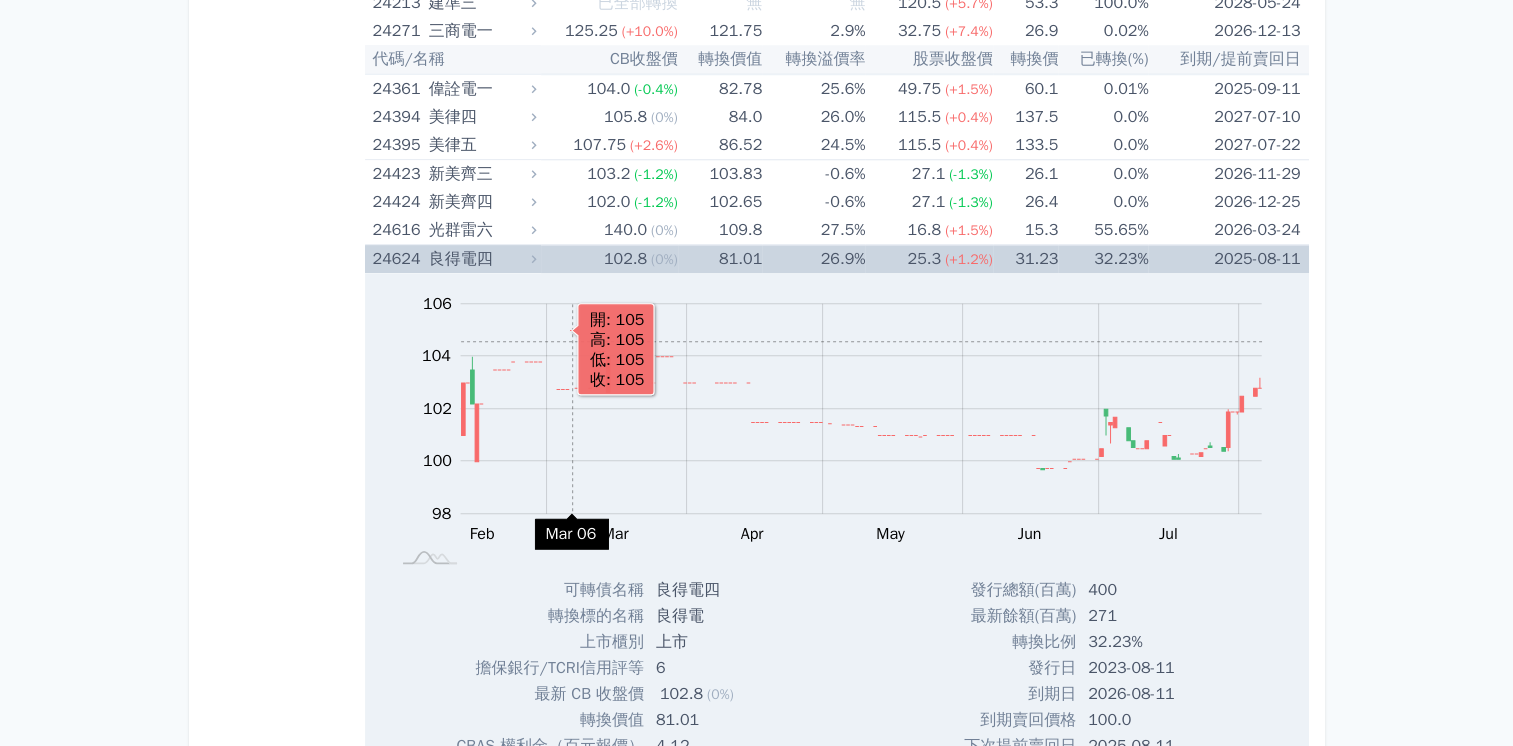 scroll, scrollTop: 2000, scrollLeft: 0, axis: vertical 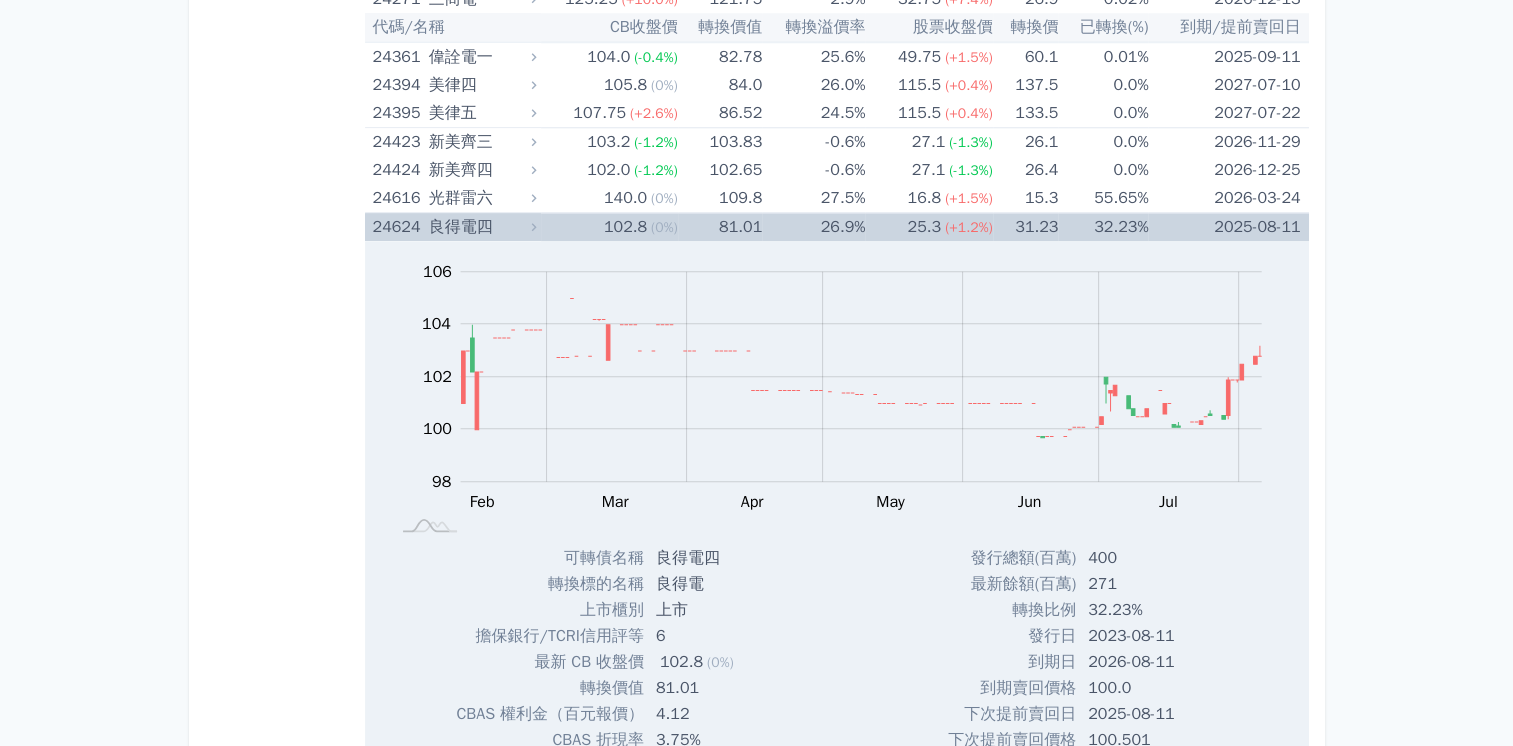 click on "良得電四" at bounding box center (480, 227) 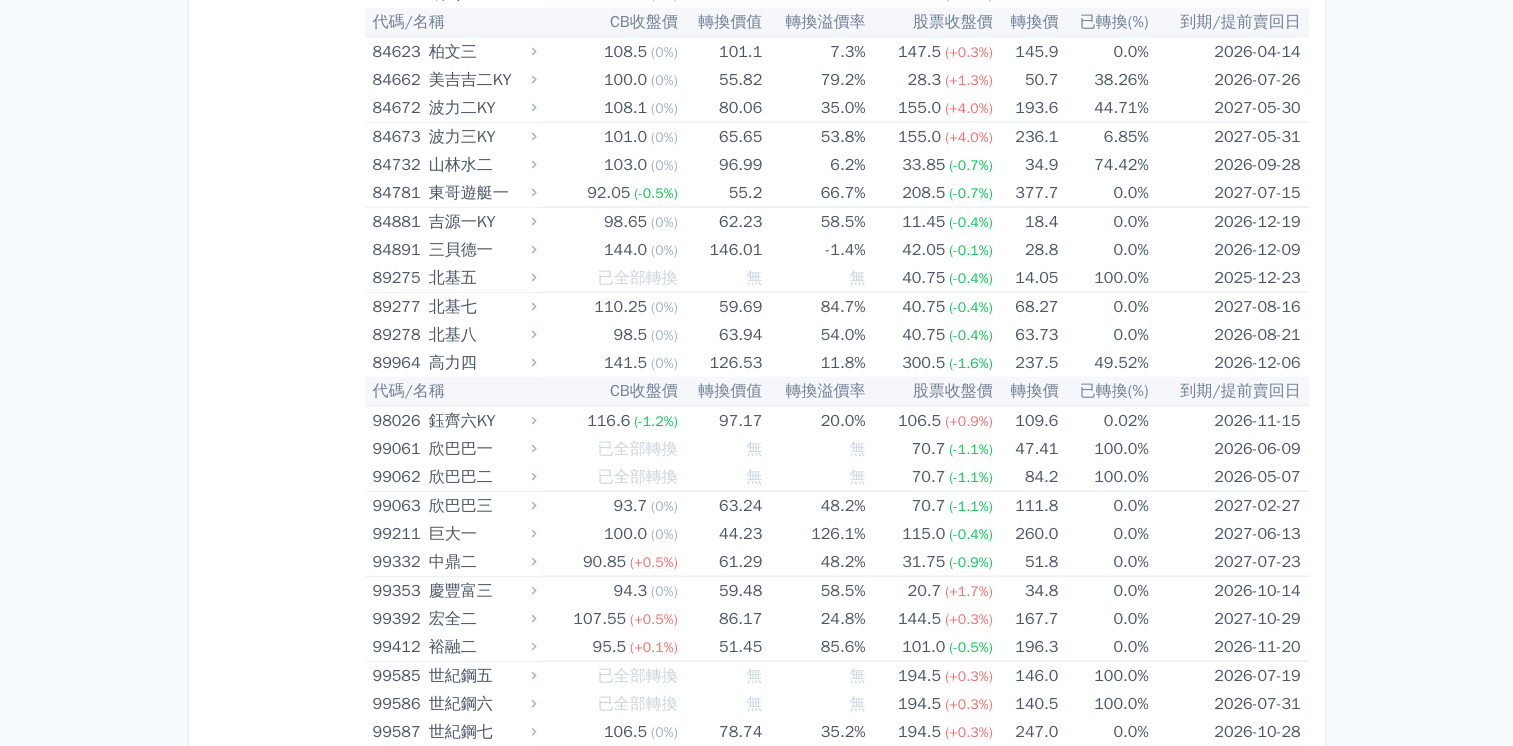 scroll, scrollTop: 11655, scrollLeft: 0, axis: vertical 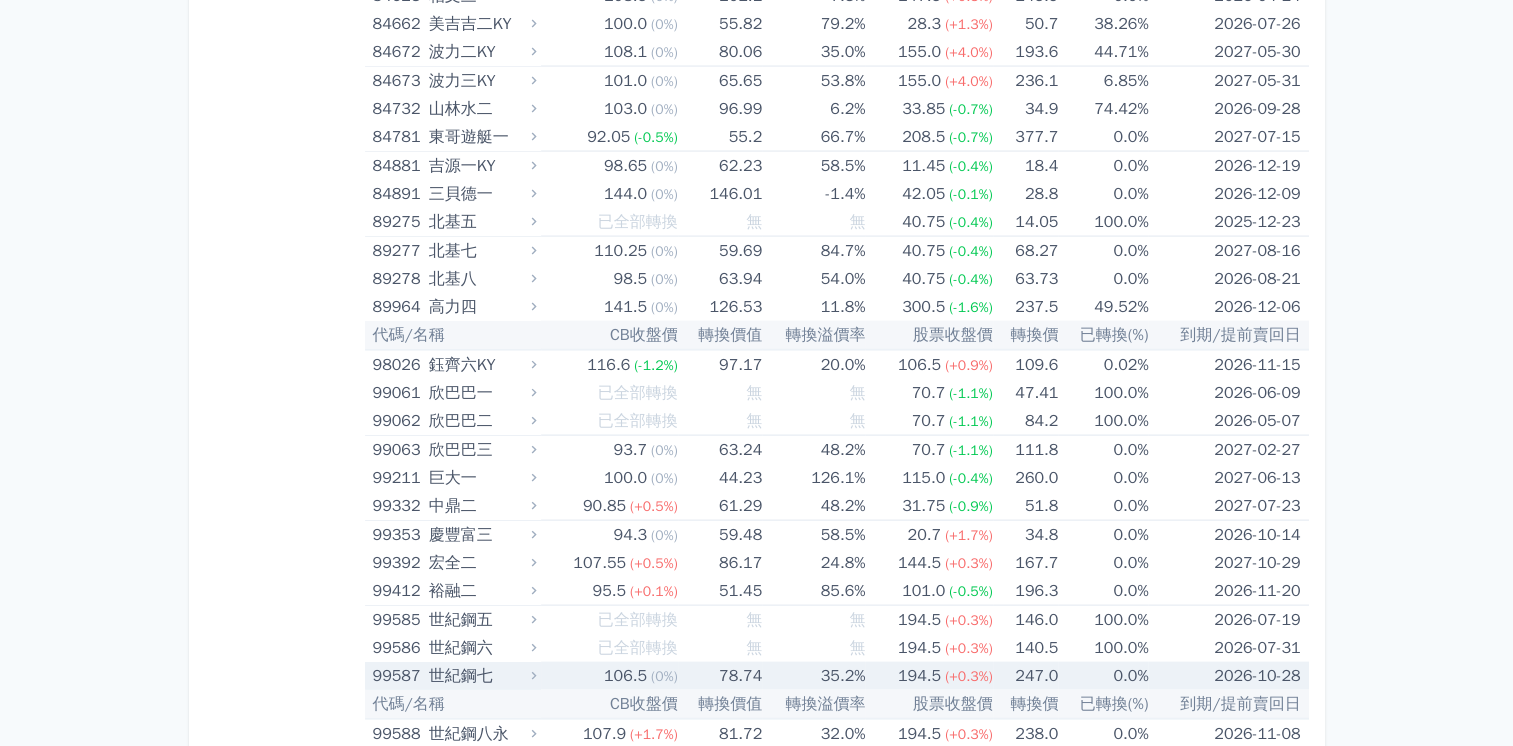 click on "世紀鋼七" at bounding box center (480, 676) 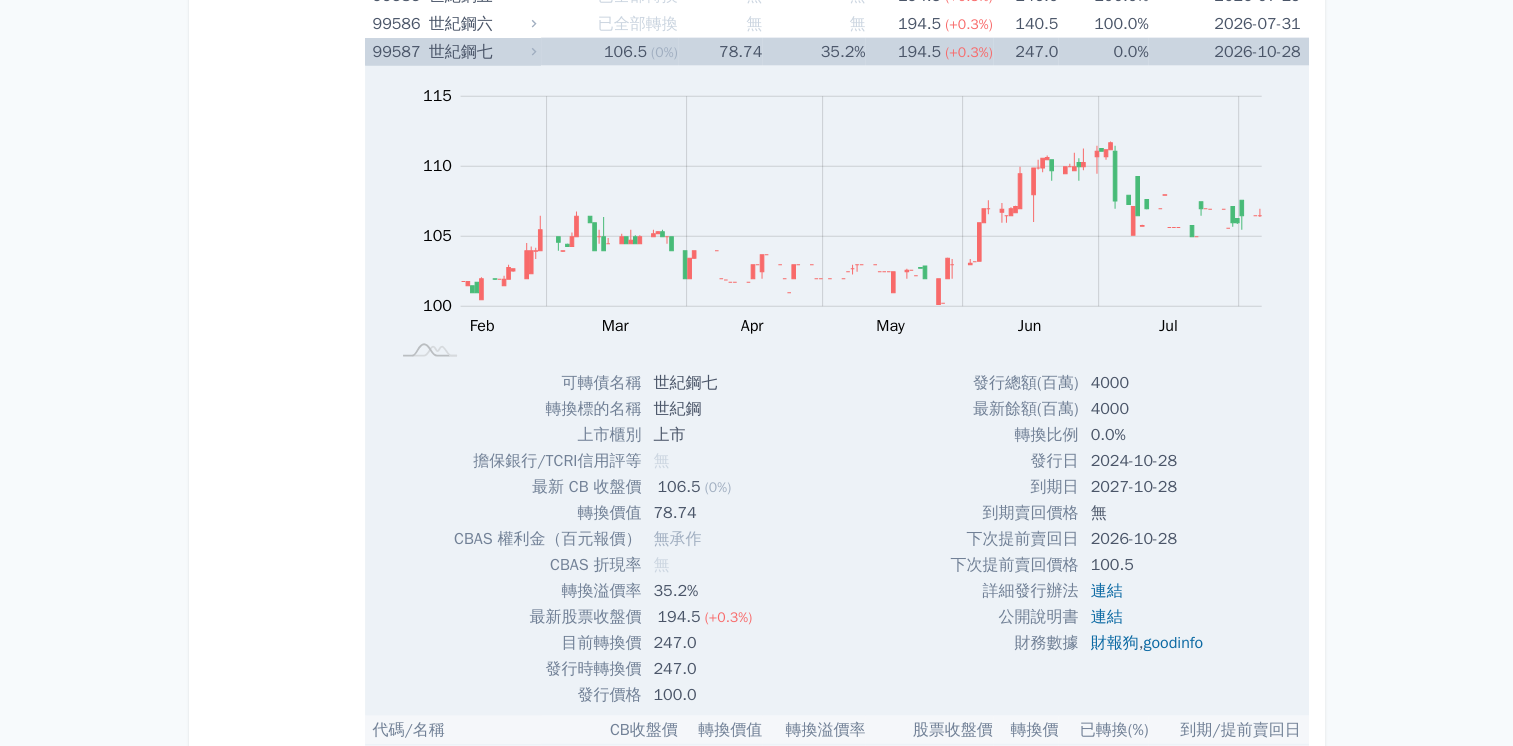 scroll, scrollTop: 12305, scrollLeft: 0, axis: vertical 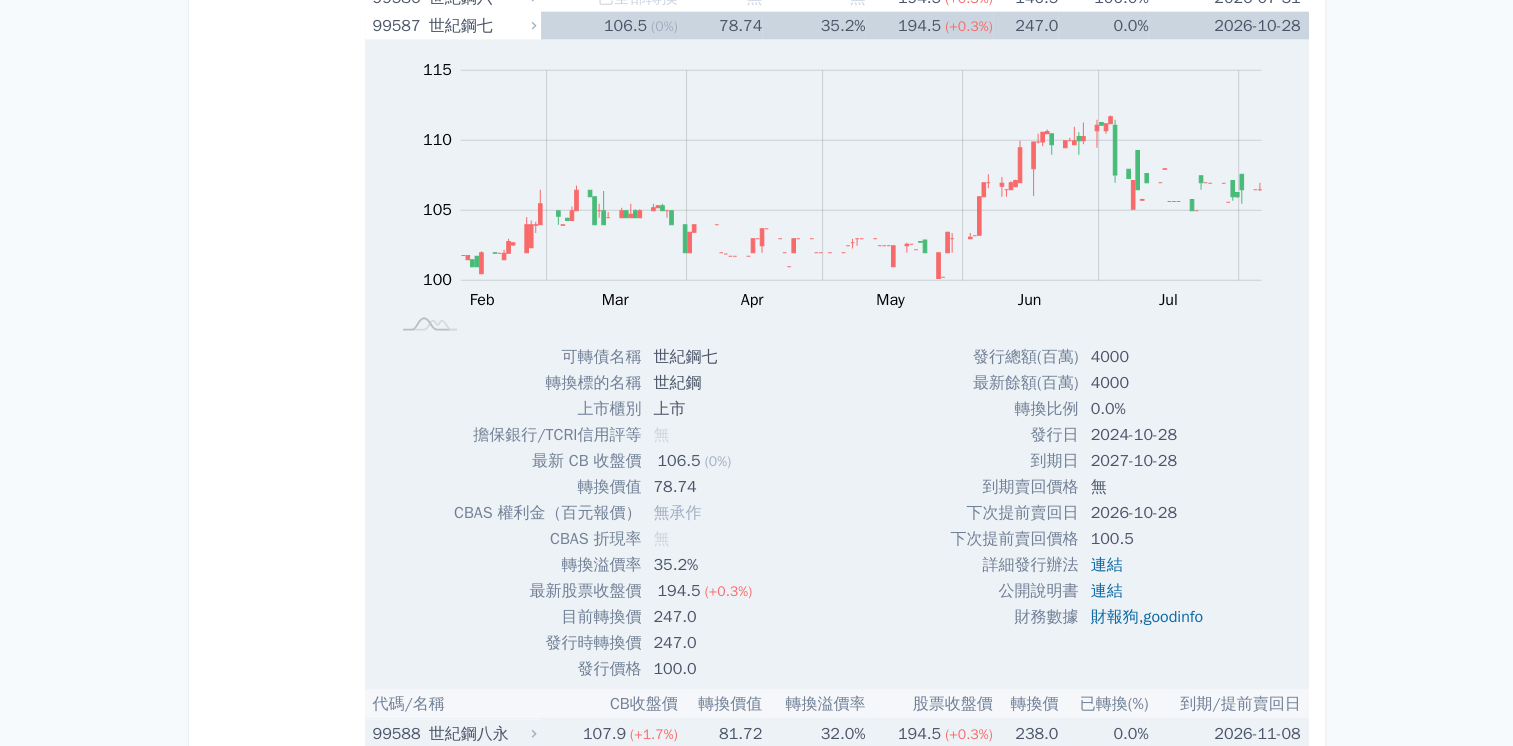 click on "238.0" at bounding box center [1026, 733] 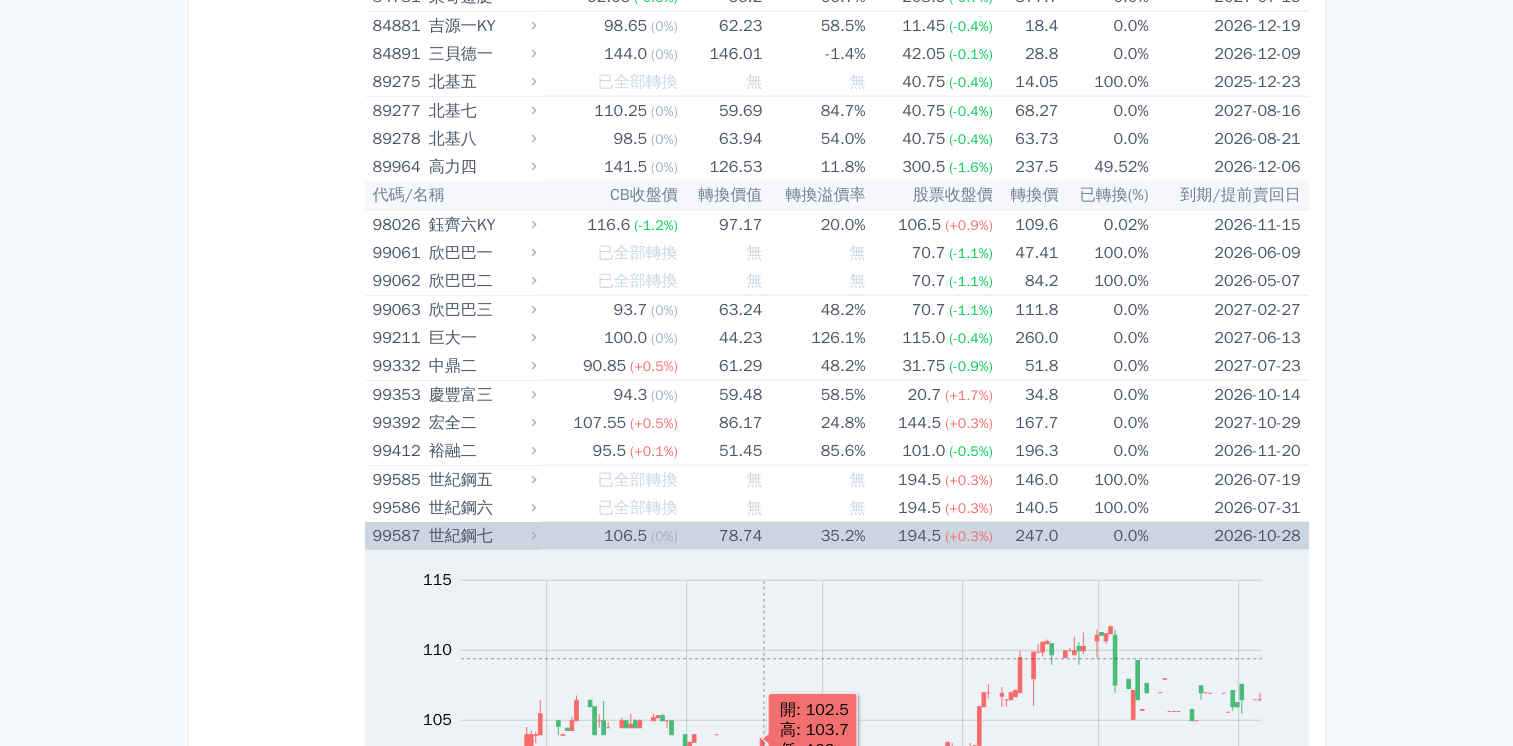 scroll, scrollTop: 11805, scrollLeft: 0, axis: vertical 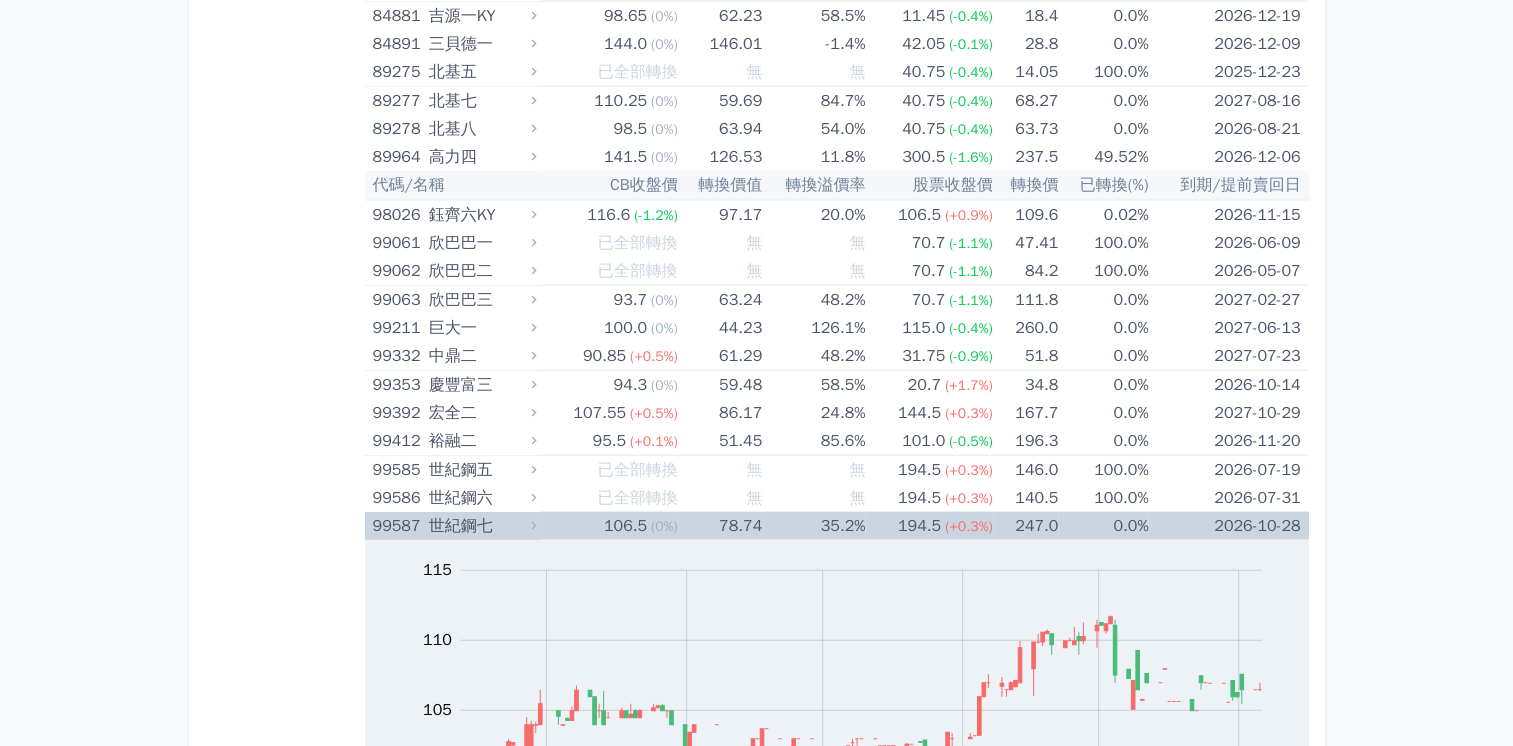 click on "(0%)" at bounding box center (664, 526) 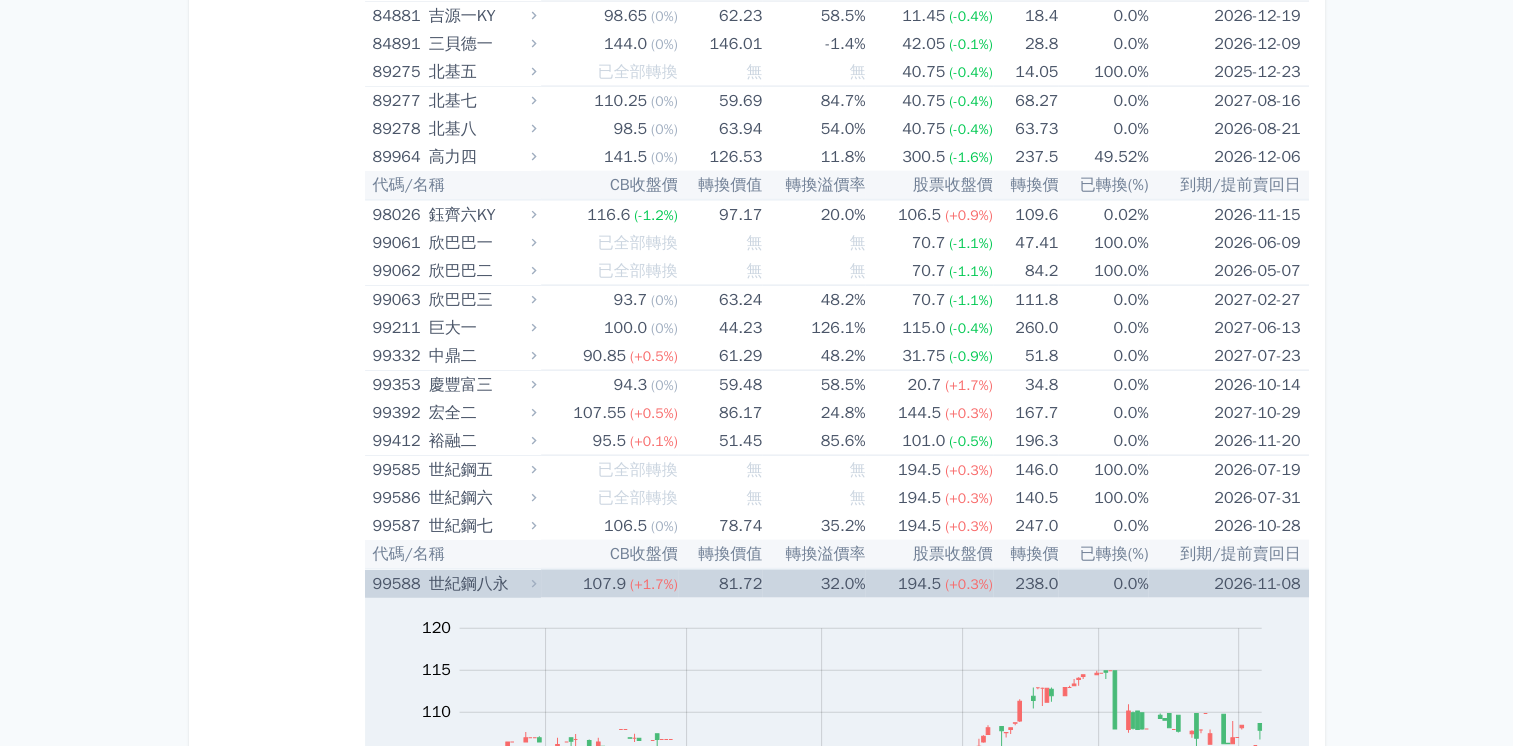 click on "(+1.7%)" at bounding box center (654, 584) 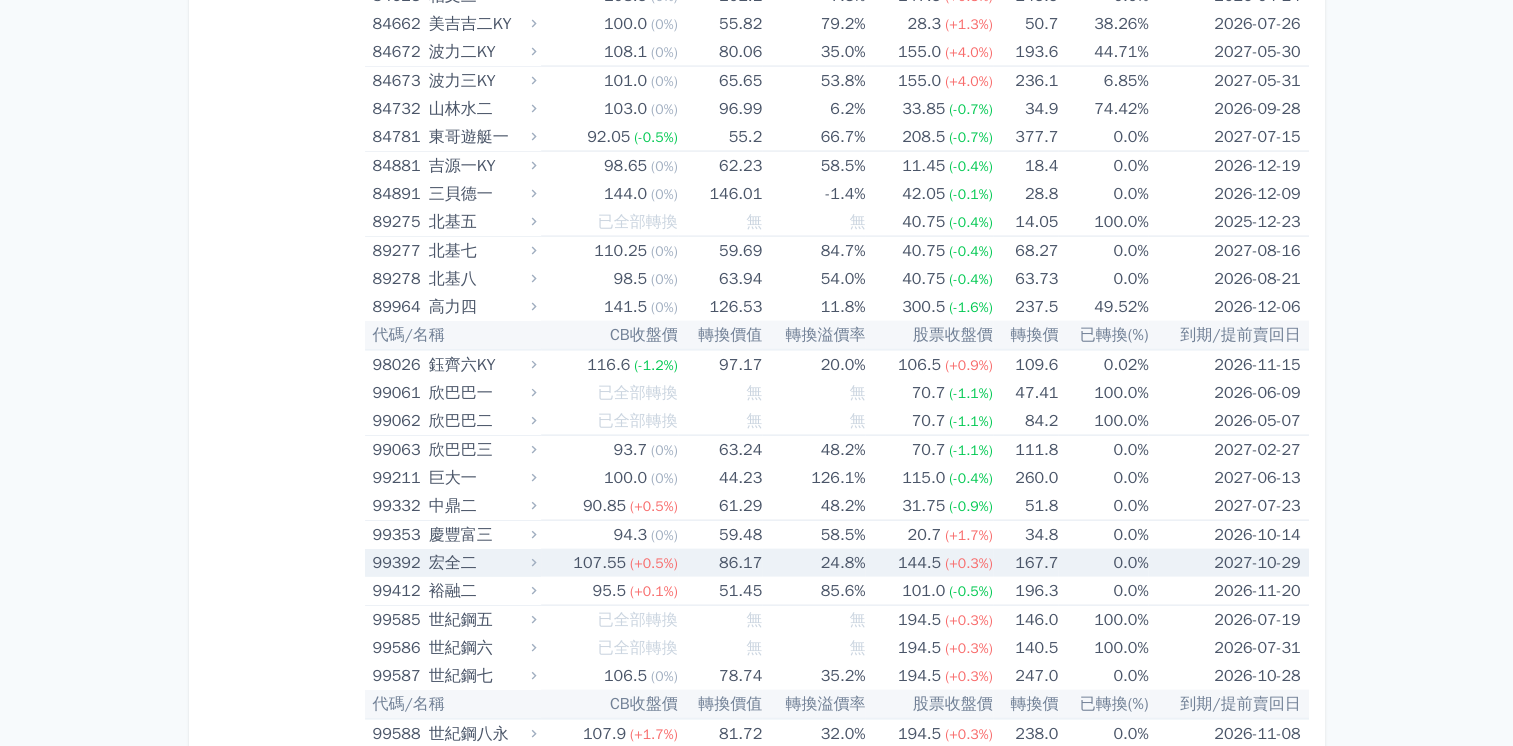 click on "24.8%" at bounding box center [813, 563] 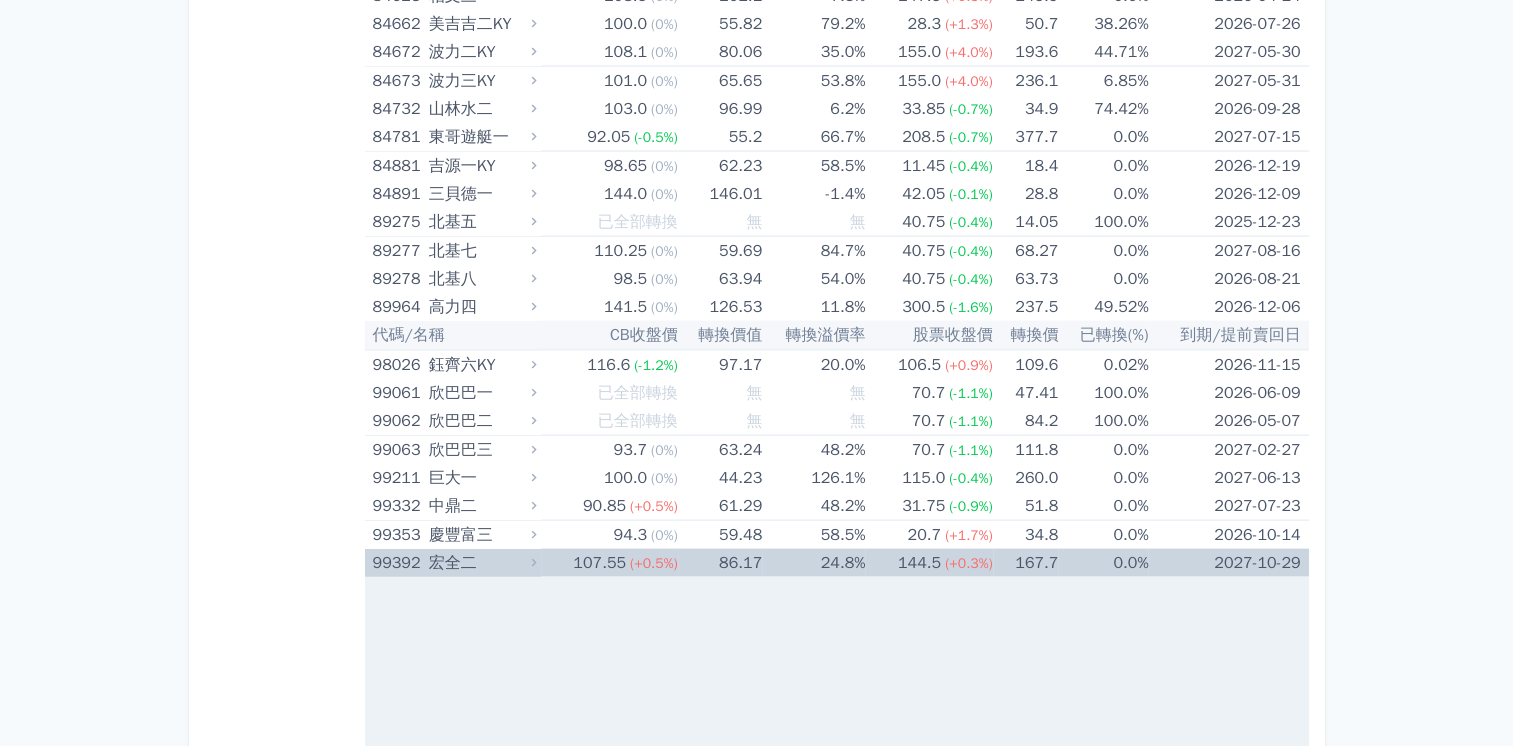 scroll, scrollTop: 11805, scrollLeft: 0, axis: vertical 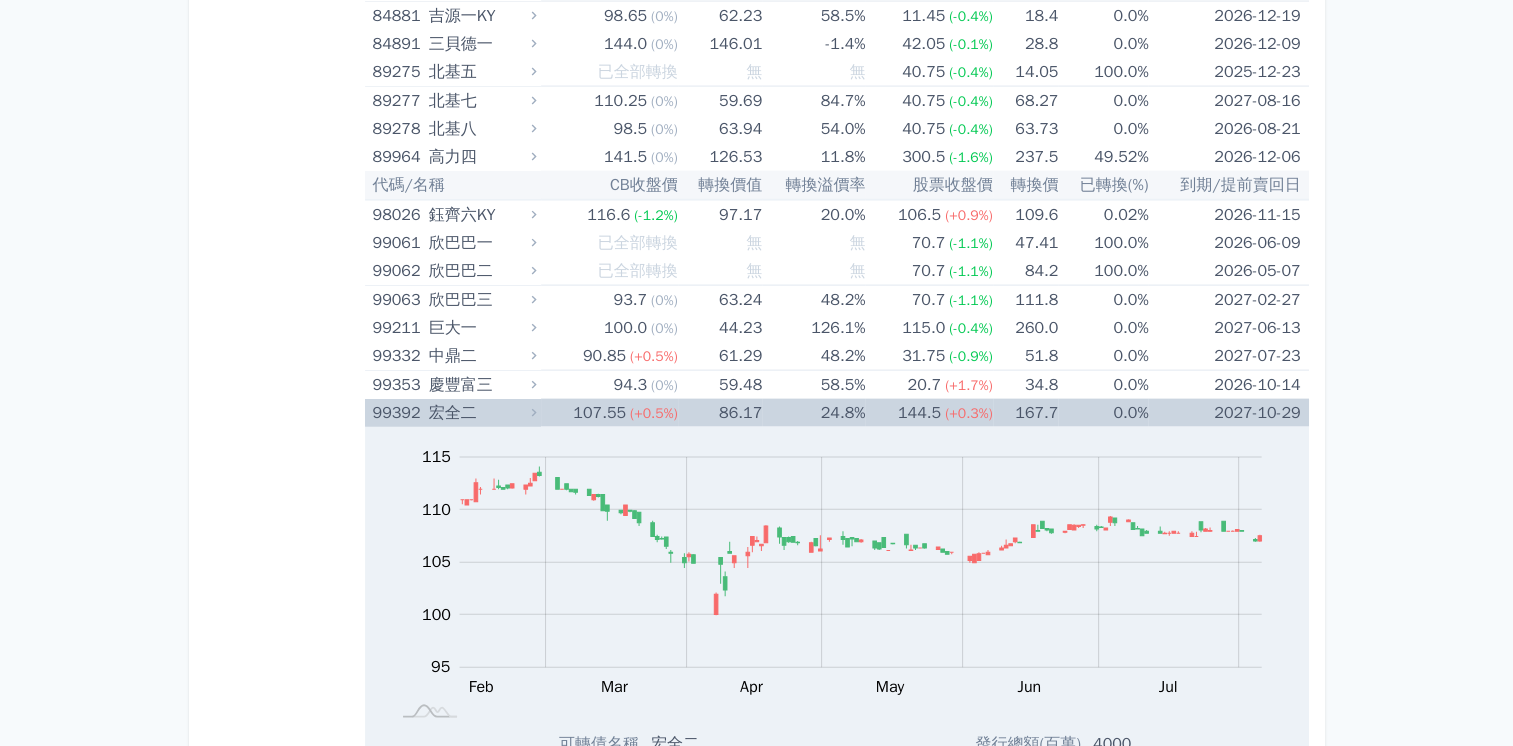 click on "86.17" at bounding box center [720, 413] 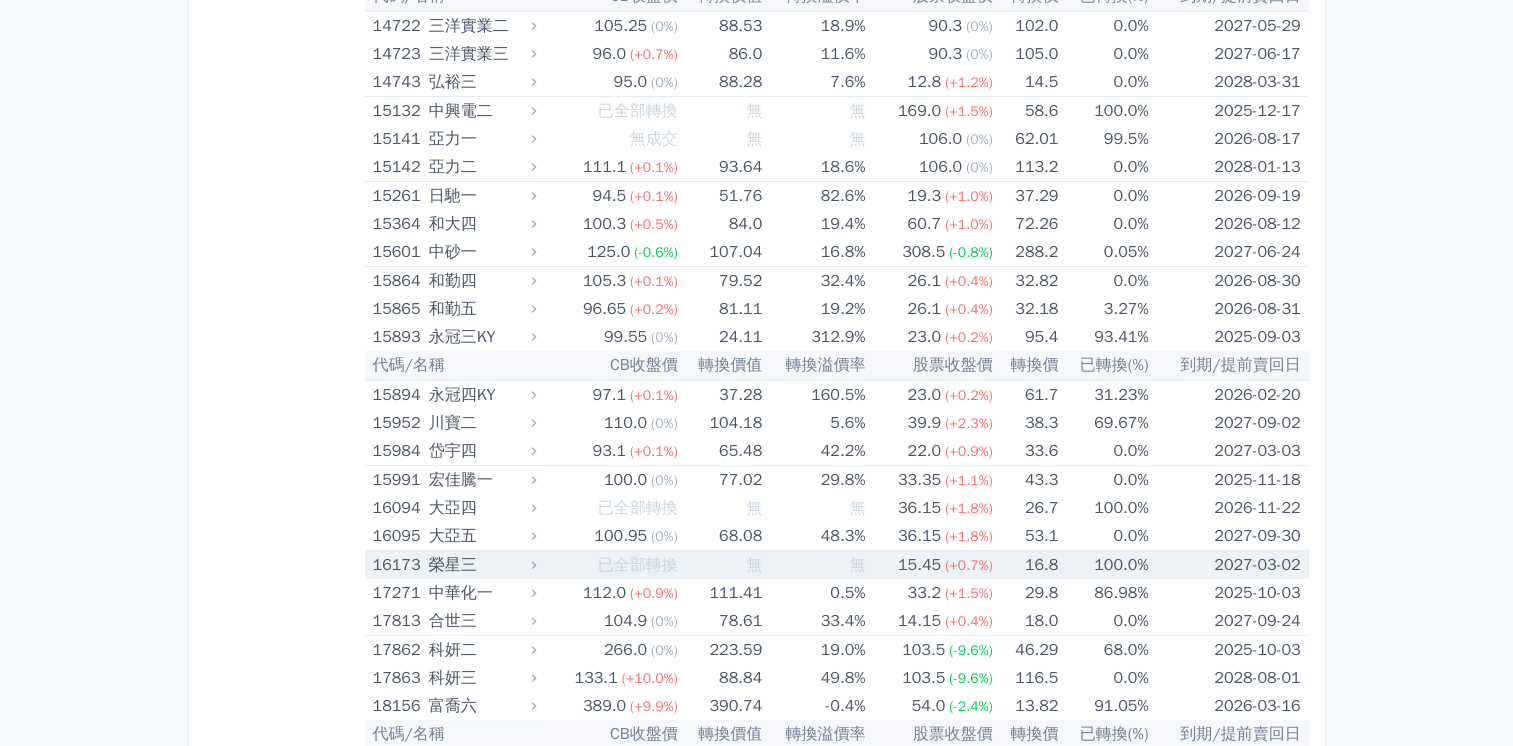 scroll, scrollTop: 0, scrollLeft: 0, axis: both 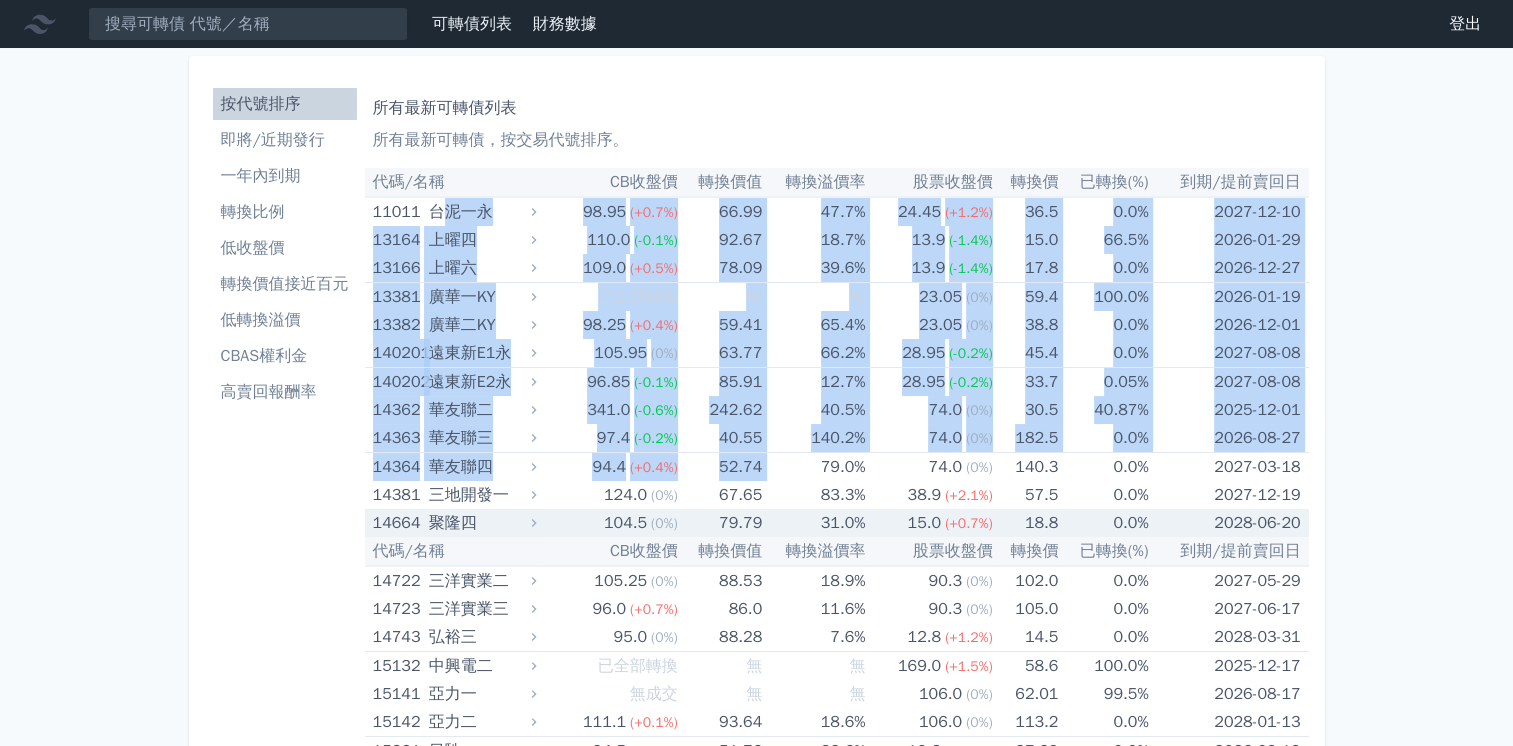 drag, startPoint x: 441, startPoint y: 219, endPoint x: 613, endPoint y: 352, distance: 217.42355 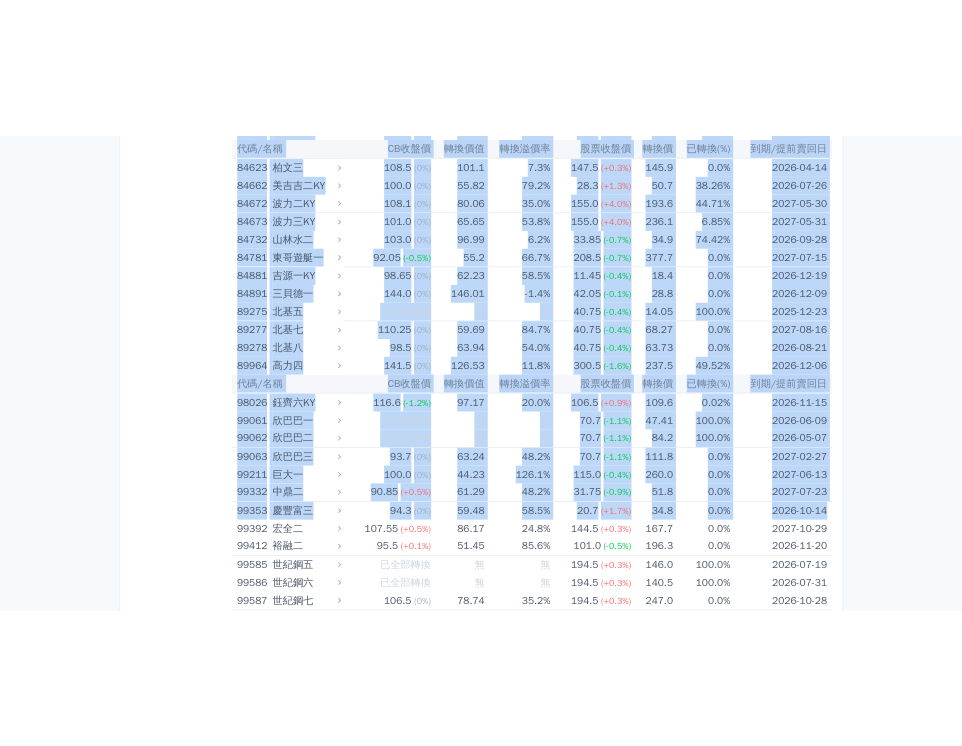 scroll, scrollTop: 11655, scrollLeft: 0, axis: vertical 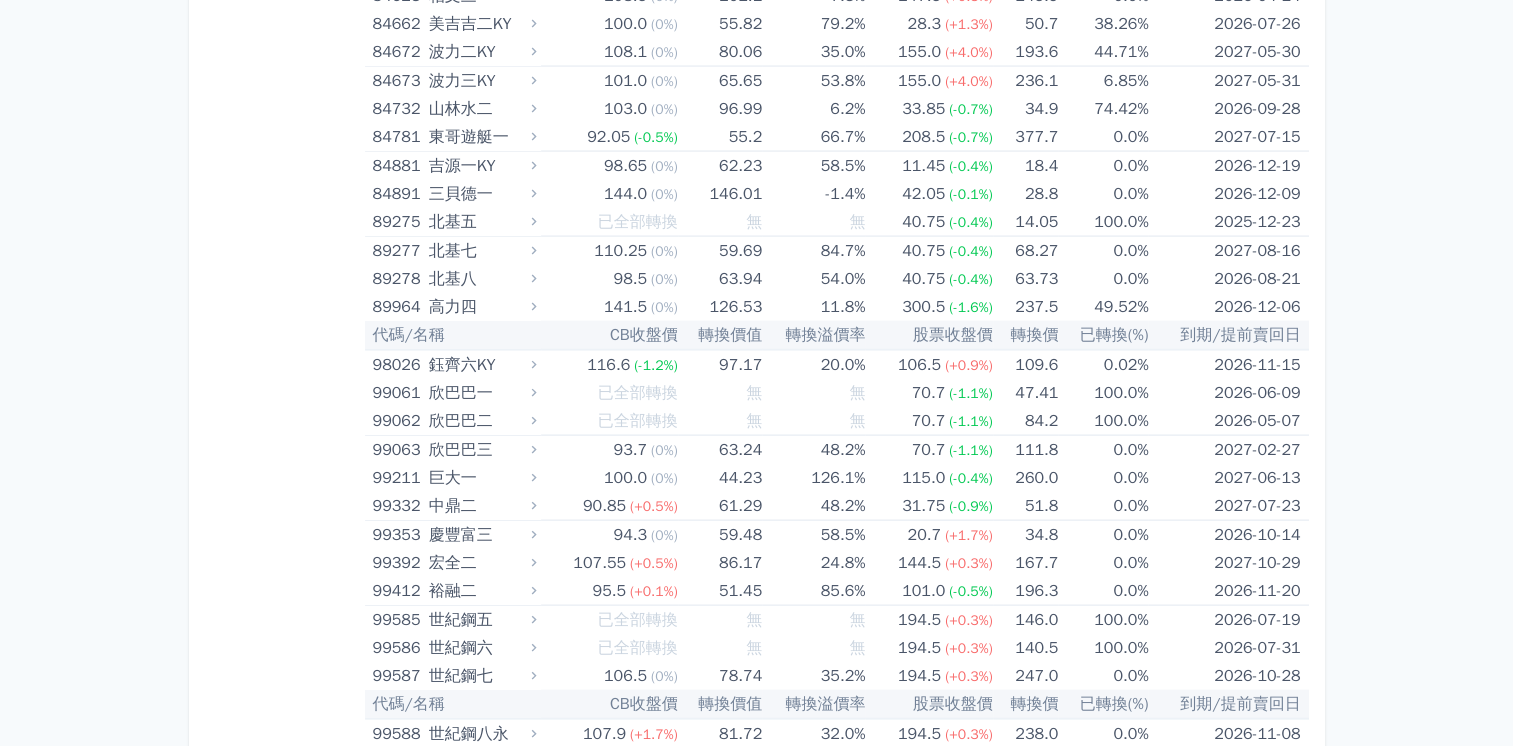 drag, startPoint x: 372, startPoint y: 205, endPoint x: 1316, endPoint y: 705, distance: 1068.2396 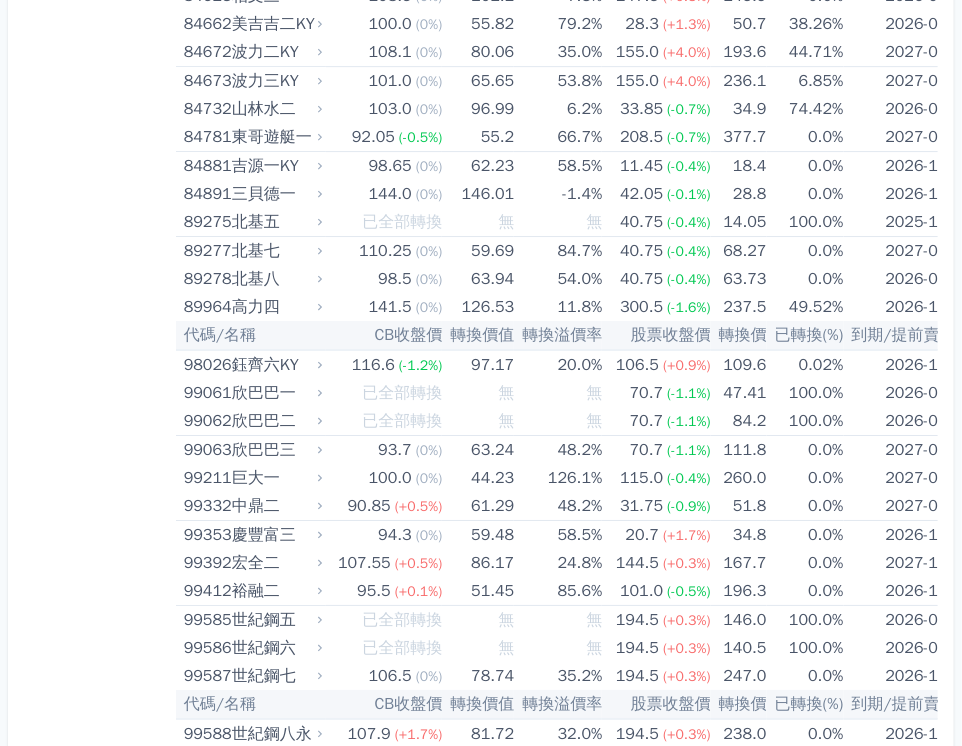 click on "可轉債列表
財務數據
可轉債列表
財務數據
登出
登出
按代號排序
即將/近期發行
一年內到期
轉換比例
低收盤價
轉換價值接近百元" at bounding box center (481, -5438) 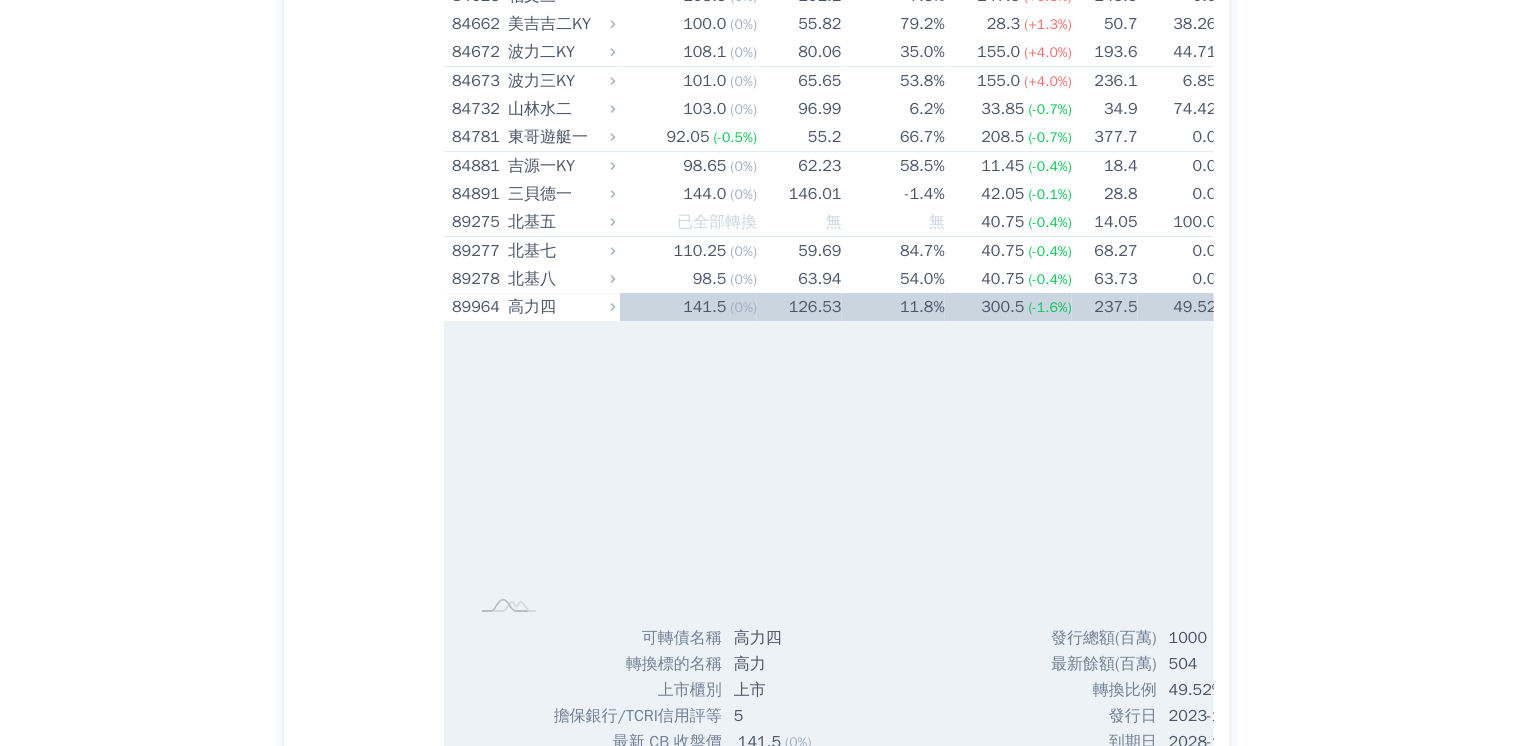 scroll, scrollTop: 0, scrollLeft: 0, axis: both 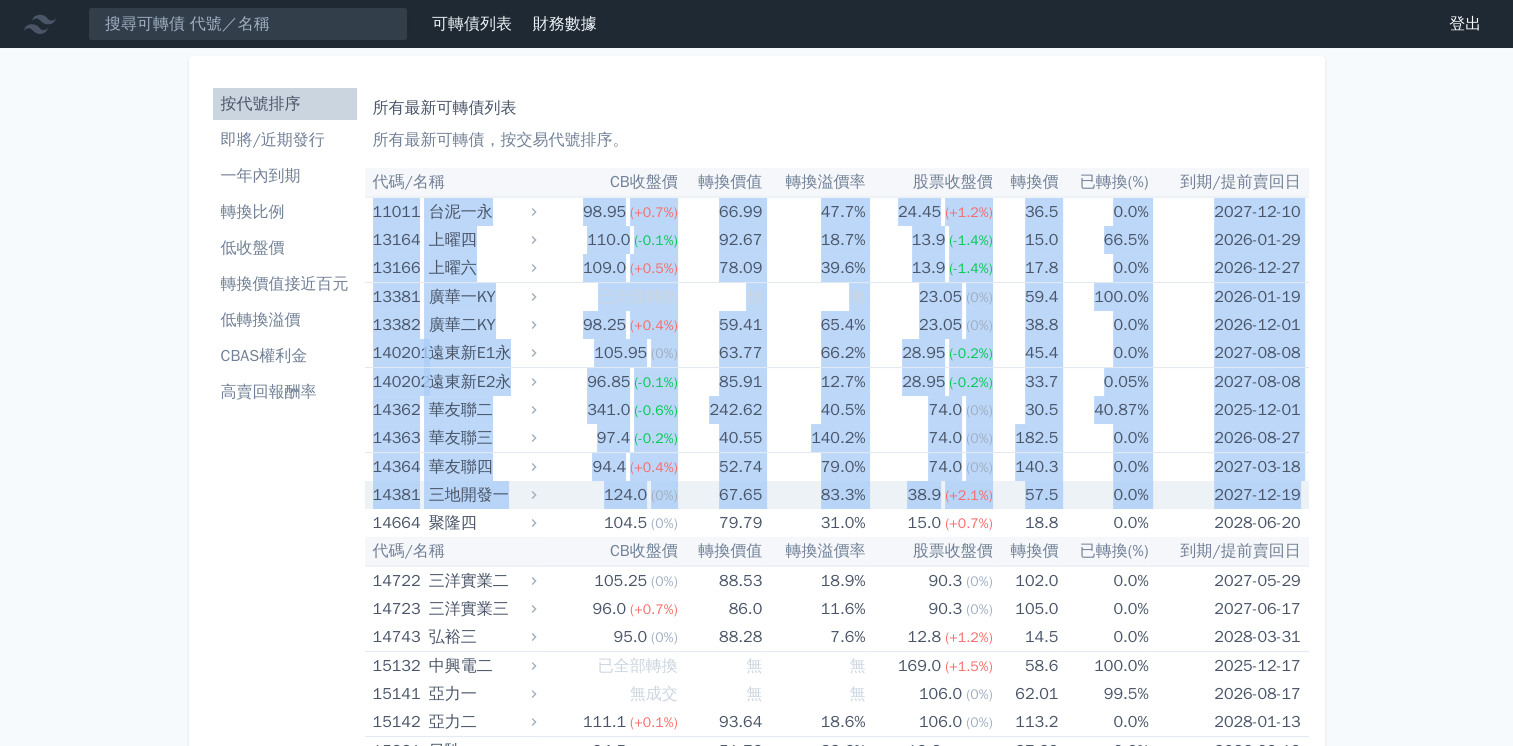drag, startPoint x: 372, startPoint y: 211, endPoint x: 1344, endPoint y: 494, distance: 1012.3601 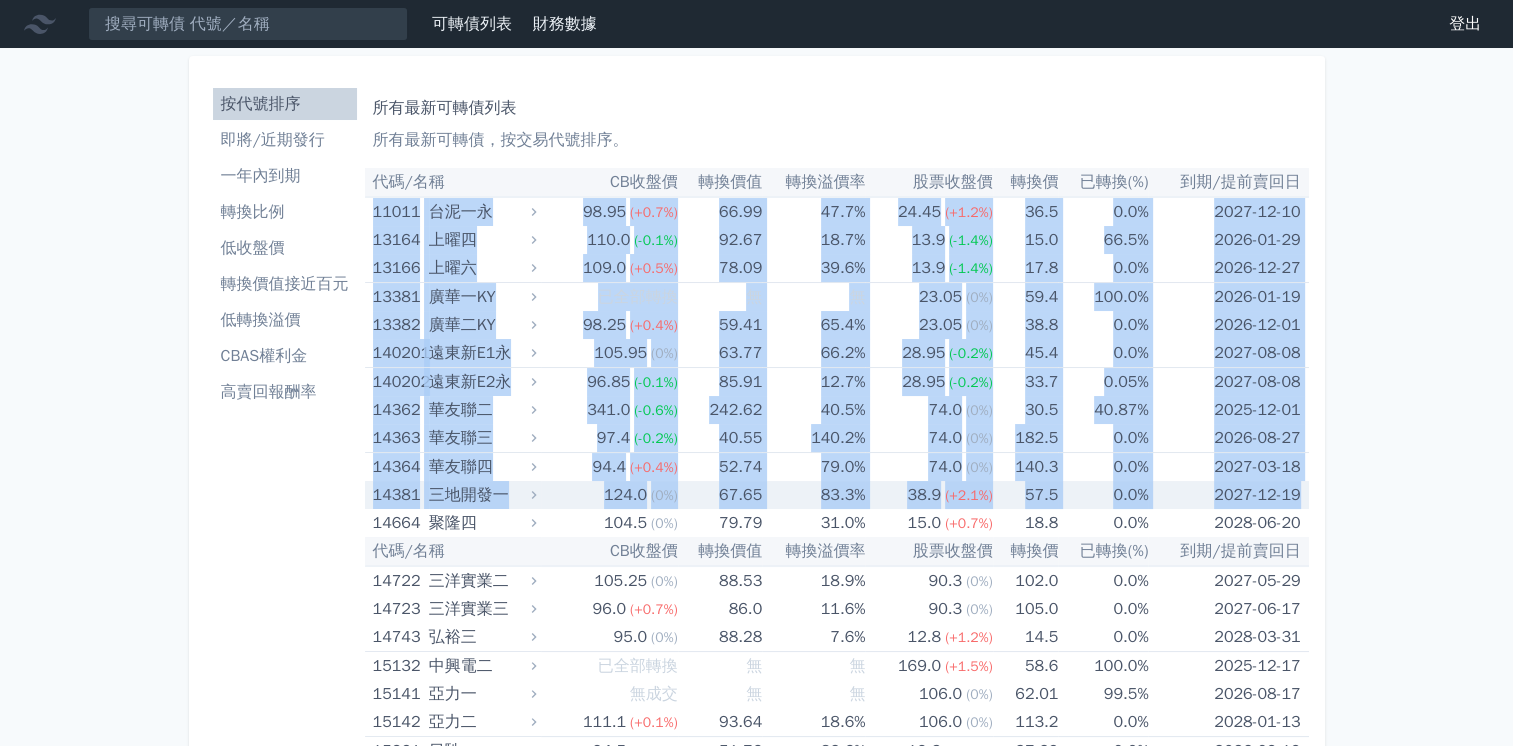 click on "可轉債列表
財務數據
可轉債列表
財務數據
登出
登出
按代號排序
即將/近期發行
一年內到期
轉換比例
低收盤價
轉換價值接近百元
低轉換溢價" at bounding box center [756, 6542] 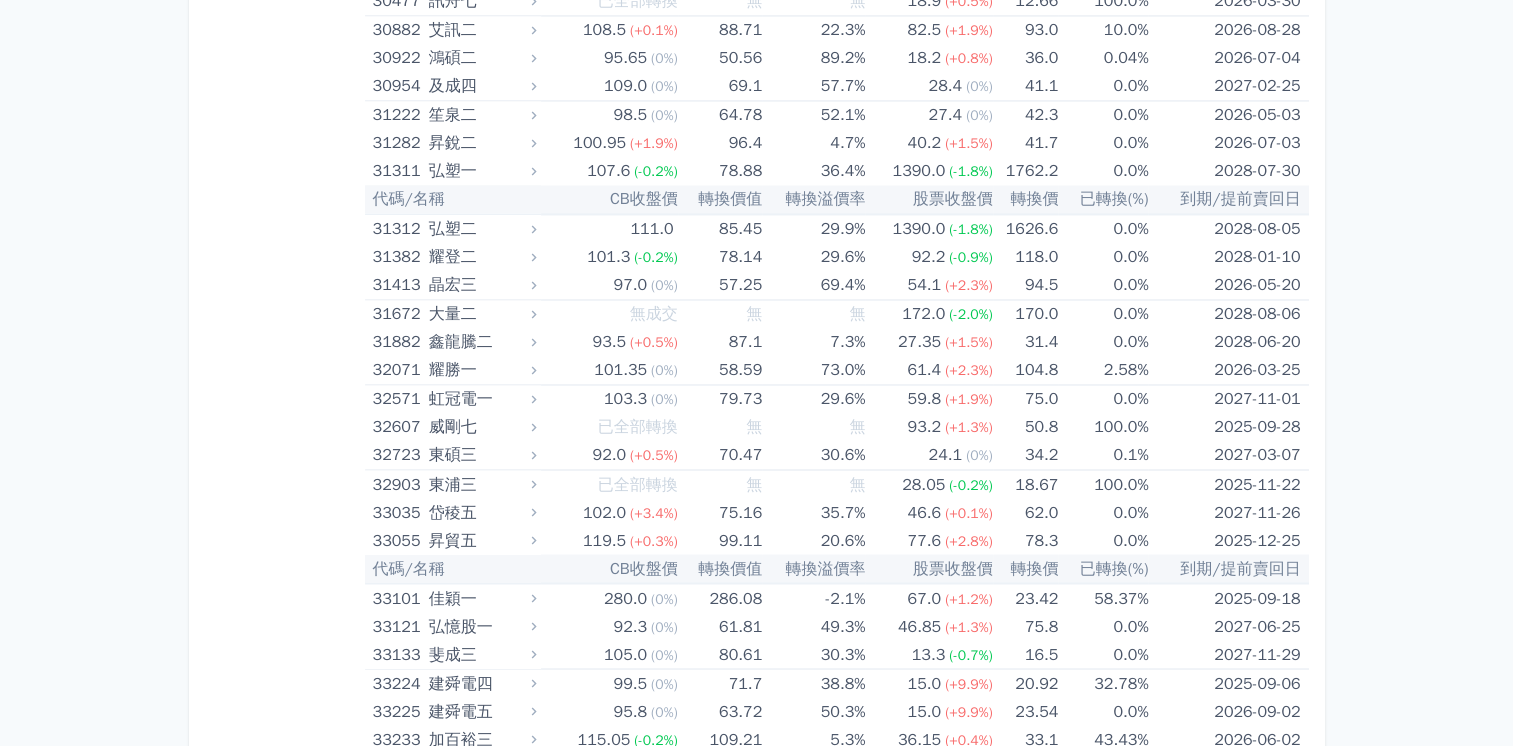 scroll, scrollTop: 3500, scrollLeft: 0, axis: vertical 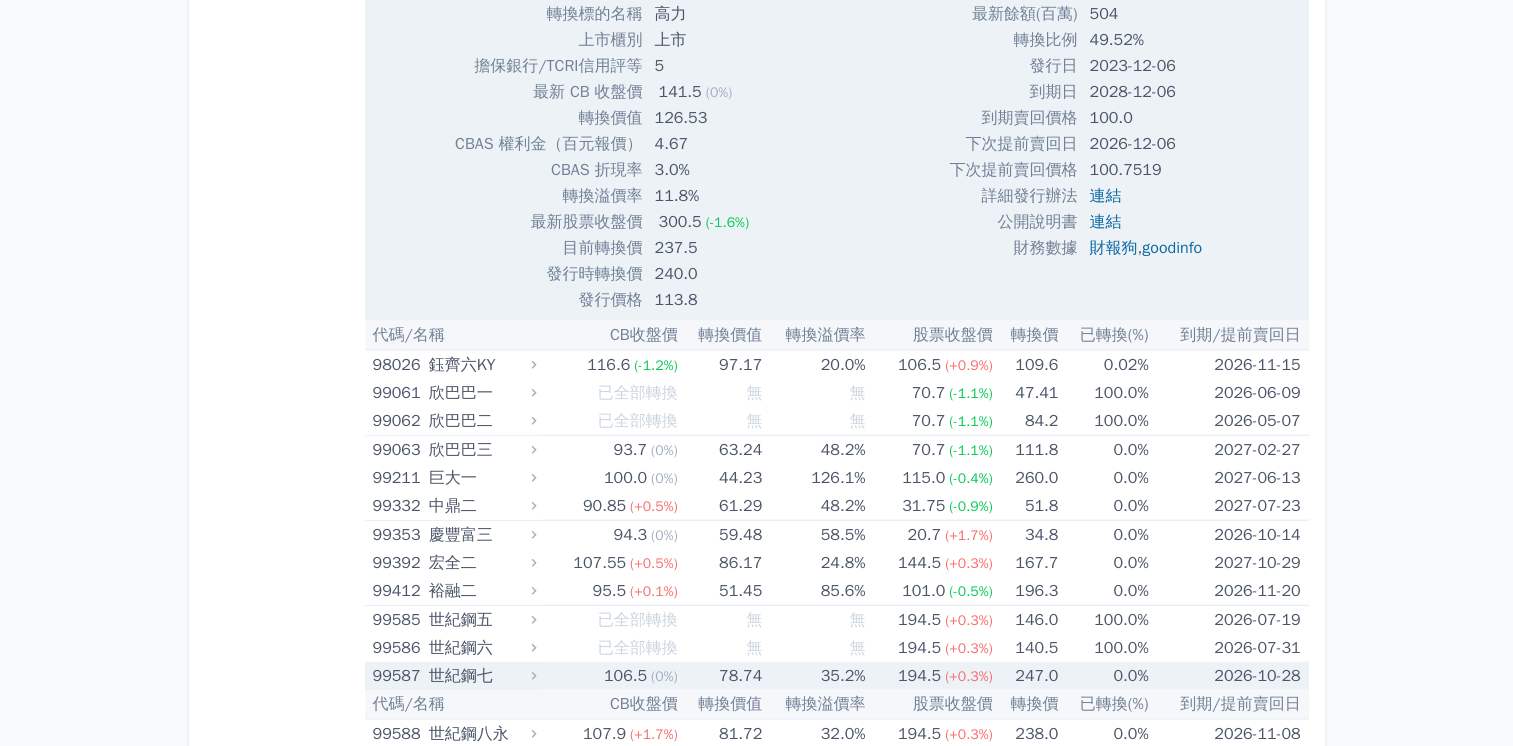 copy on "代碼/名稱
CB收盤價
轉換價值
轉換溢價率
股票收盤價
轉換價
已轉換(%)
到期/提前賣回日" 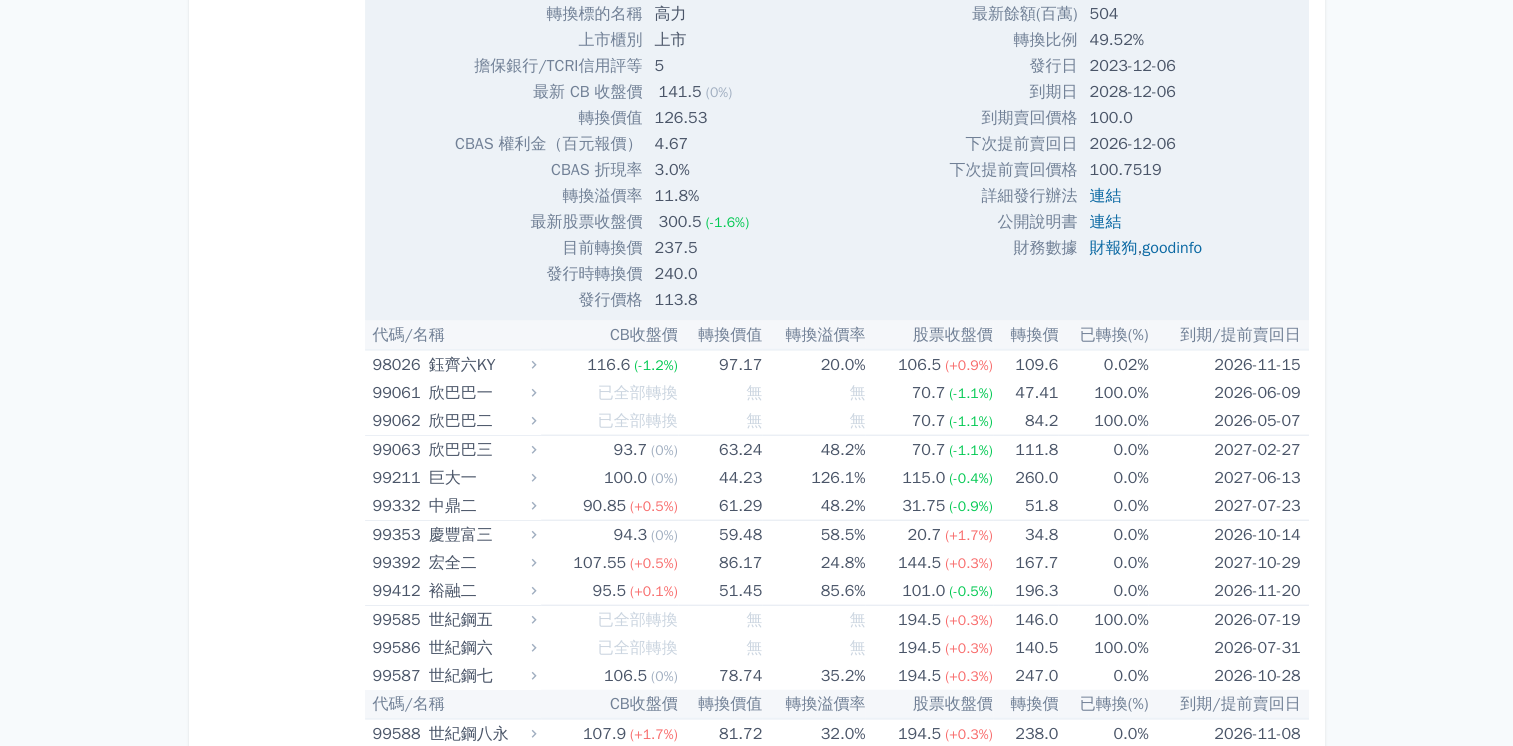 click on "可轉債列表
財務數據
可轉債列表
財務數據
登出
登出
按代號排序
即將/近期發行
一年內到期
轉換比例
低收盤價
轉換價值接近百元
低轉換溢價" at bounding box center [756, -5763] 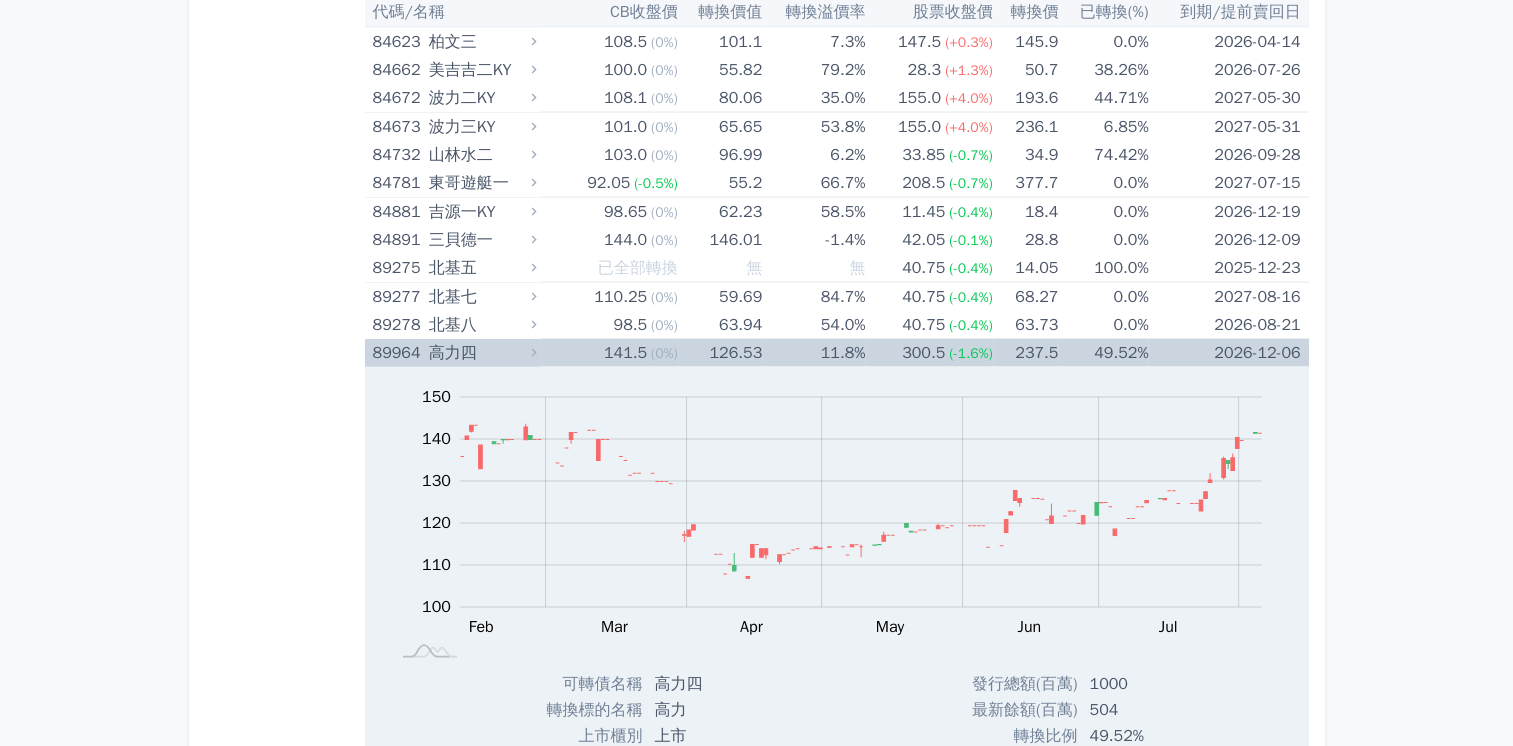scroll, scrollTop: 11605, scrollLeft: 0, axis: vertical 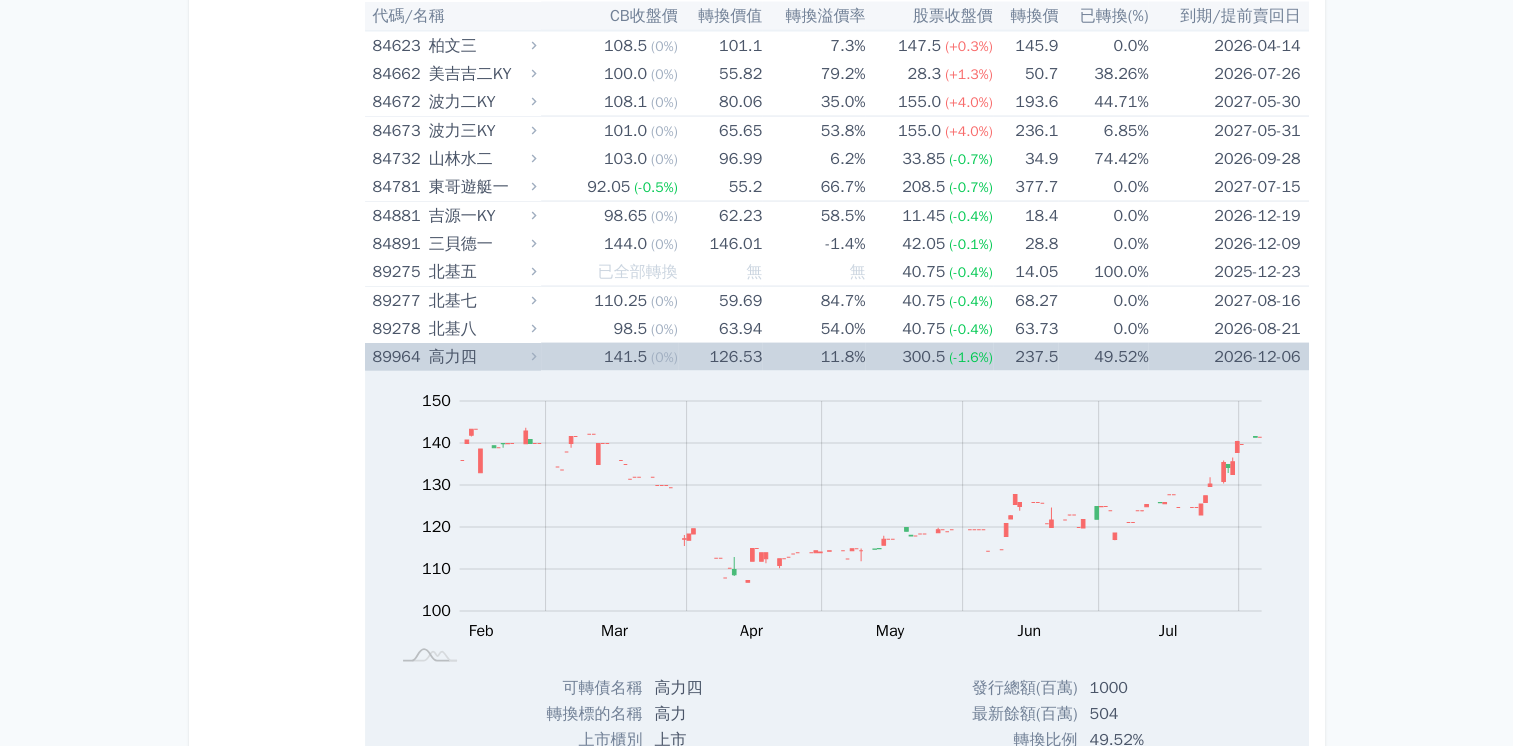 click on "141.5" at bounding box center [625, 357] 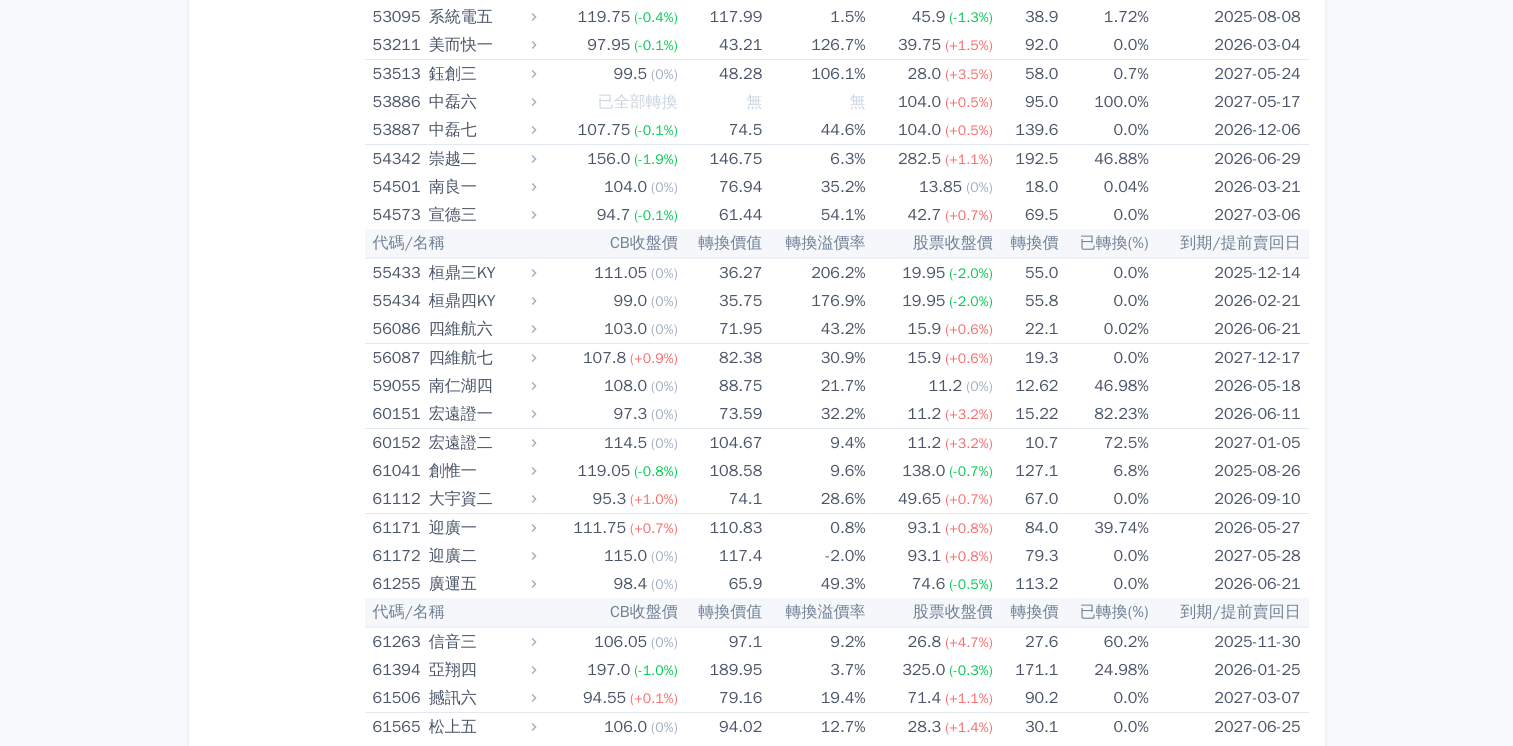 scroll, scrollTop: 7305, scrollLeft: 0, axis: vertical 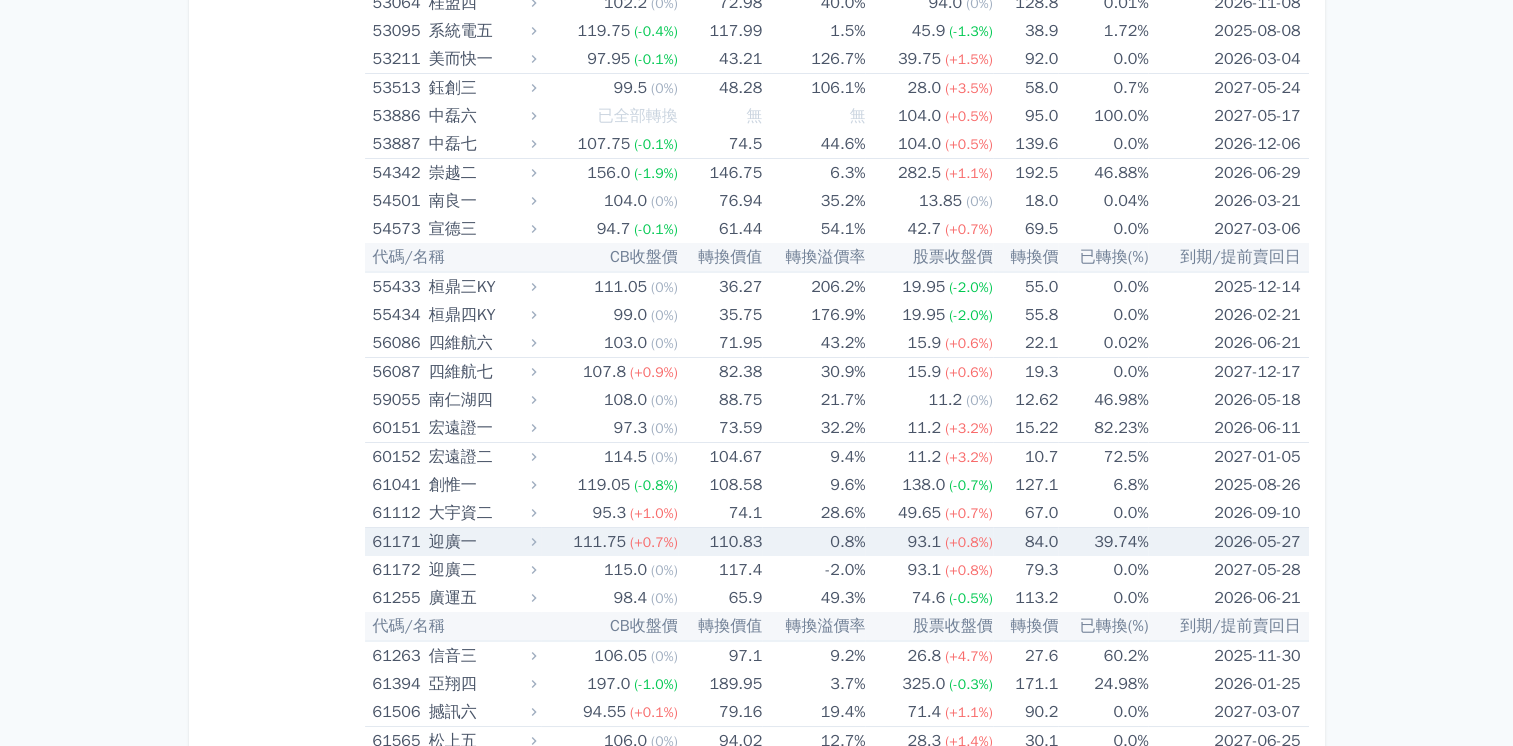 click on "迎廣一" at bounding box center [480, 542] 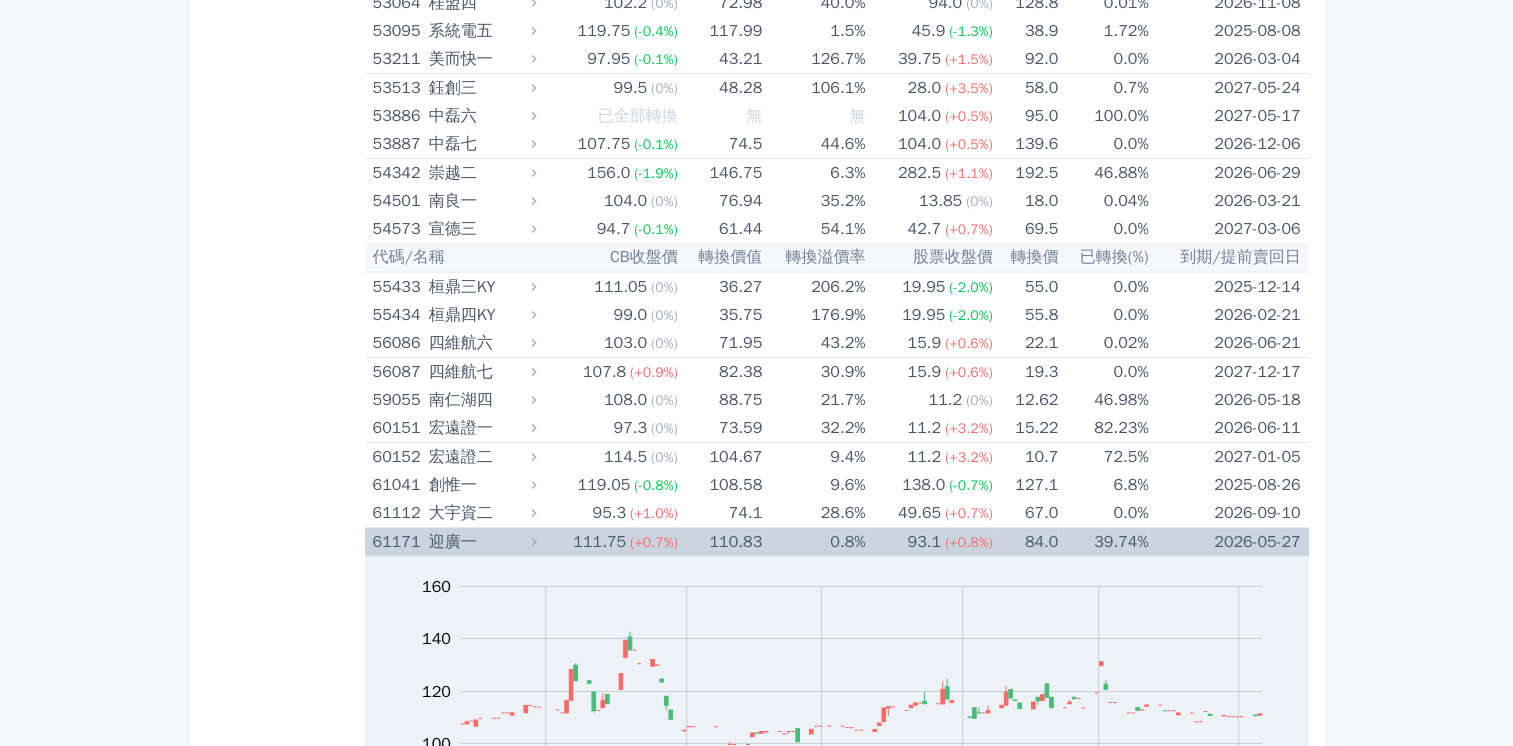 click on "迎廣一" at bounding box center [480, 542] 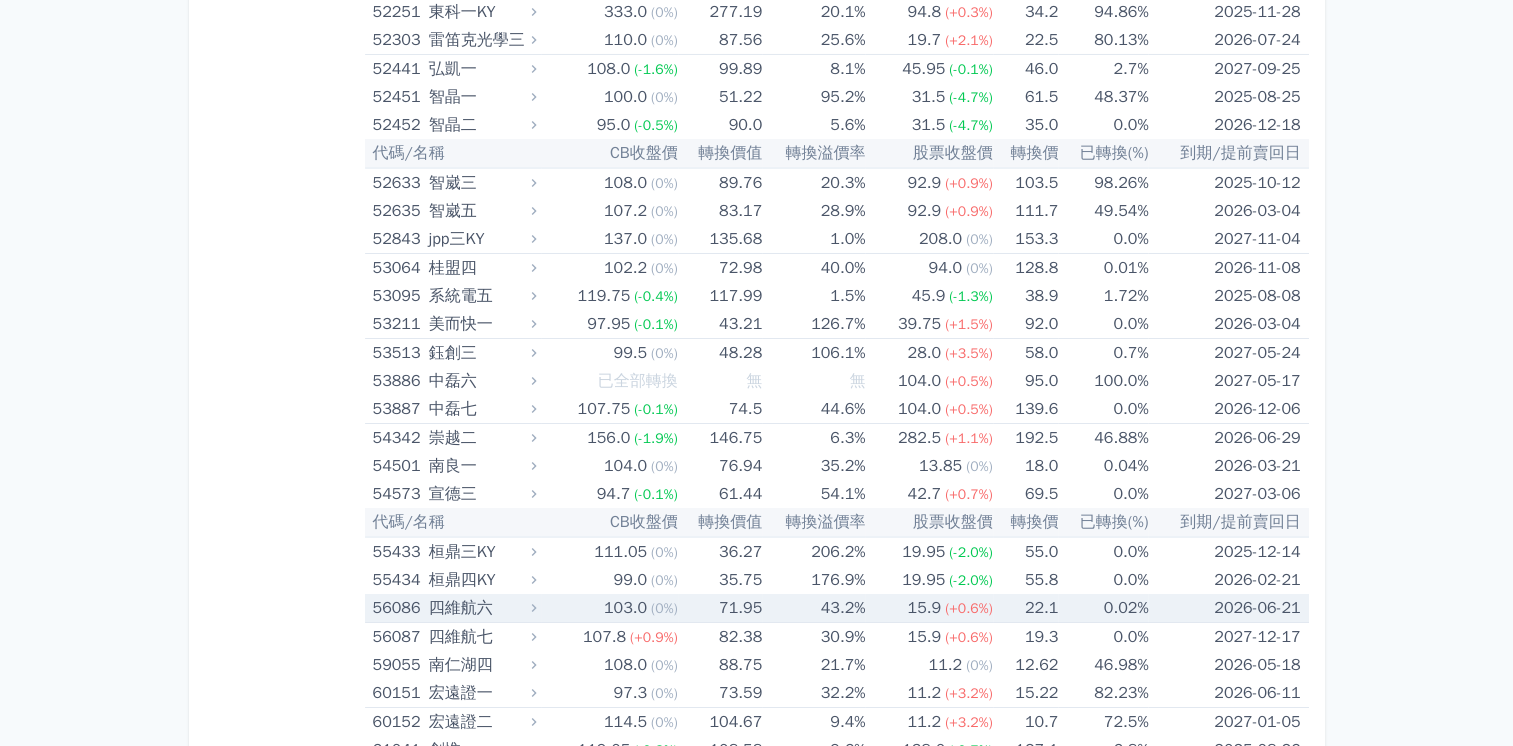 scroll, scrollTop: 6905, scrollLeft: 0, axis: vertical 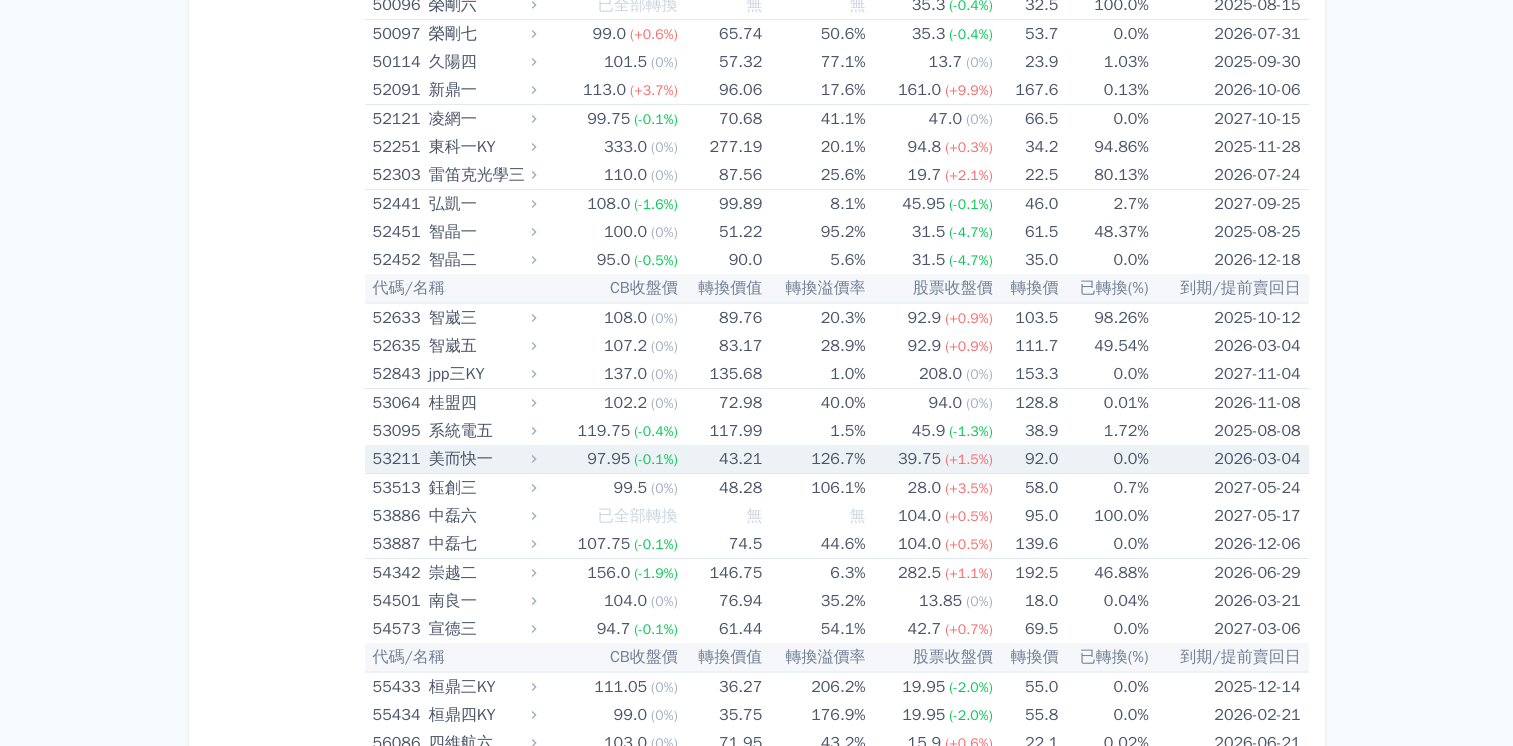 click on "(-0.1%)" at bounding box center (655, 459) 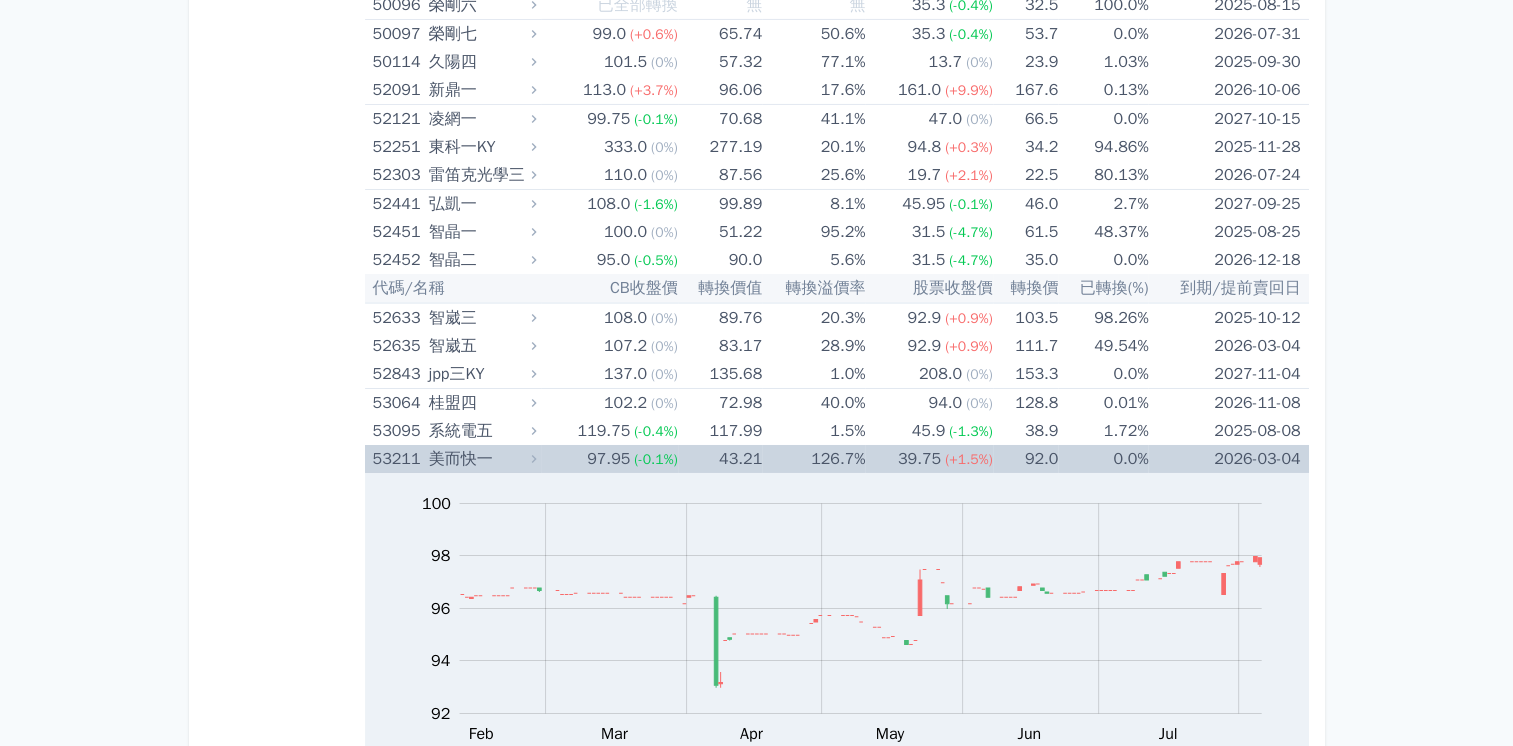 click on "(-0.1%)" at bounding box center [655, 459] 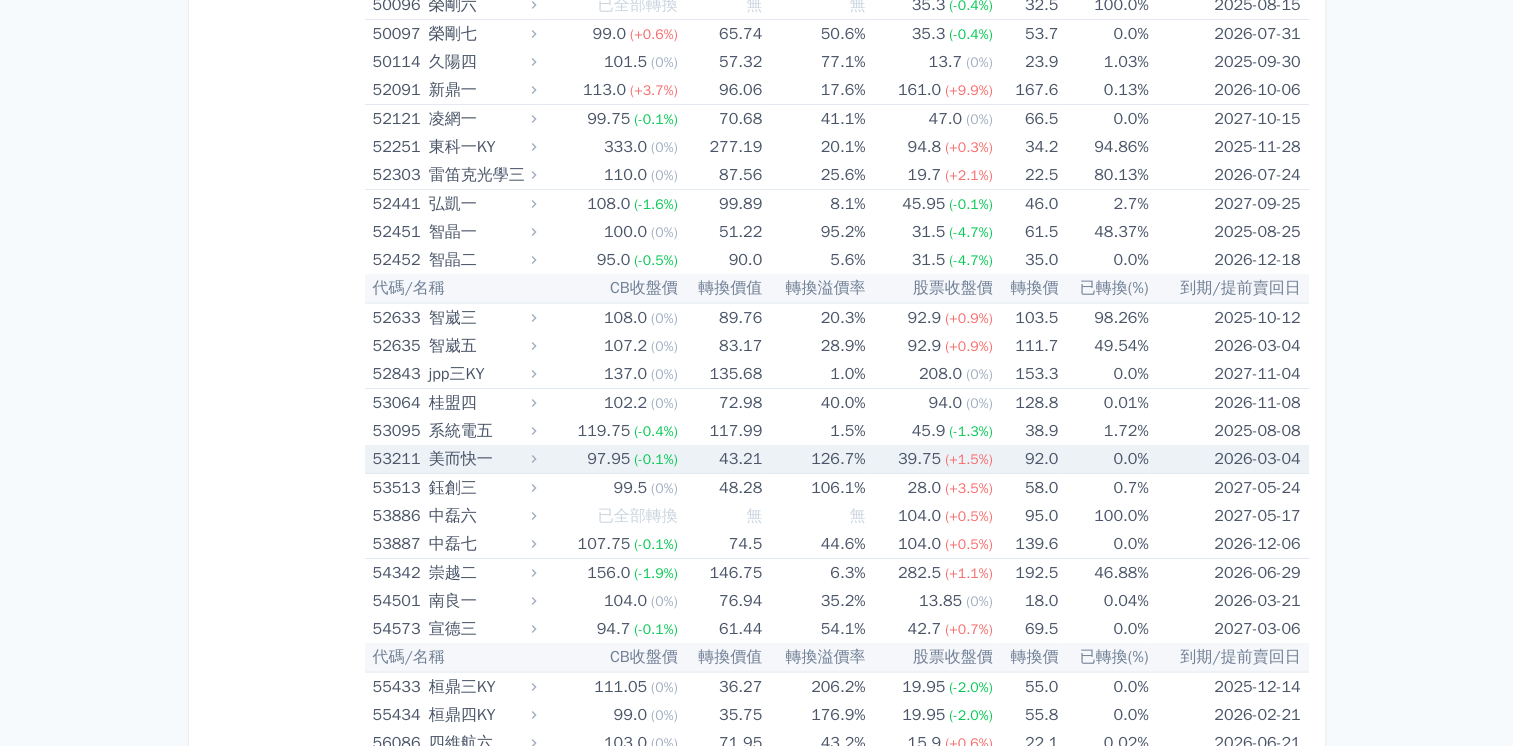 click on "97.95" at bounding box center (608, 459) 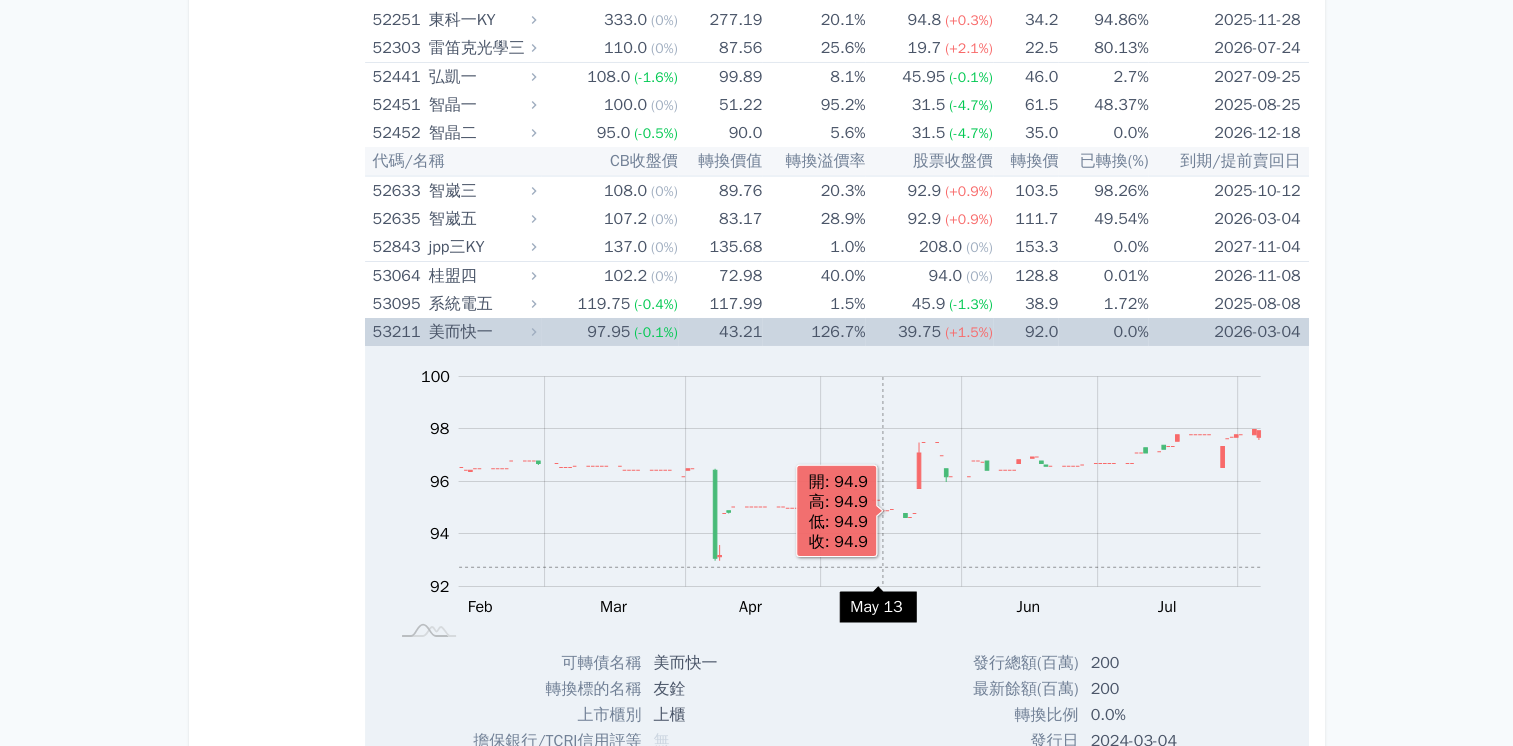 scroll, scrollTop: 7105, scrollLeft: 0, axis: vertical 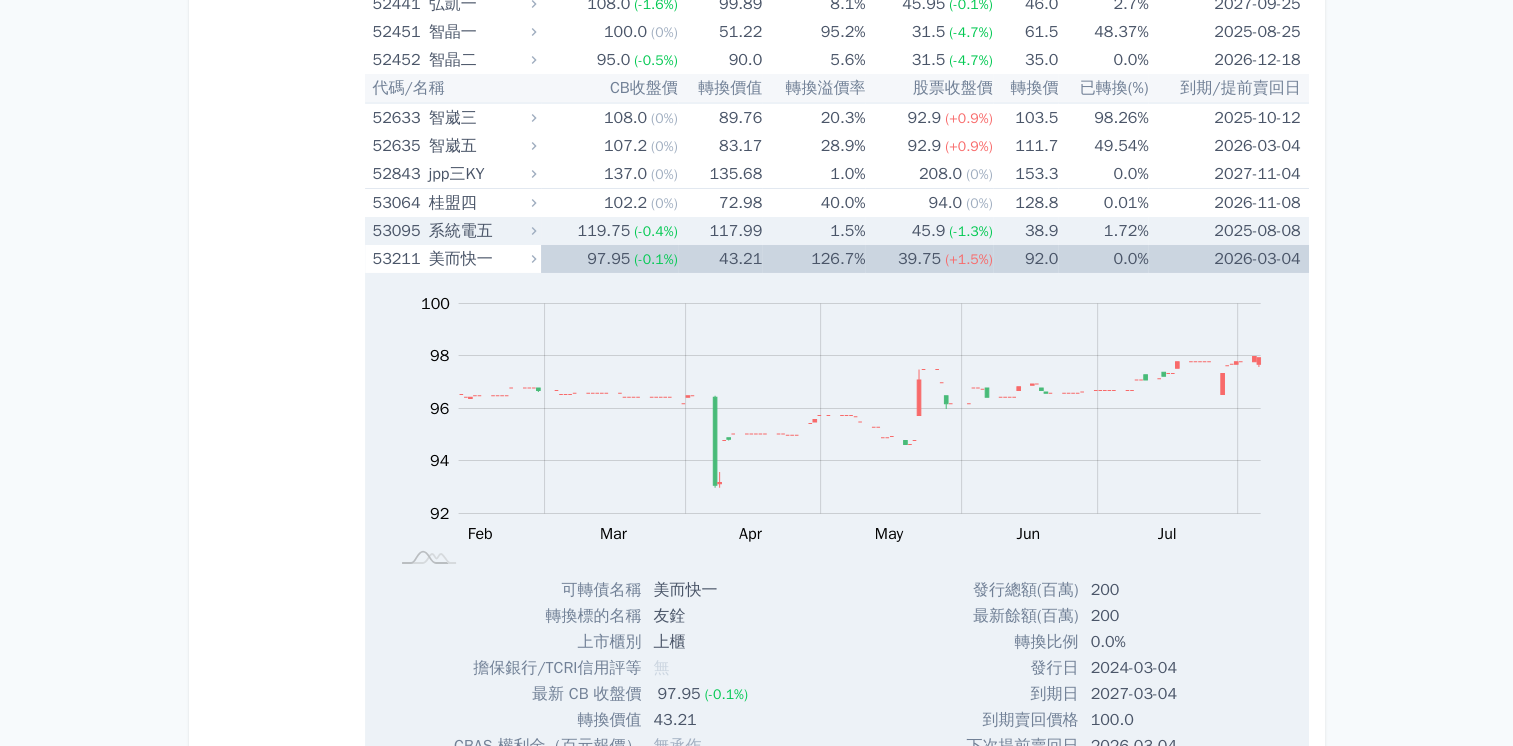 click on "(-0.4%)" at bounding box center [655, 231] 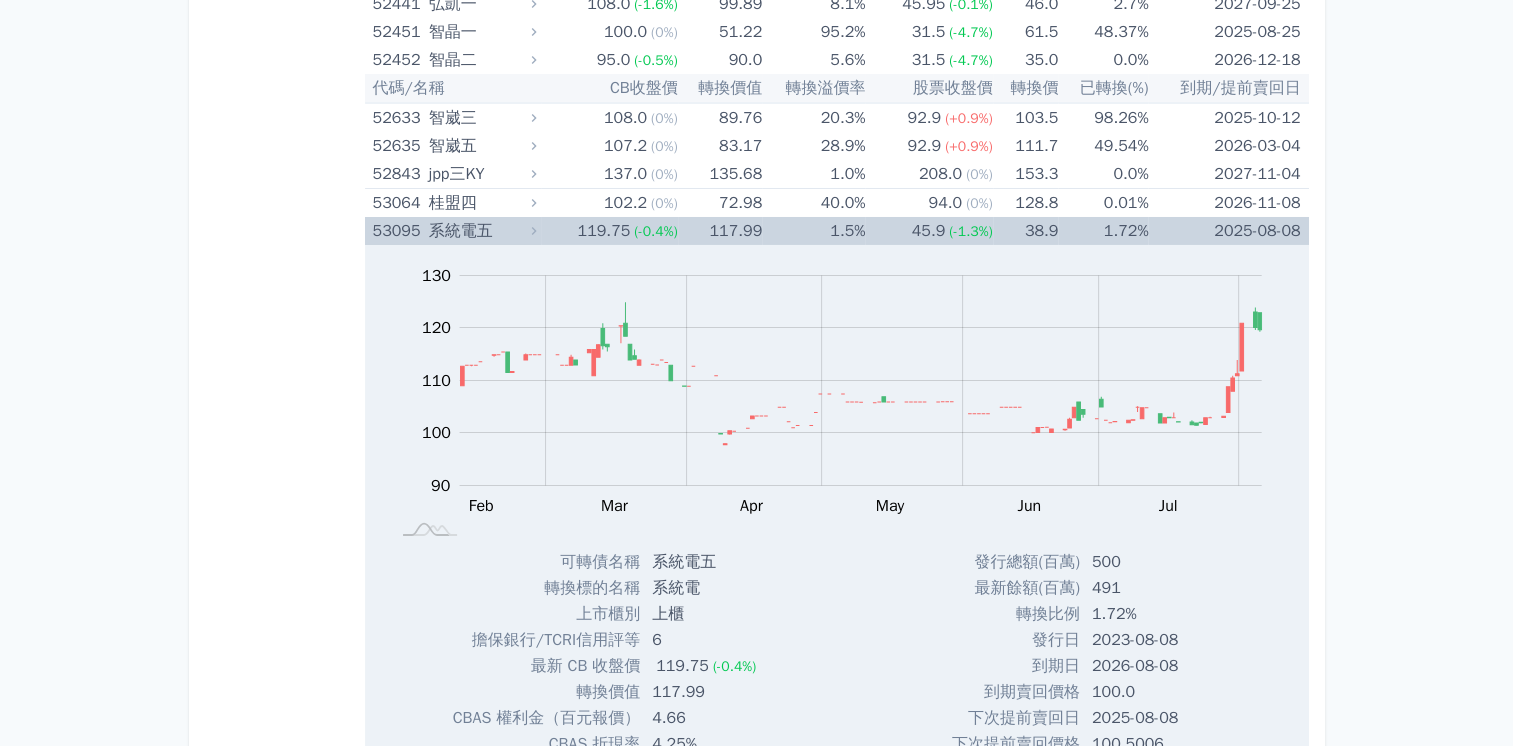 click on "(-0.4%)" at bounding box center [655, 231] 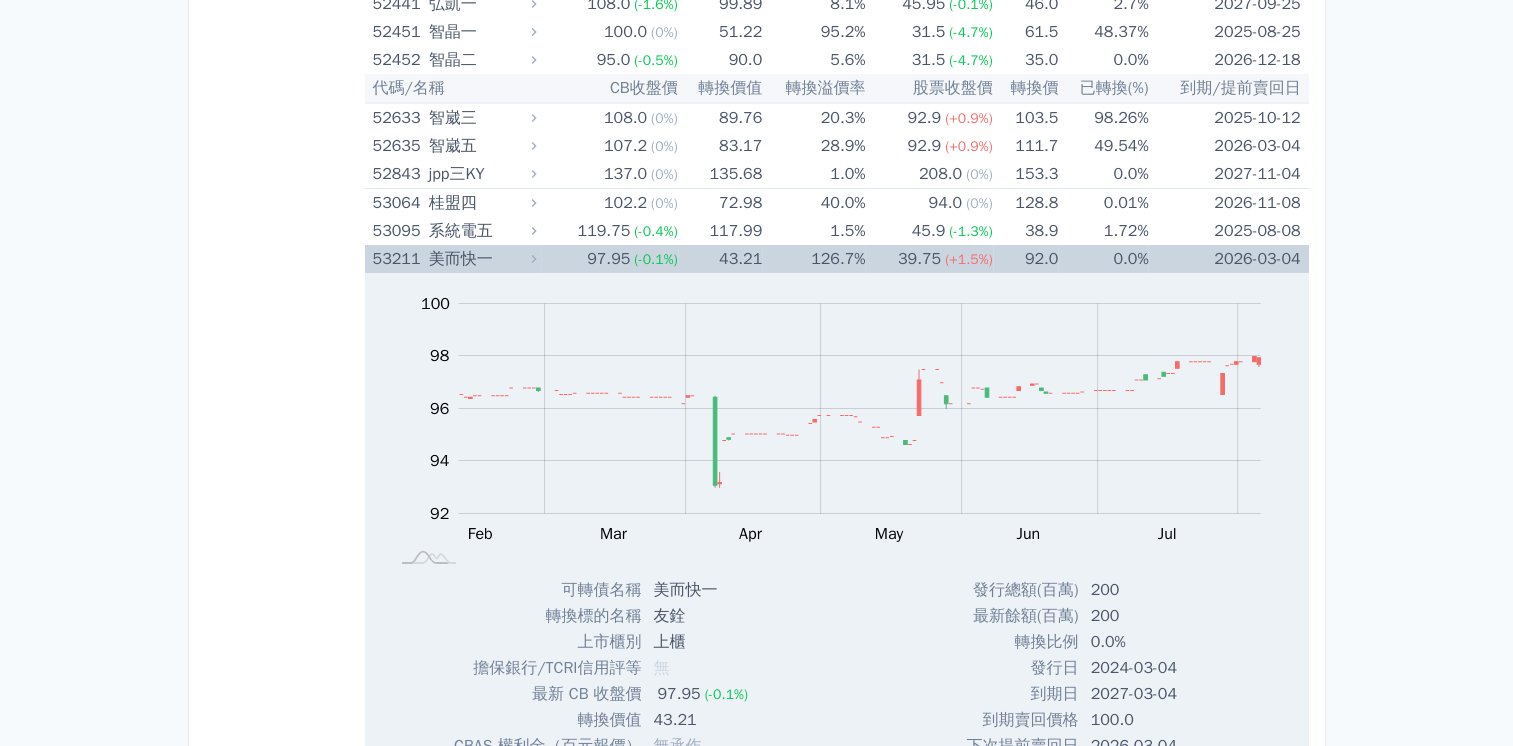 click on "(-0.1%)" at bounding box center [655, 259] 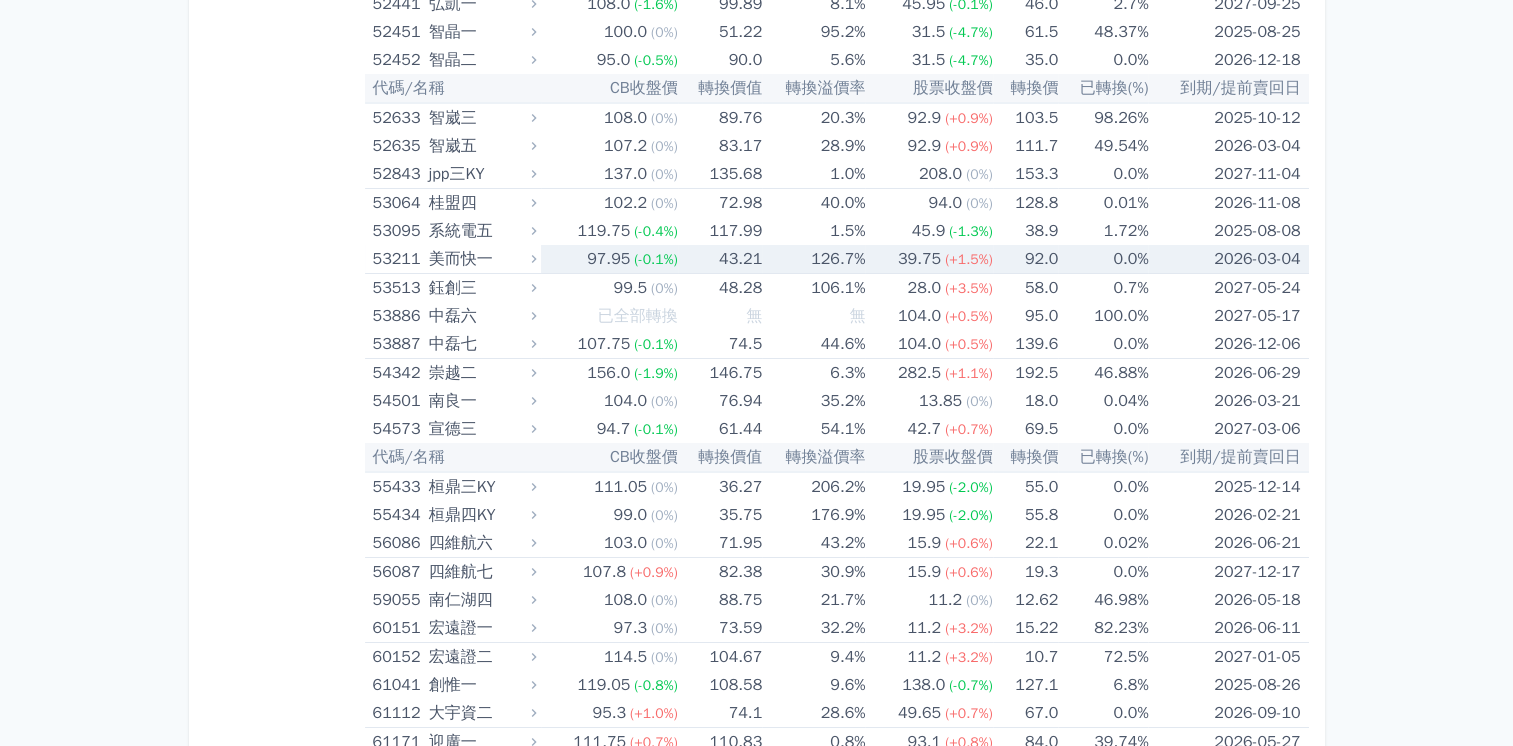 click on "(-0.1%)" at bounding box center (655, 259) 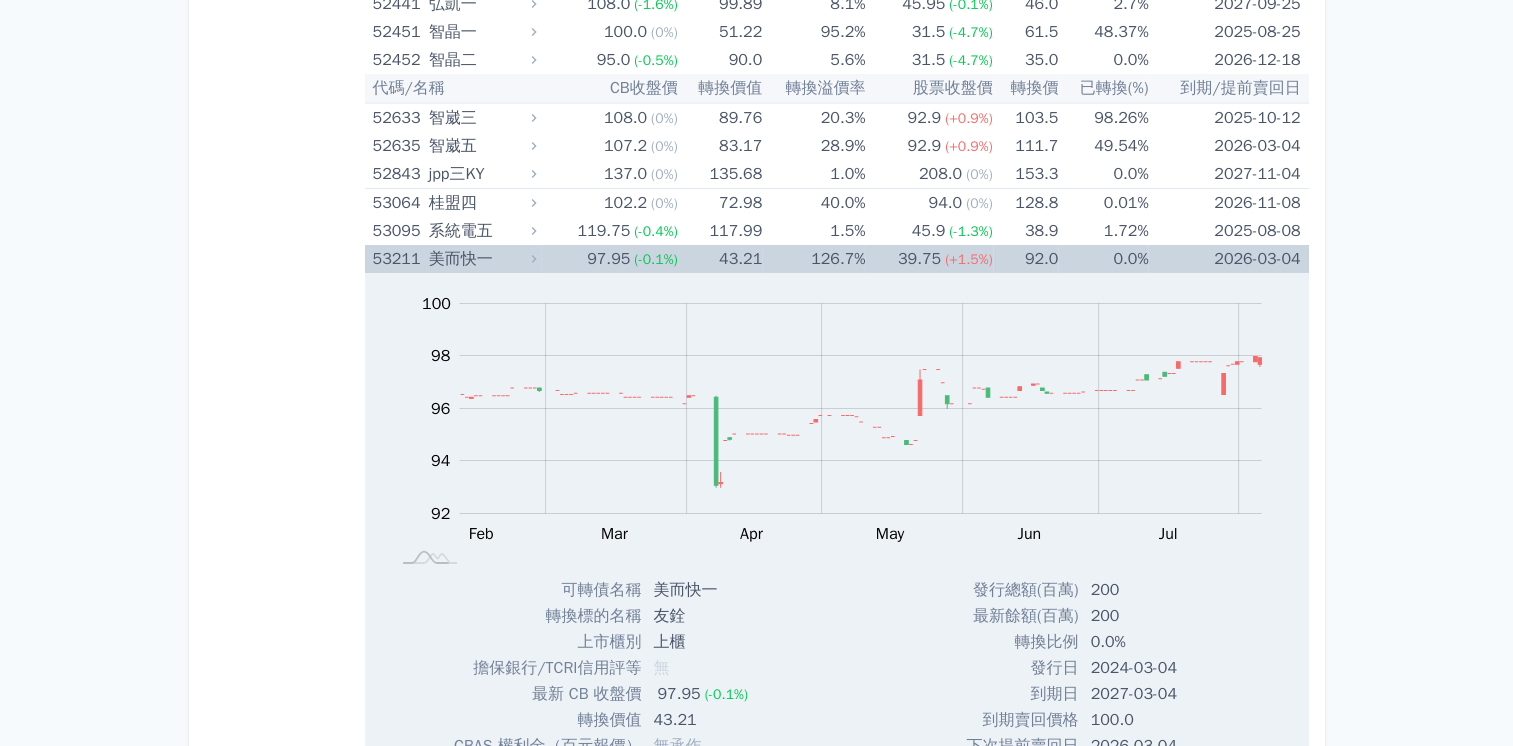 click on "(-0.1%)" at bounding box center [655, 259] 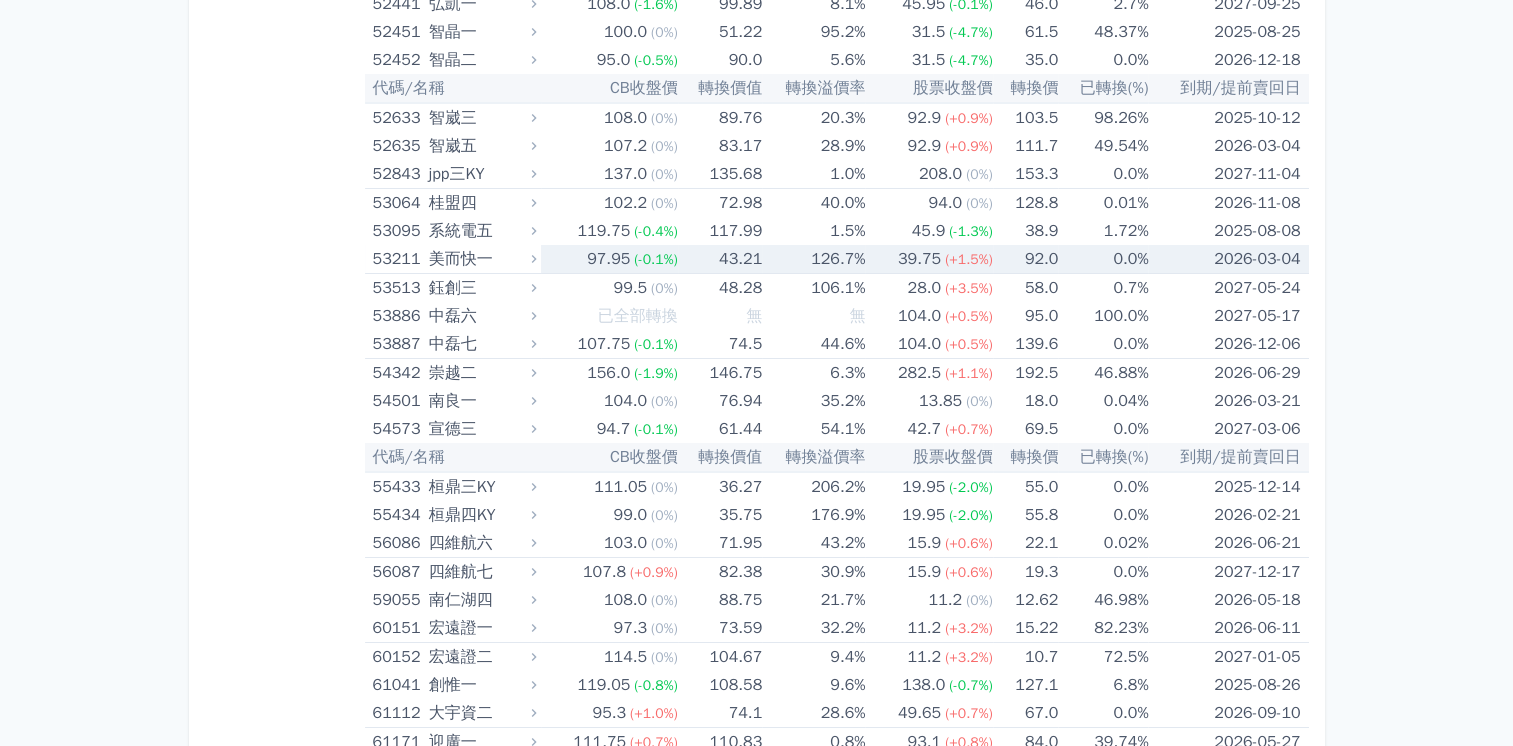 click on "(-0.1%)" at bounding box center (655, 259) 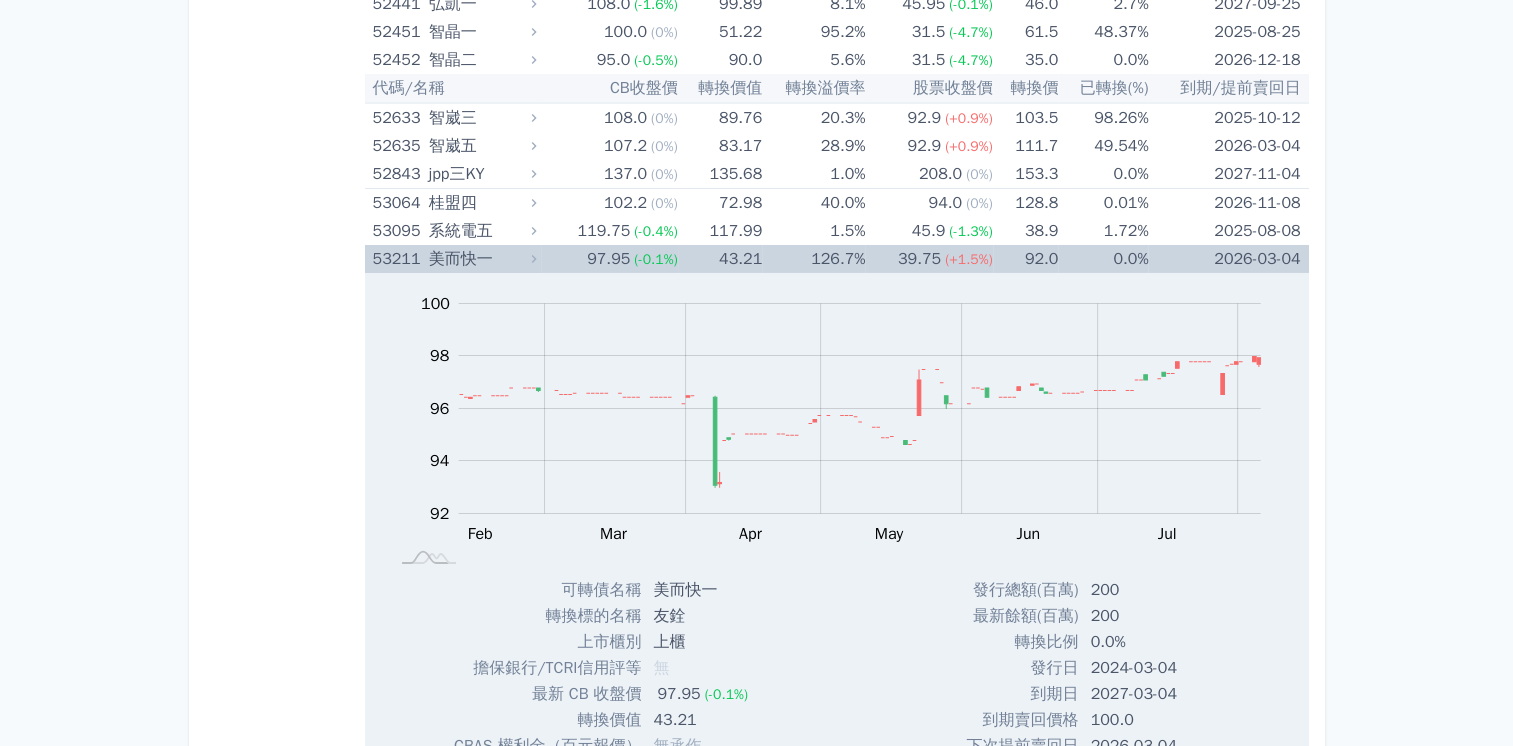 click on "(-0.1%)" at bounding box center [655, 259] 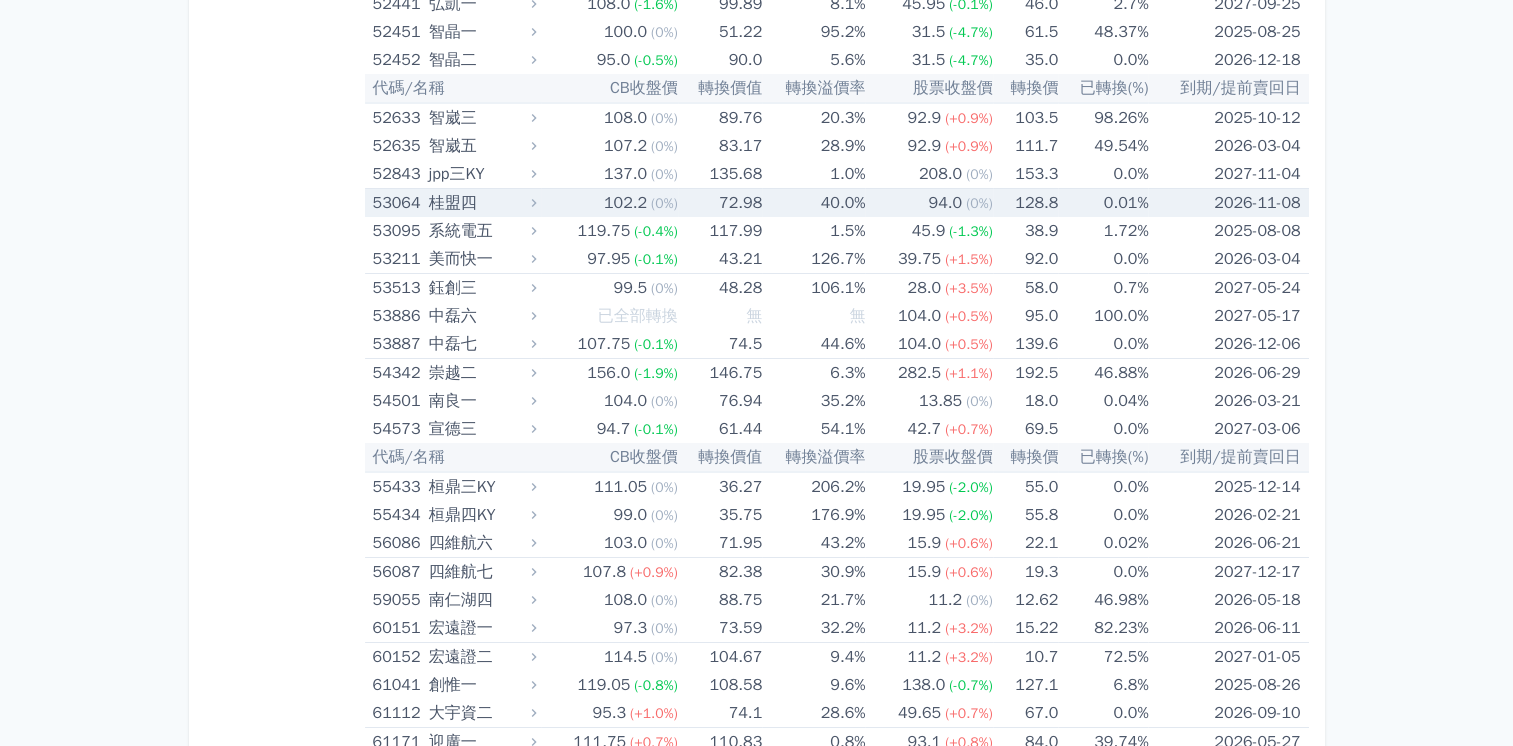 click 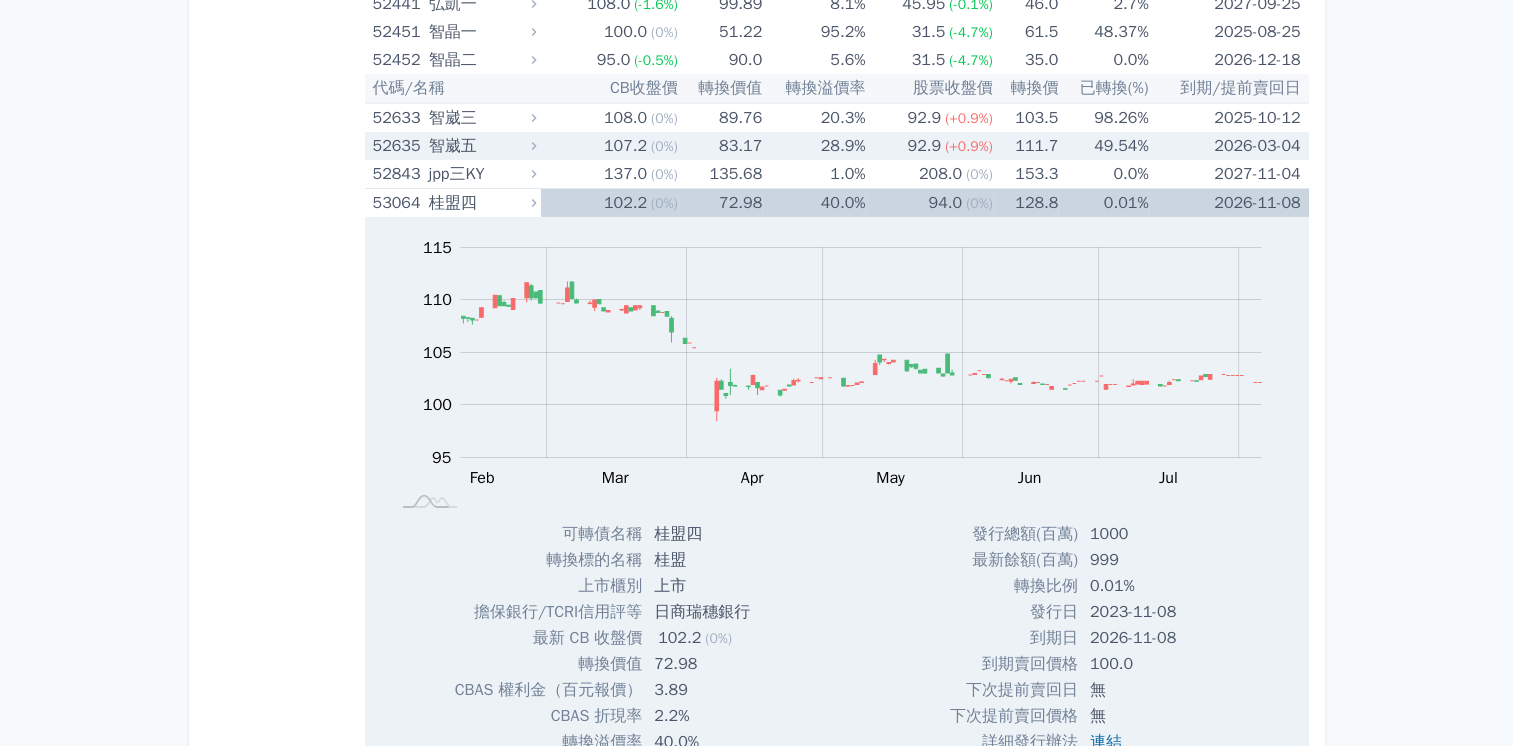 click on "智崴五" at bounding box center [480, 146] 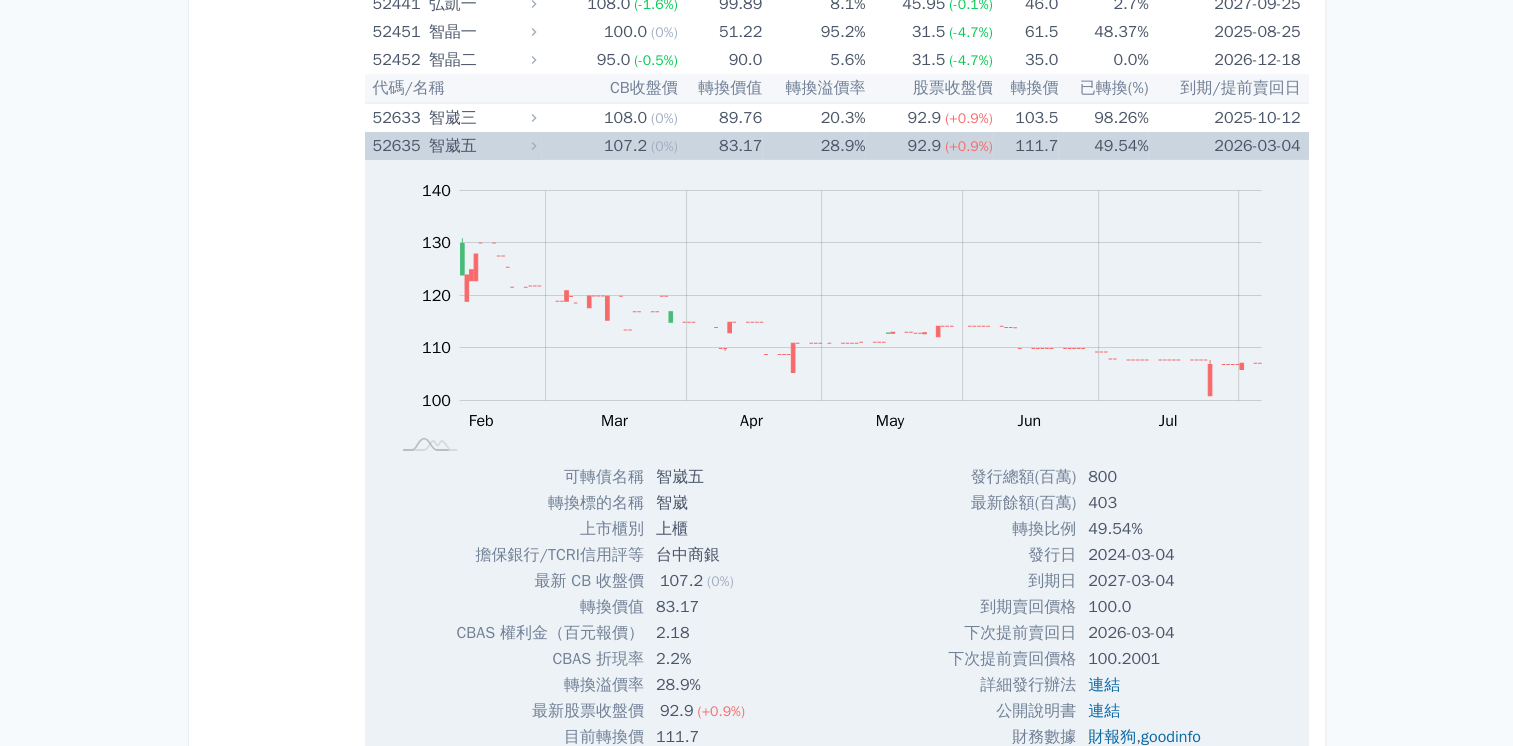 click on "智崴五" at bounding box center [480, 146] 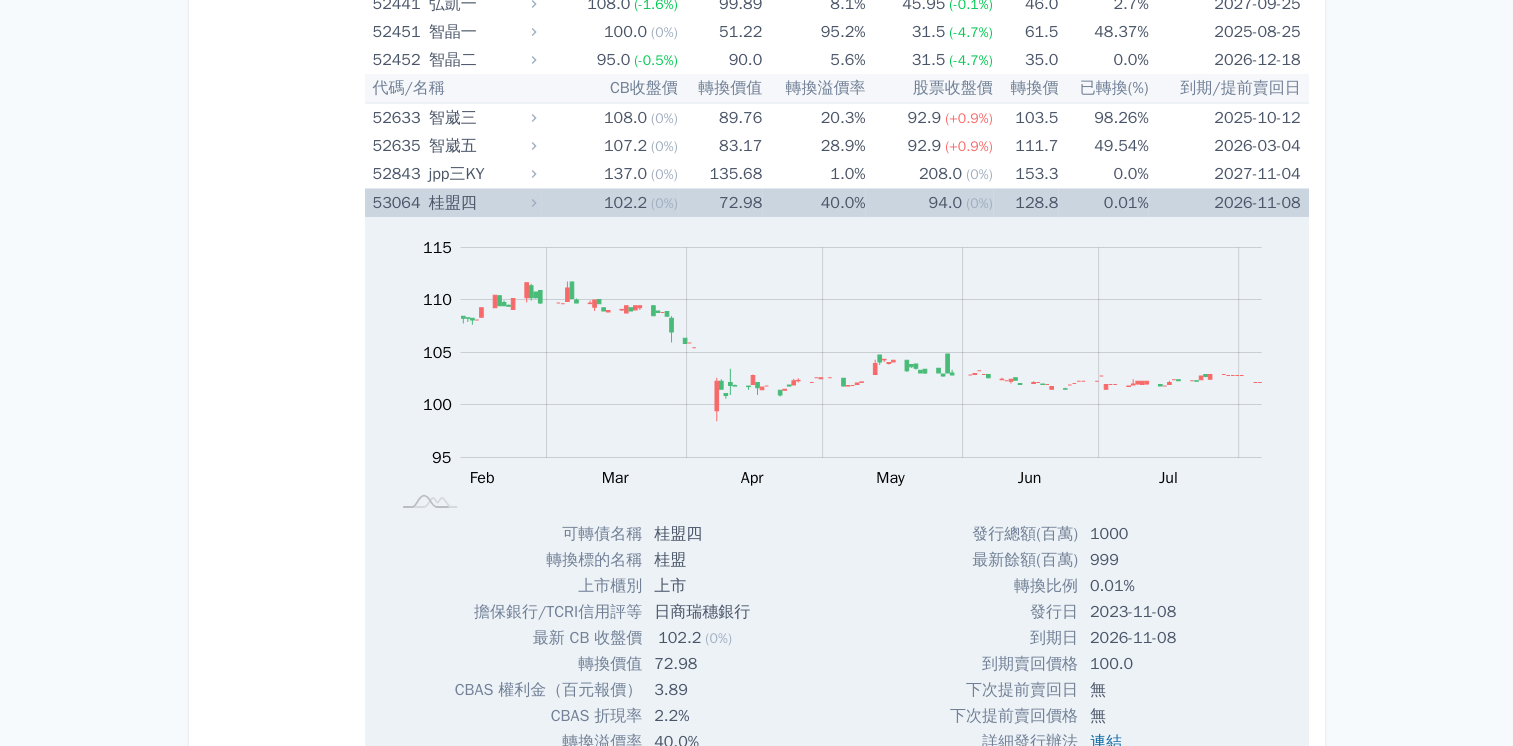 click on "102.2 (0%)" at bounding box center [609, 203] 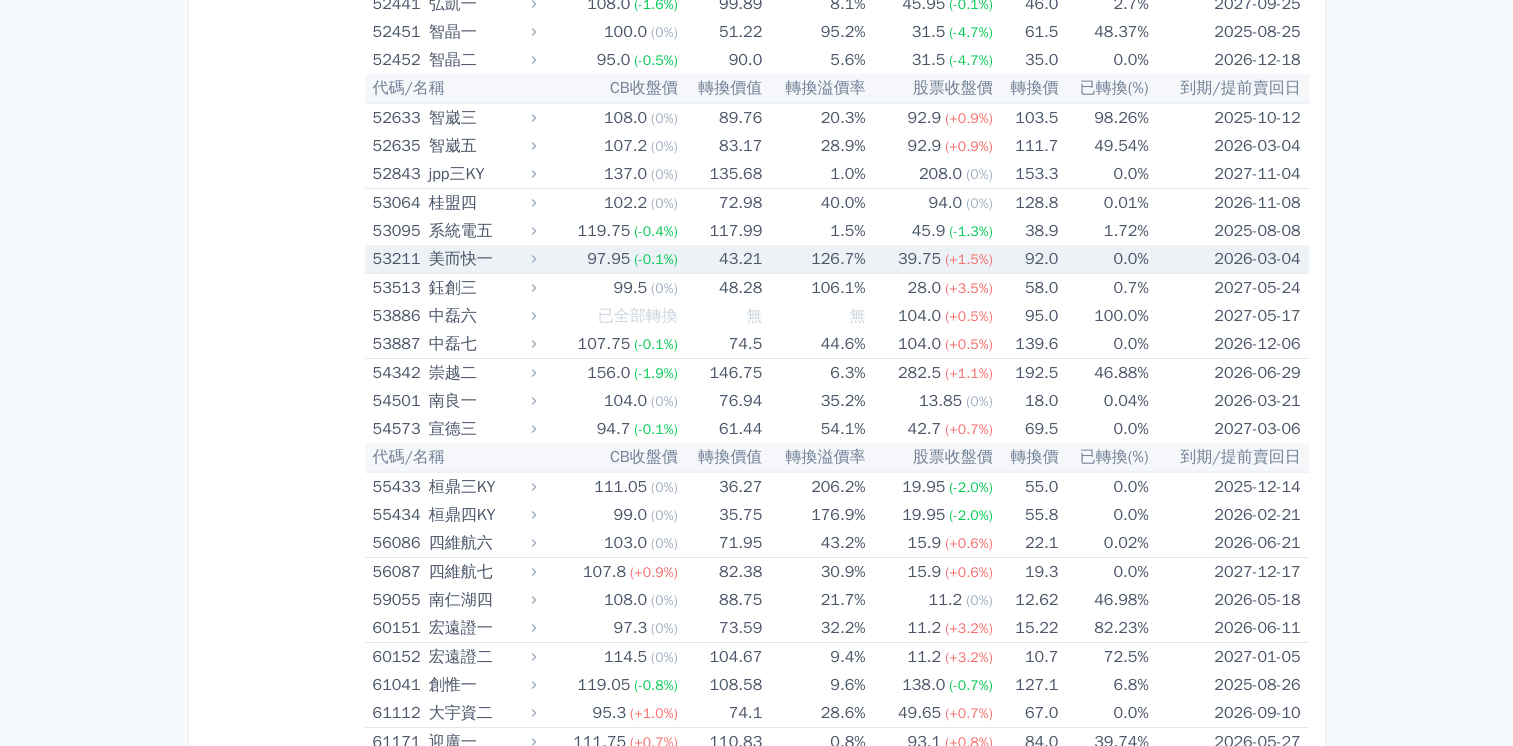 click on "美而快一" at bounding box center [480, 259] 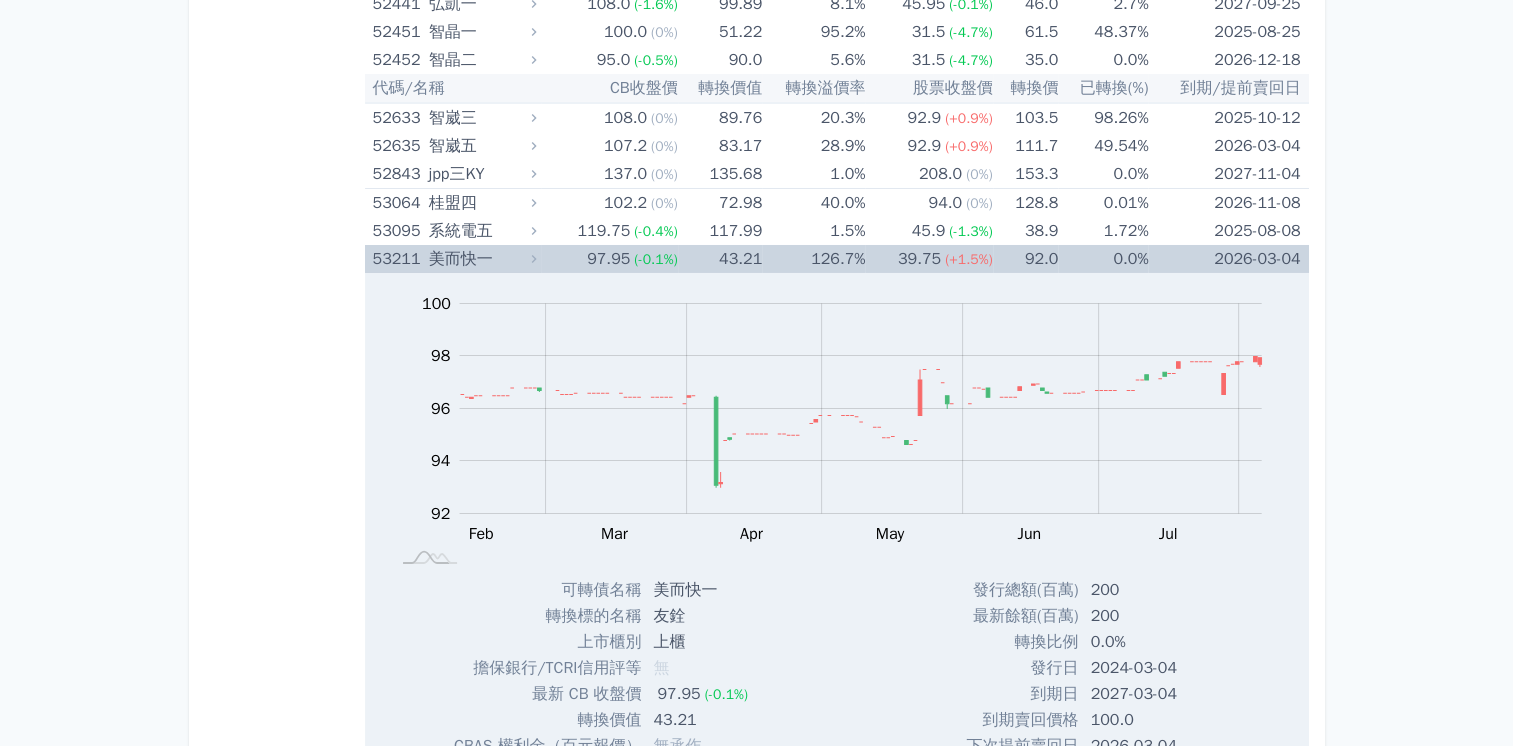 click on "美而快一" at bounding box center (480, 259) 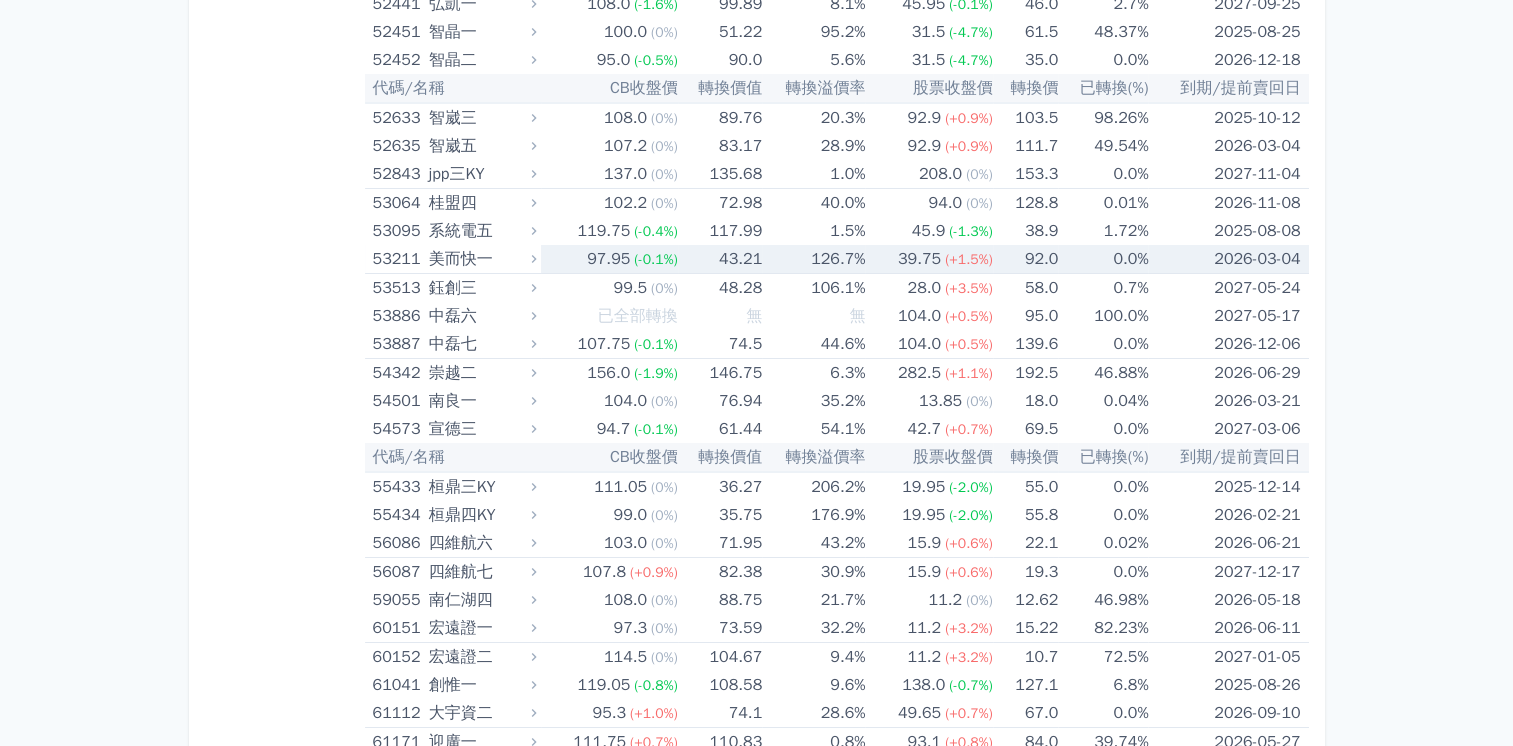 click on "美而快一" at bounding box center [480, 259] 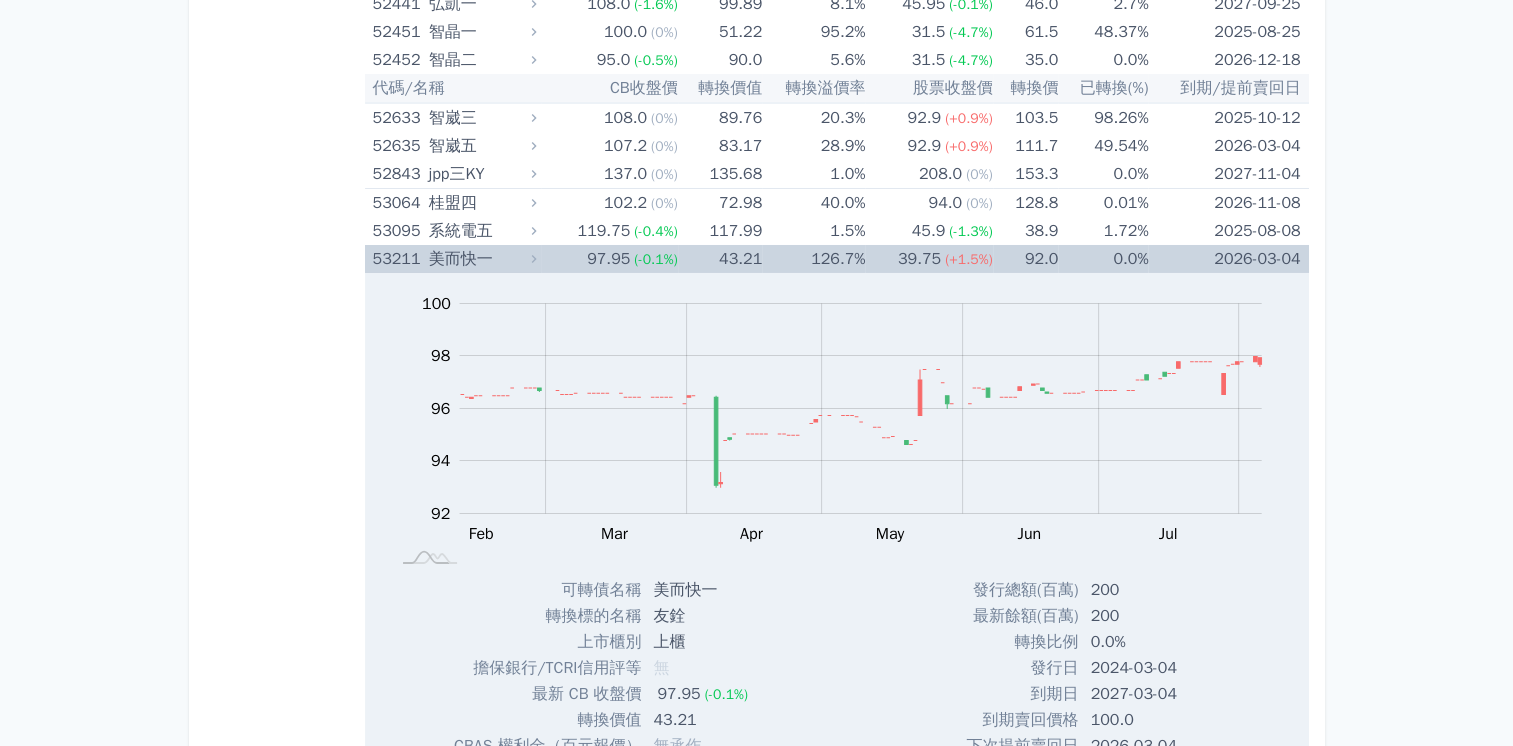 click on "美而快一" at bounding box center (480, 259) 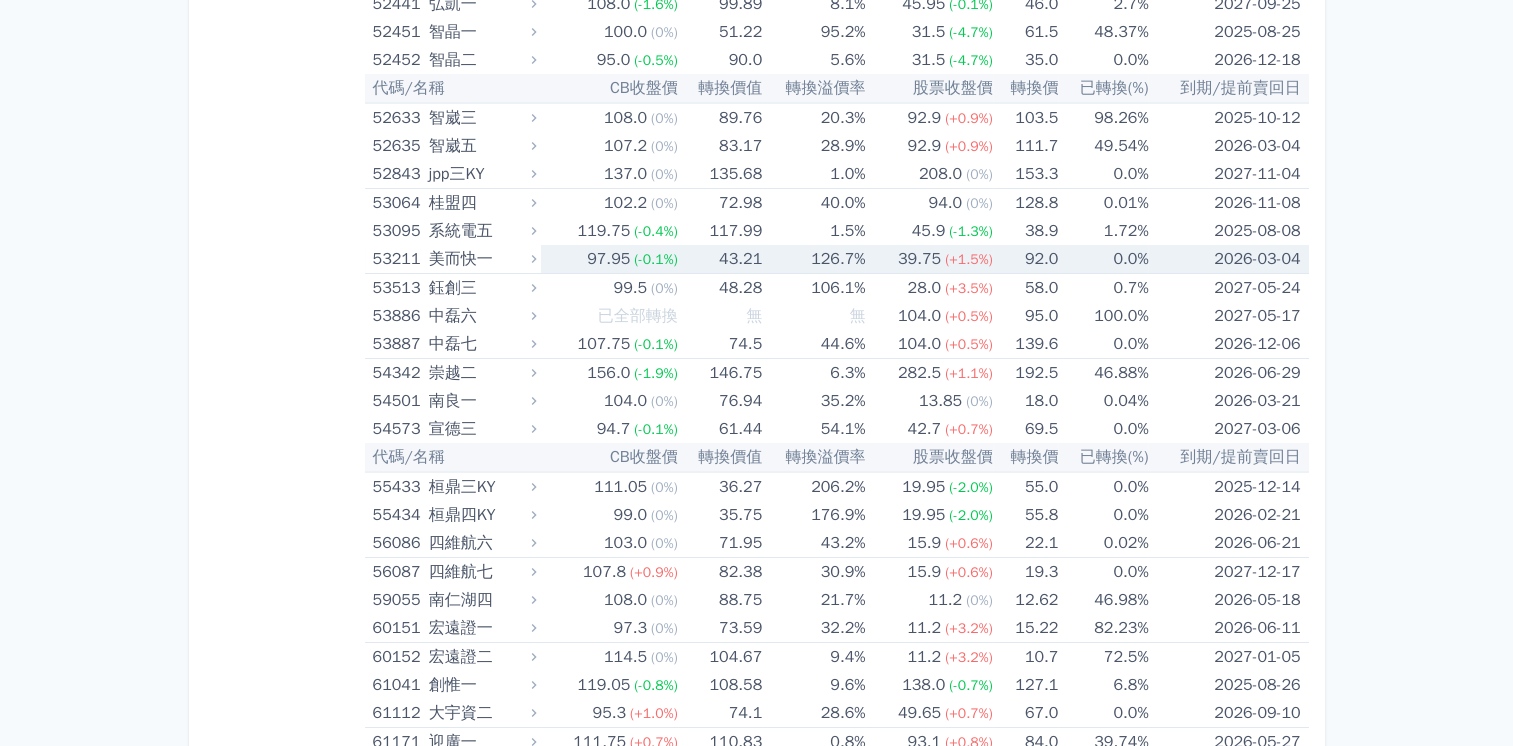click on "美而快一" at bounding box center (480, 259) 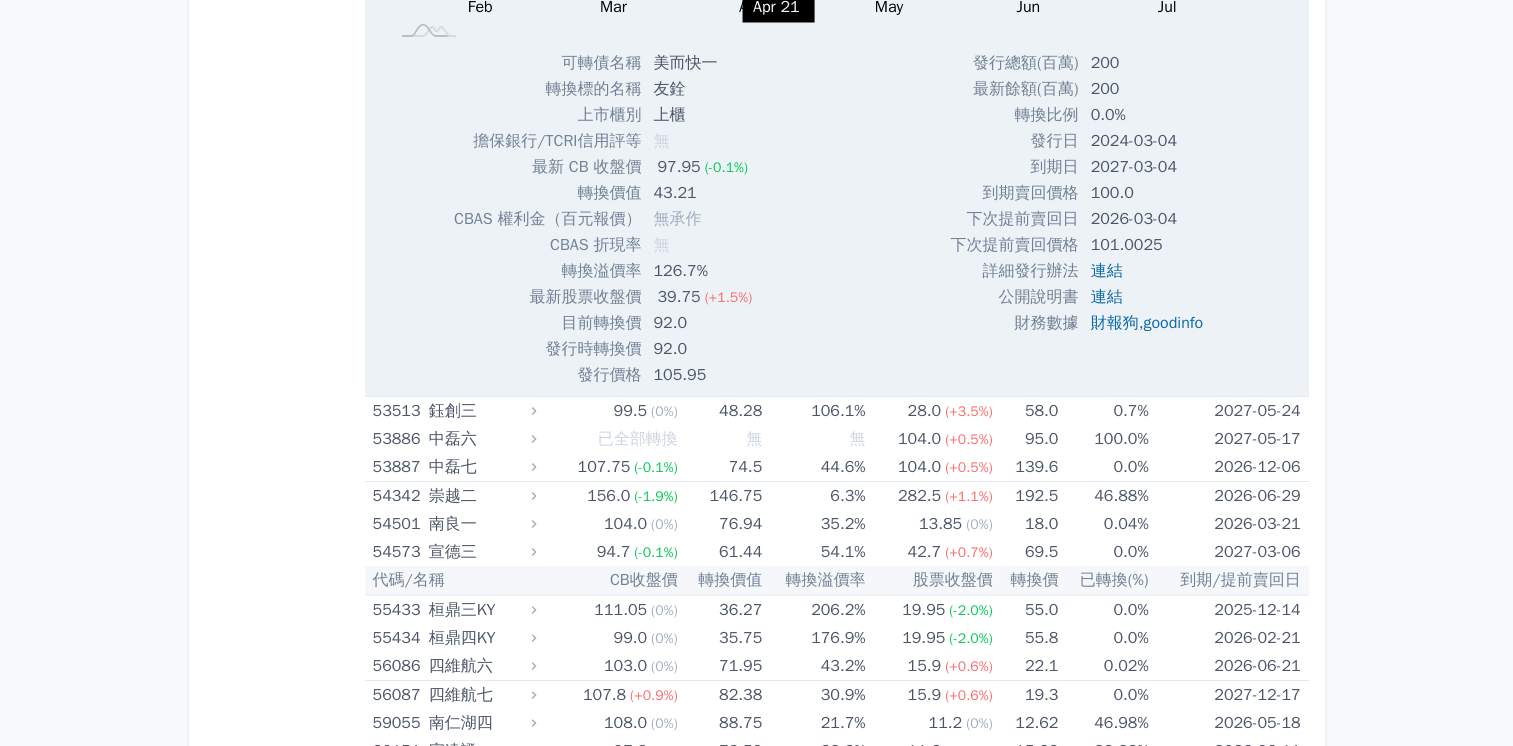 scroll, scrollTop: 7705, scrollLeft: 0, axis: vertical 